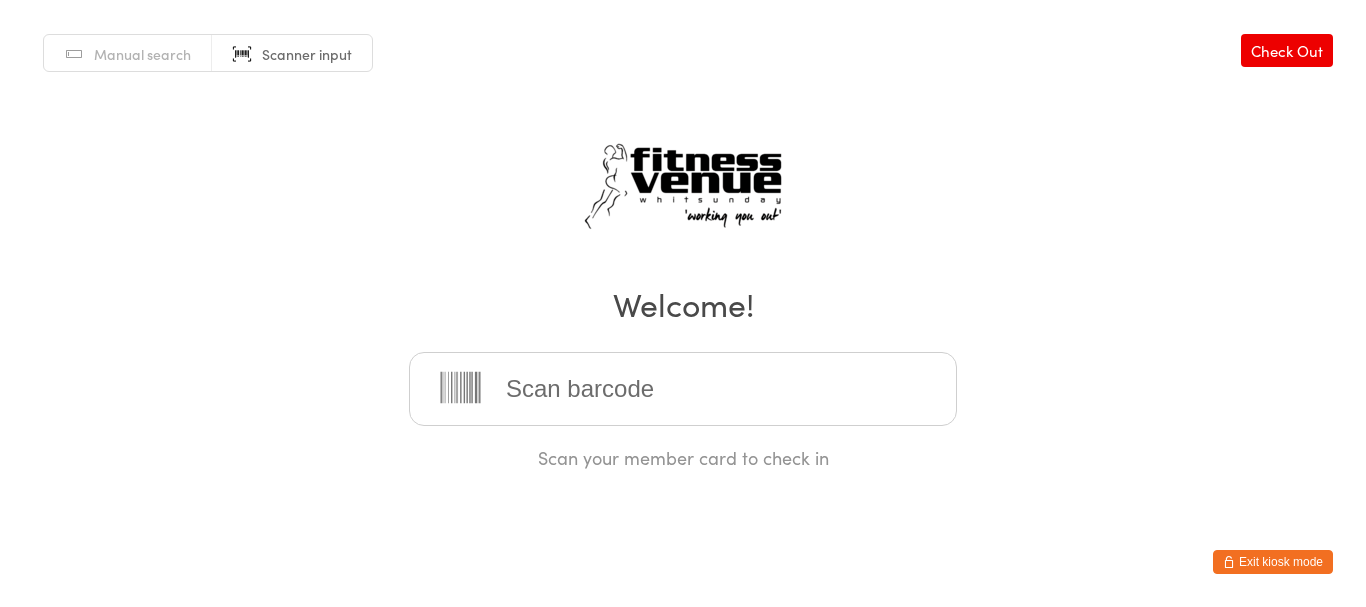 scroll, scrollTop: 0, scrollLeft: 0, axis: both 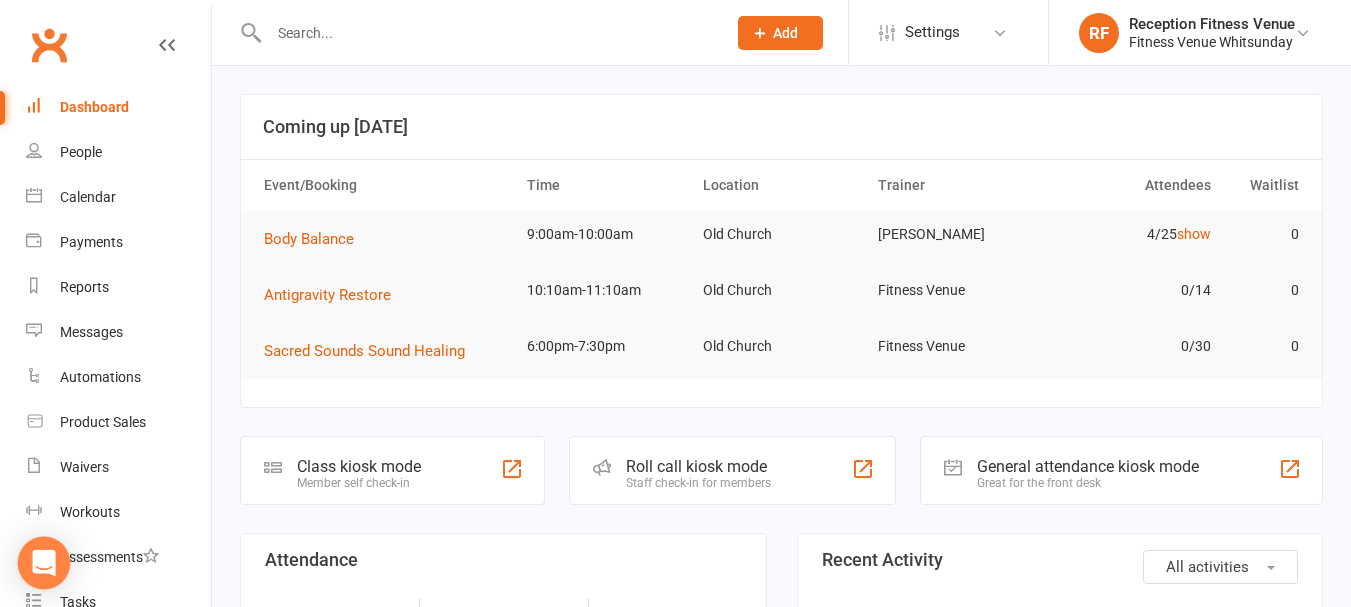 click 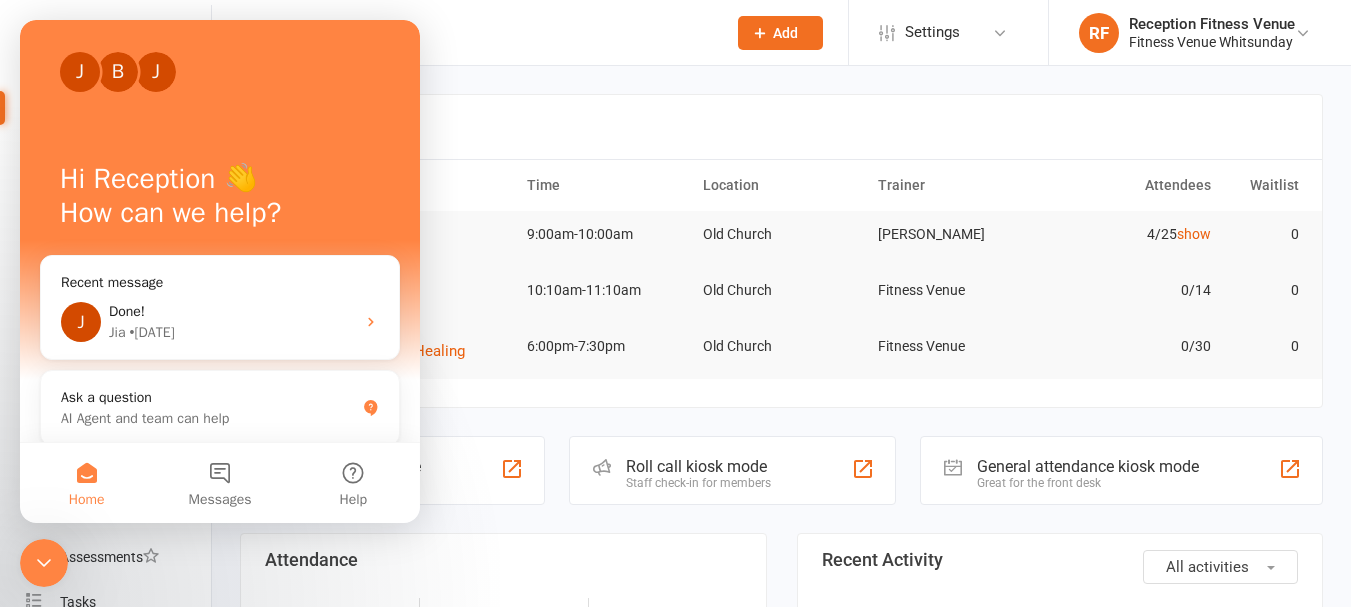 scroll, scrollTop: 0, scrollLeft: 0, axis: both 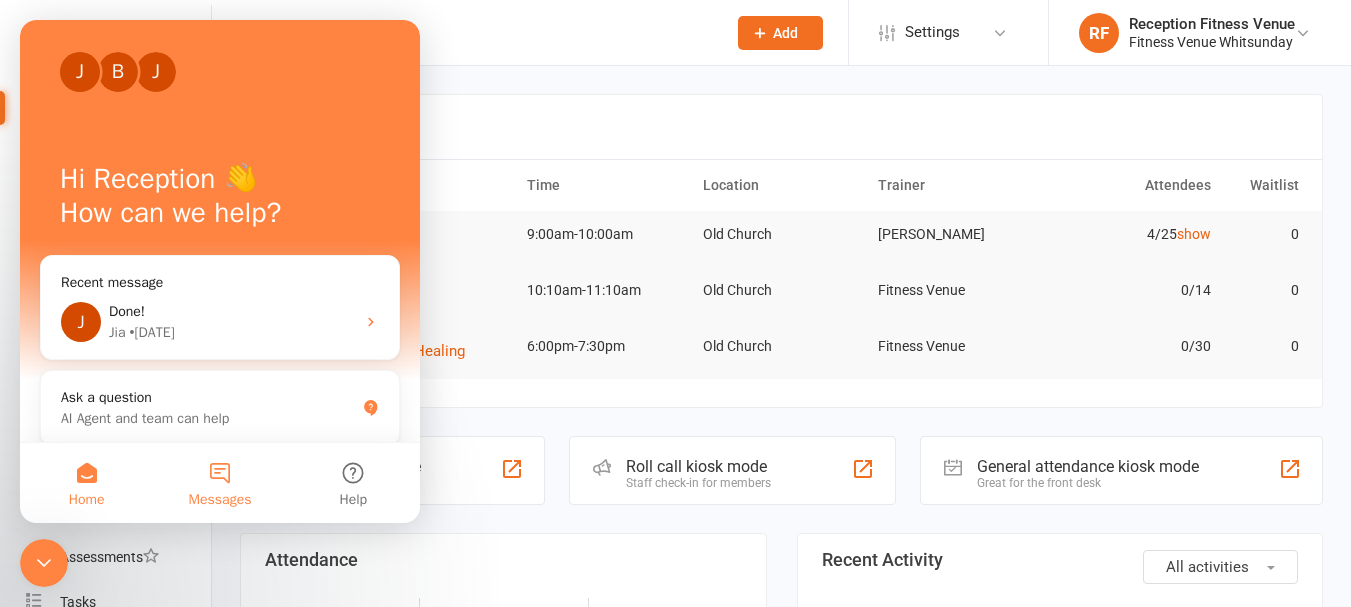 click on "Messages" at bounding box center [219, 483] 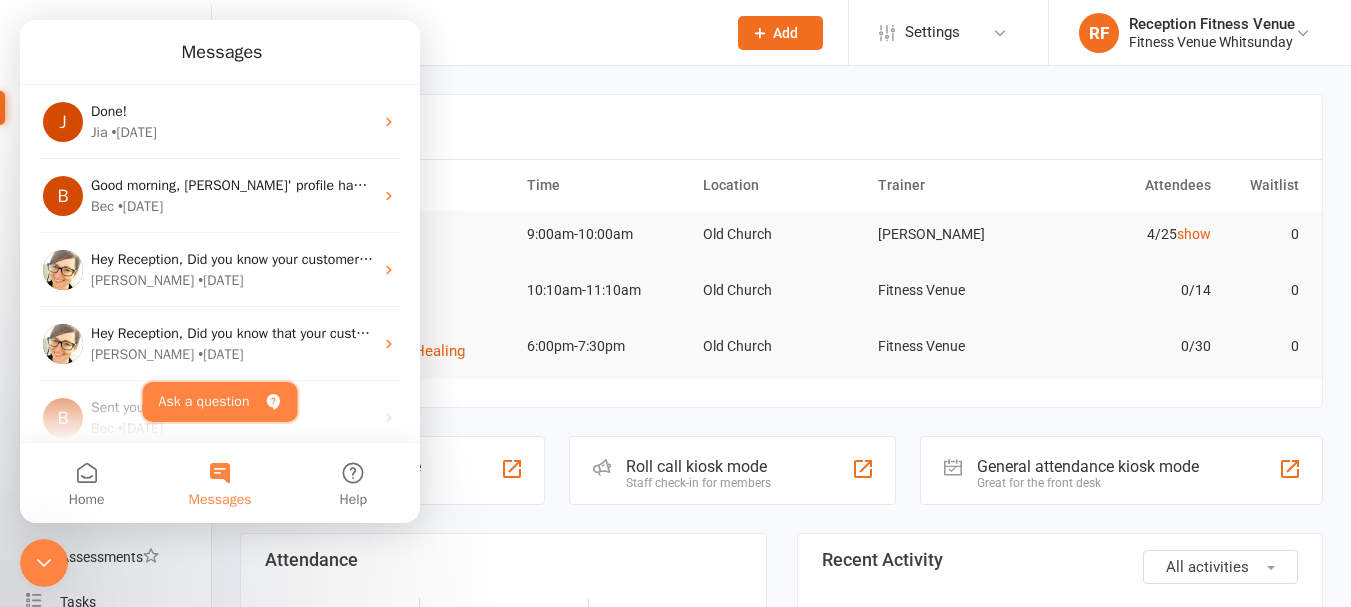 click on "Ask a question" at bounding box center (220, 402) 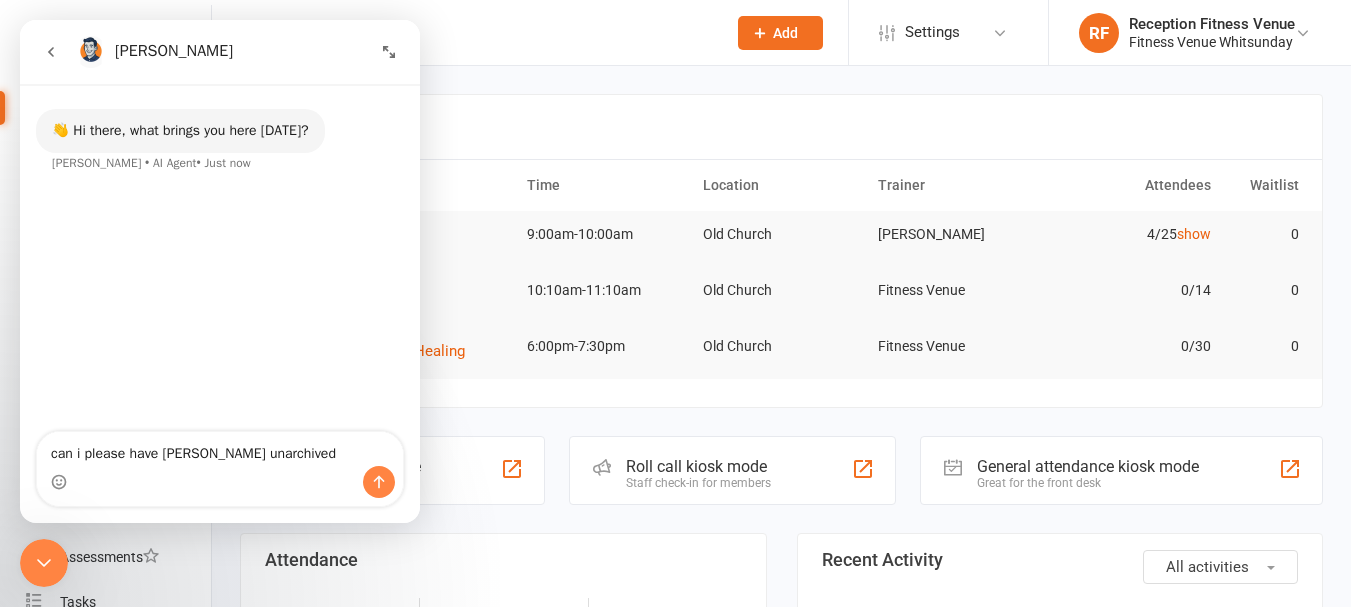 type on "can i please have Neve Webster unarchived" 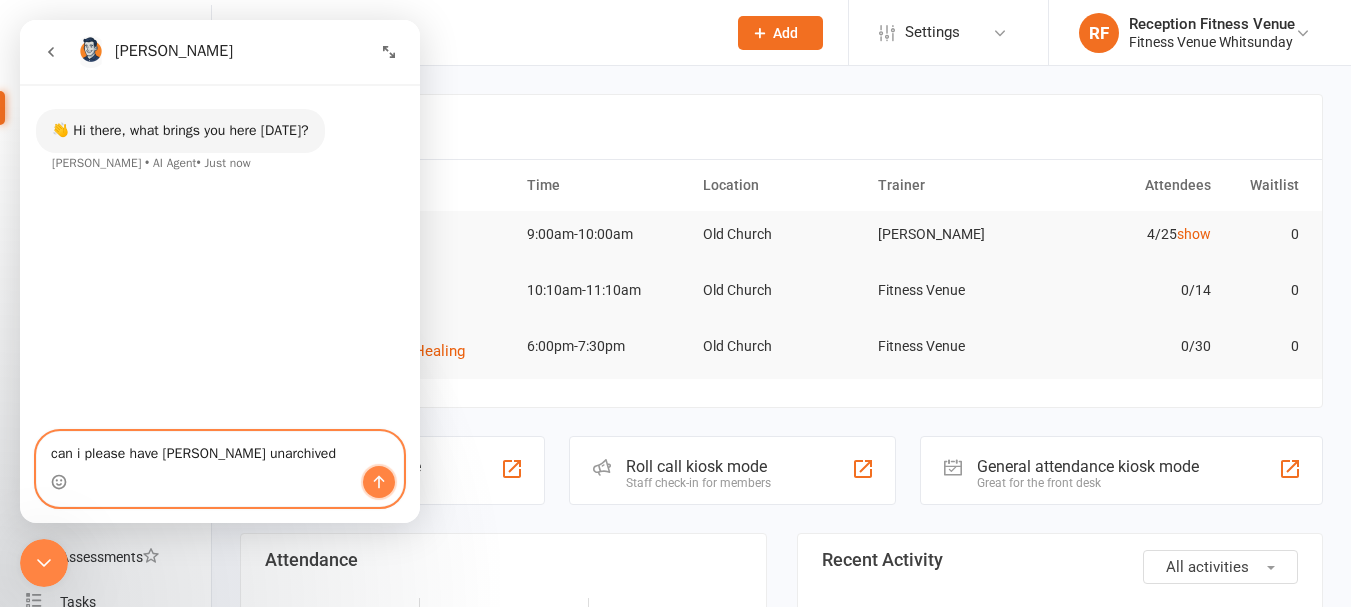 click 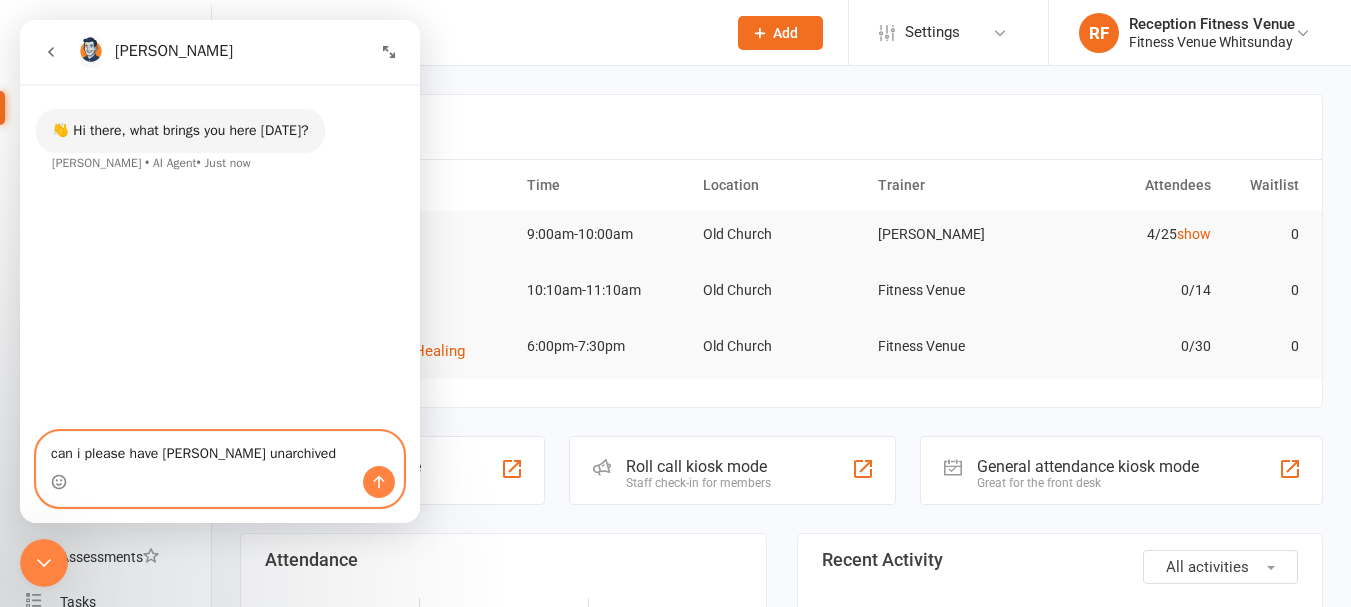 type 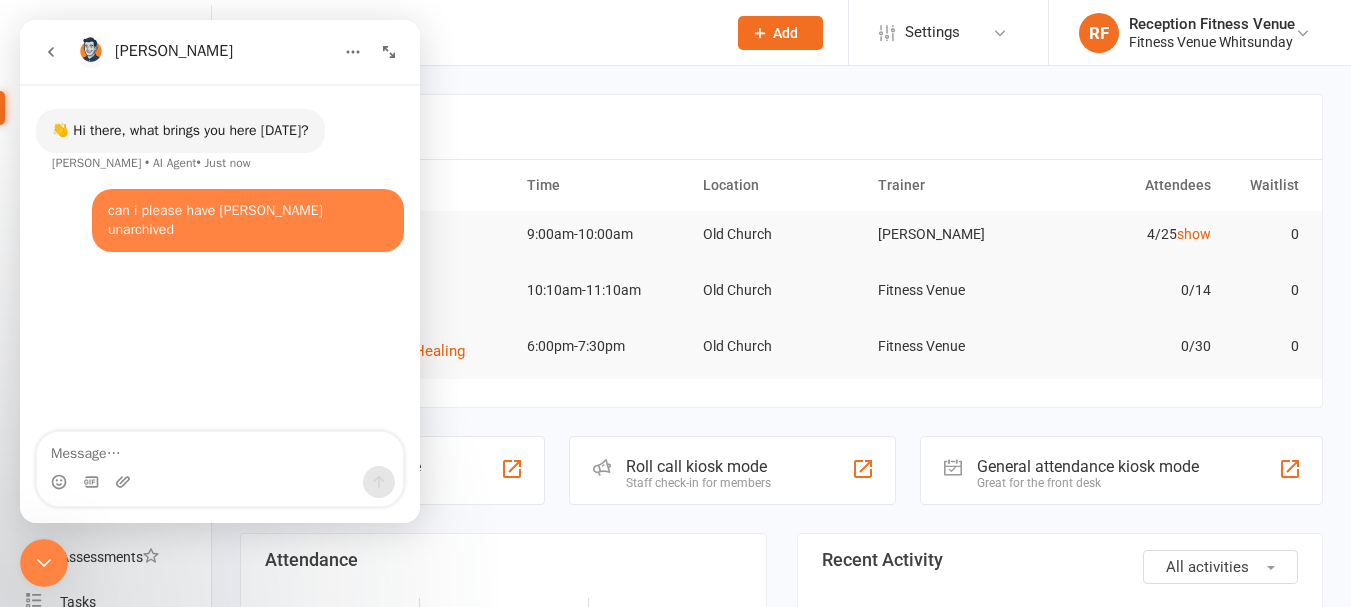scroll, scrollTop: 3, scrollLeft: 0, axis: vertical 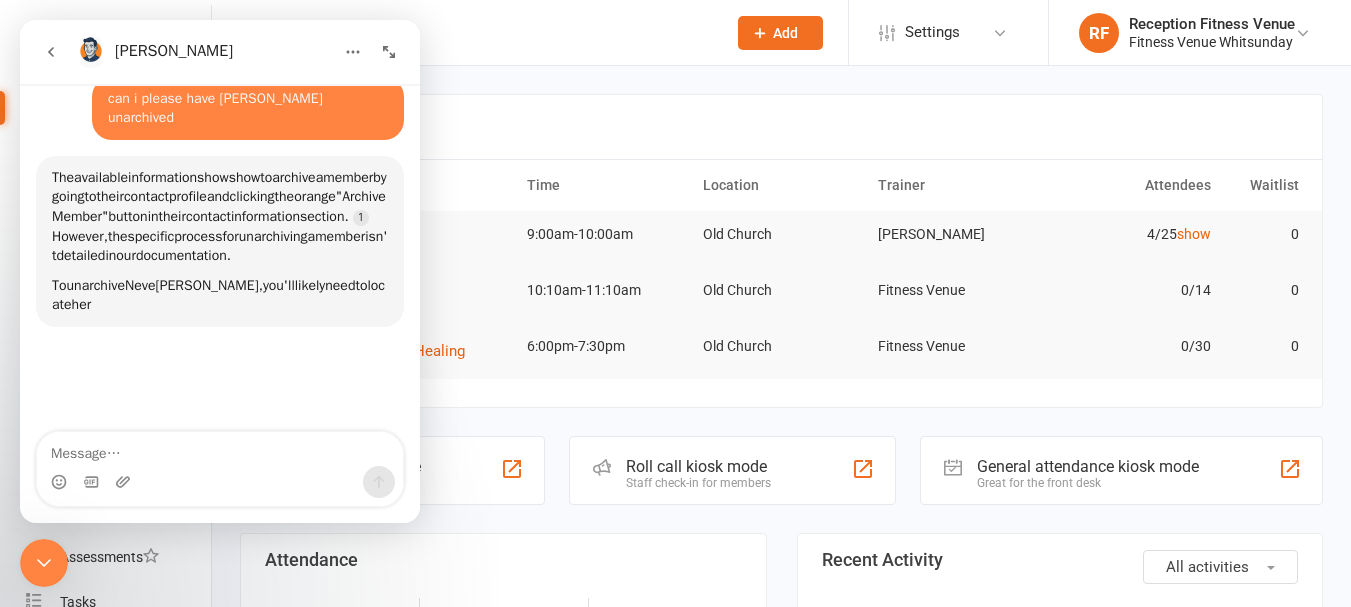 click 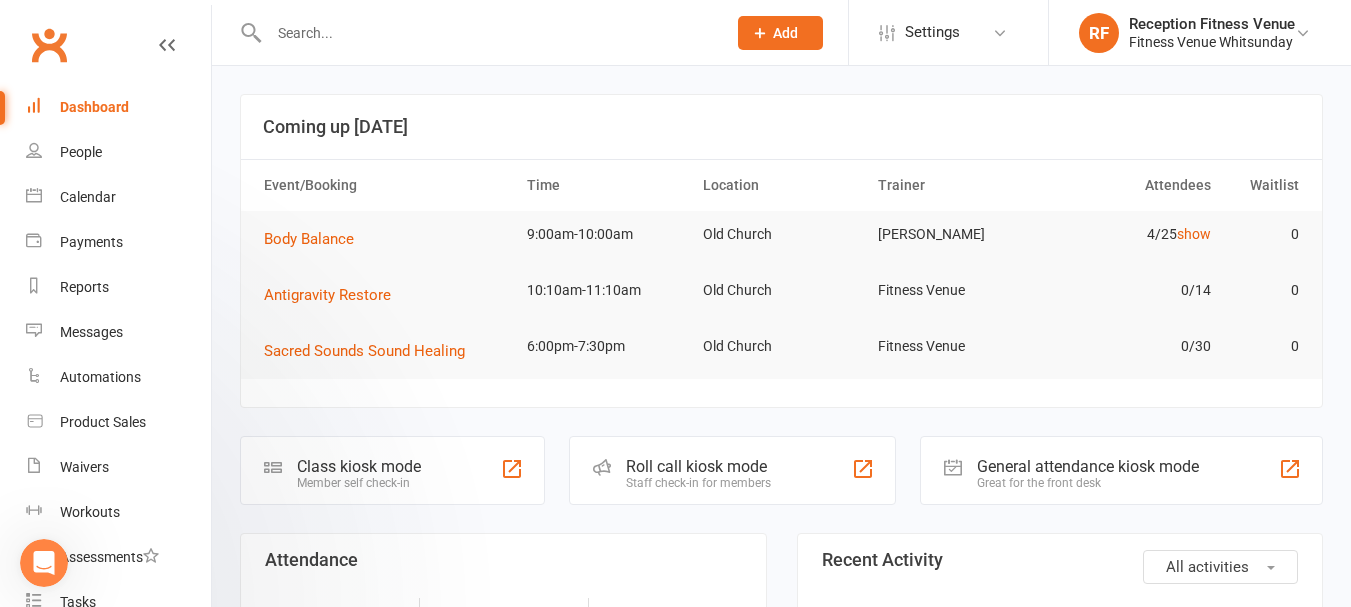 scroll, scrollTop: 0, scrollLeft: 0, axis: both 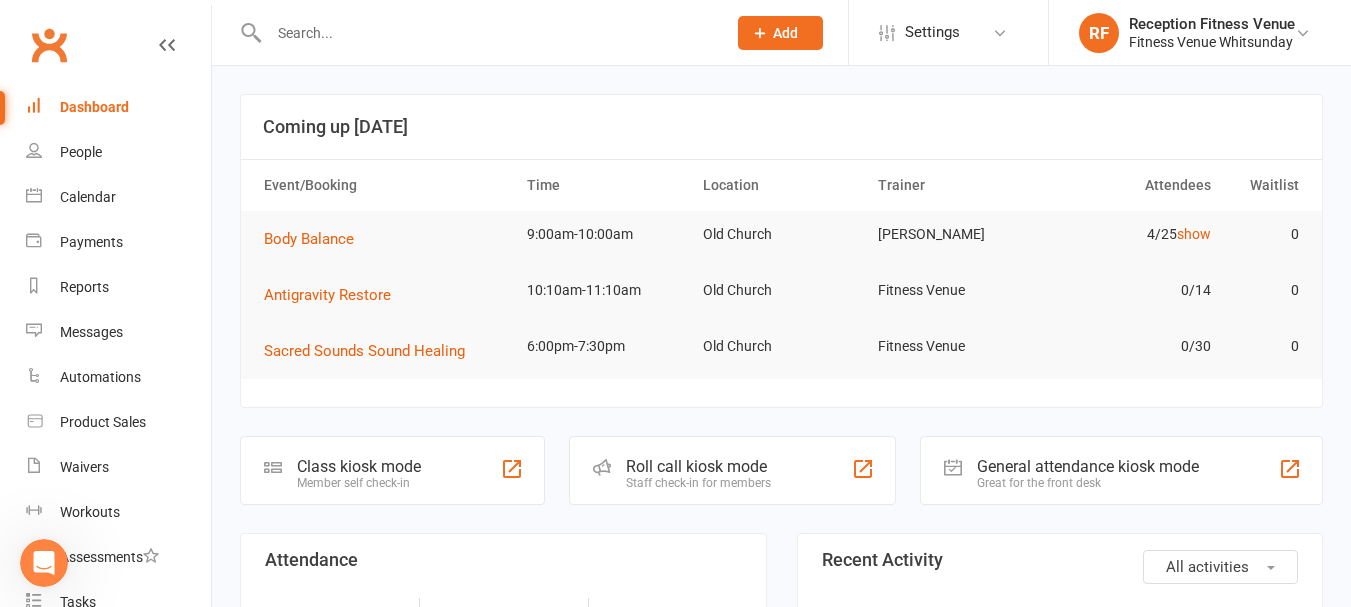 click at bounding box center (44, 563) 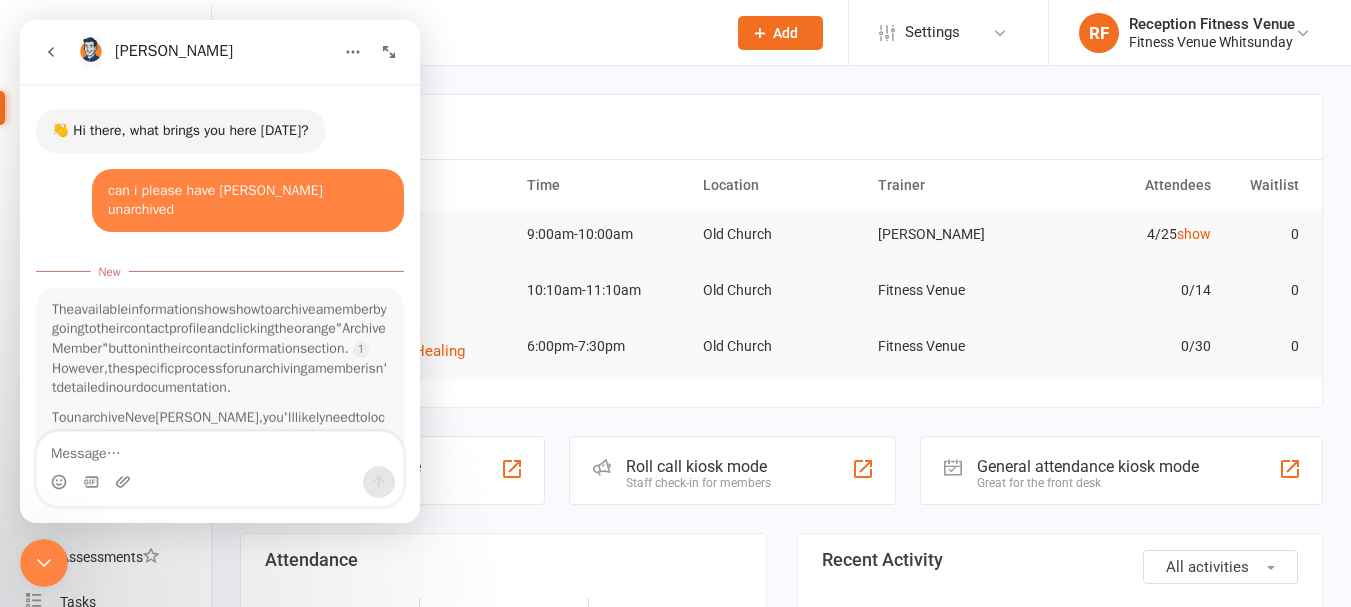 scroll, scrollTop: 151, scrollLeft: 0, axis: vertical 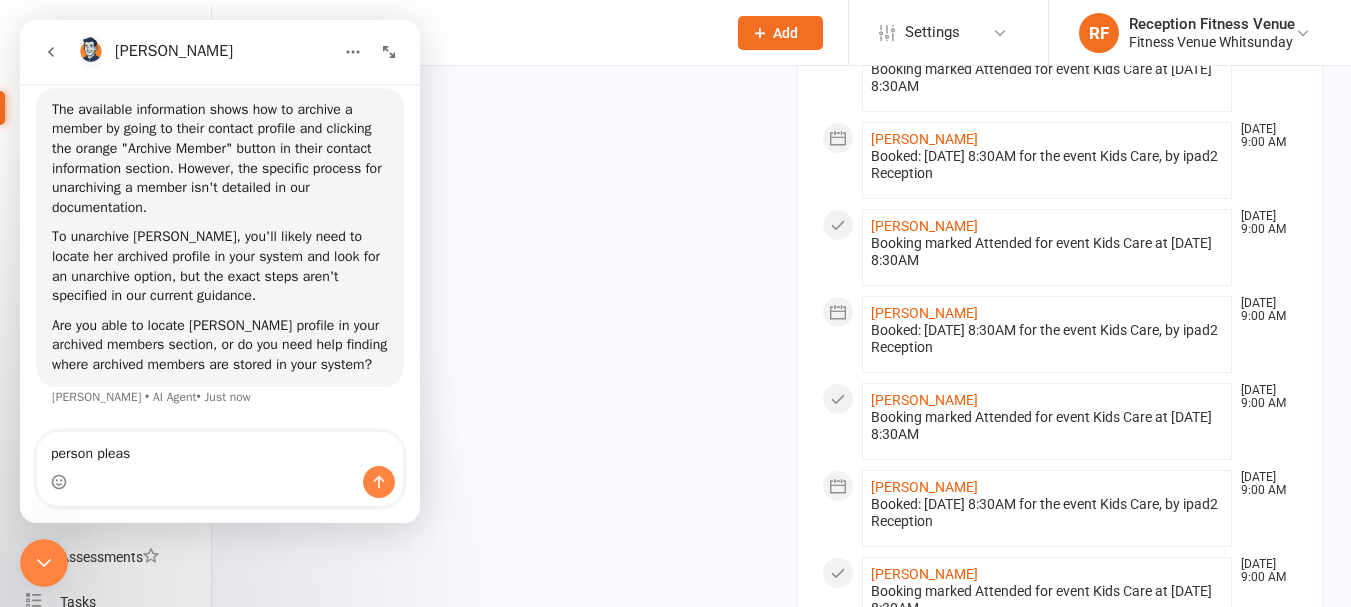 type on "person please" 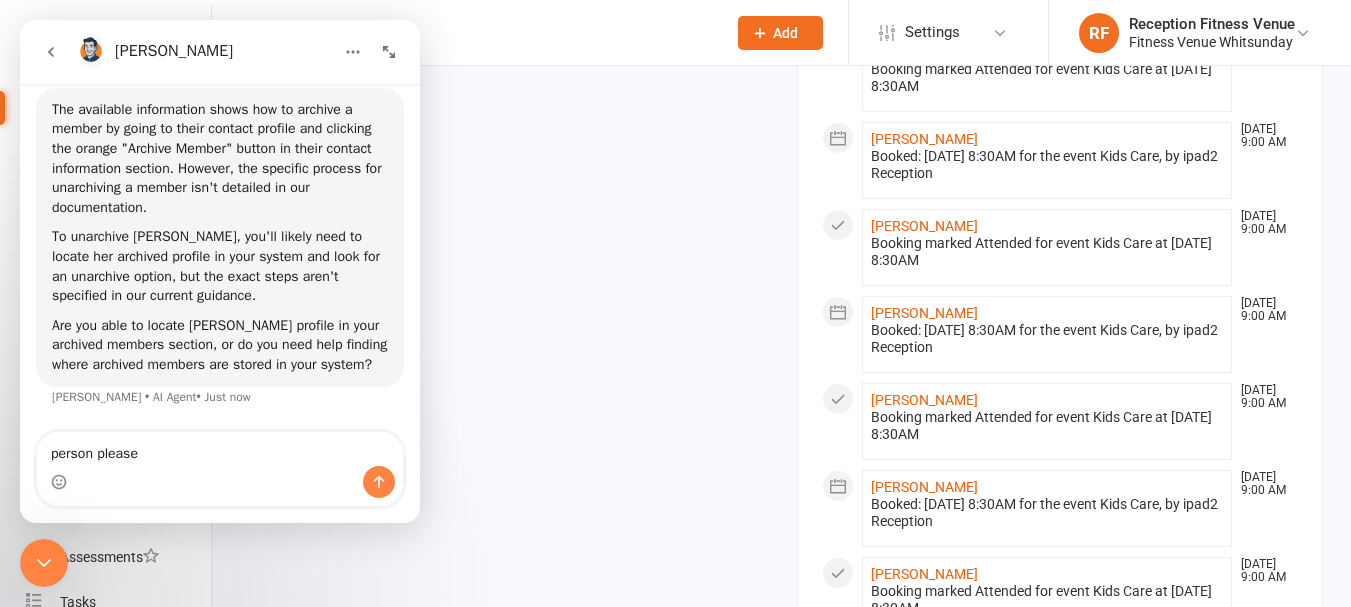 type 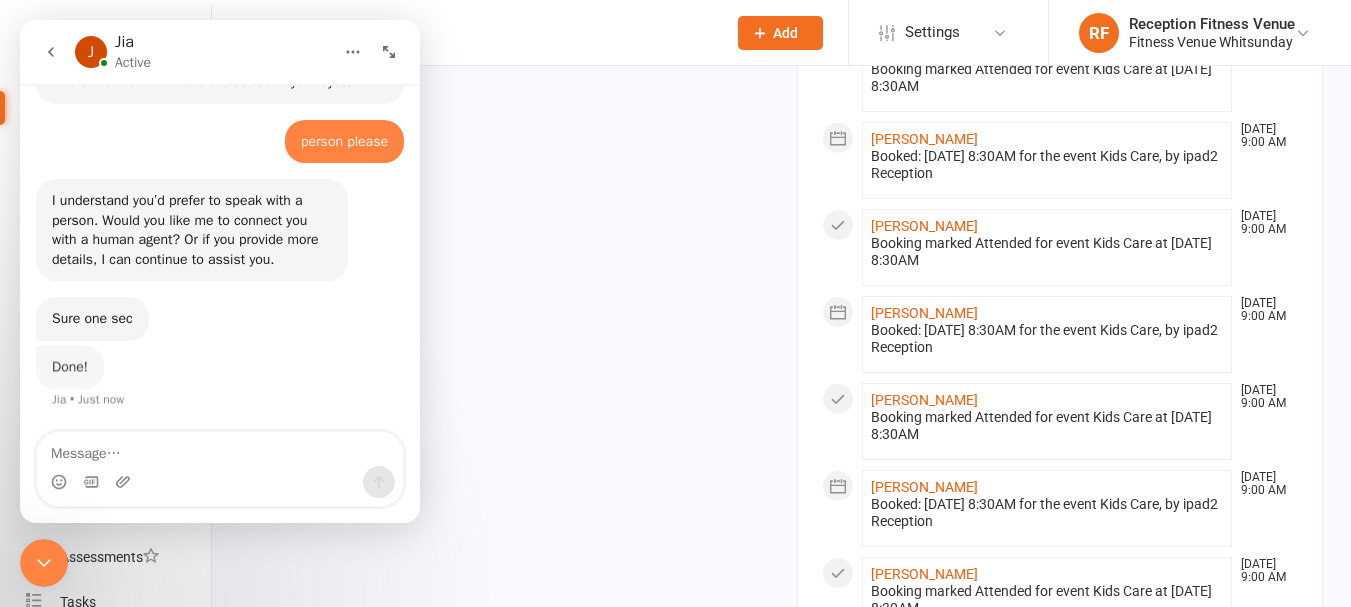 scroll, scrollTop: 440, scrollLeft: 0, axis: vertical 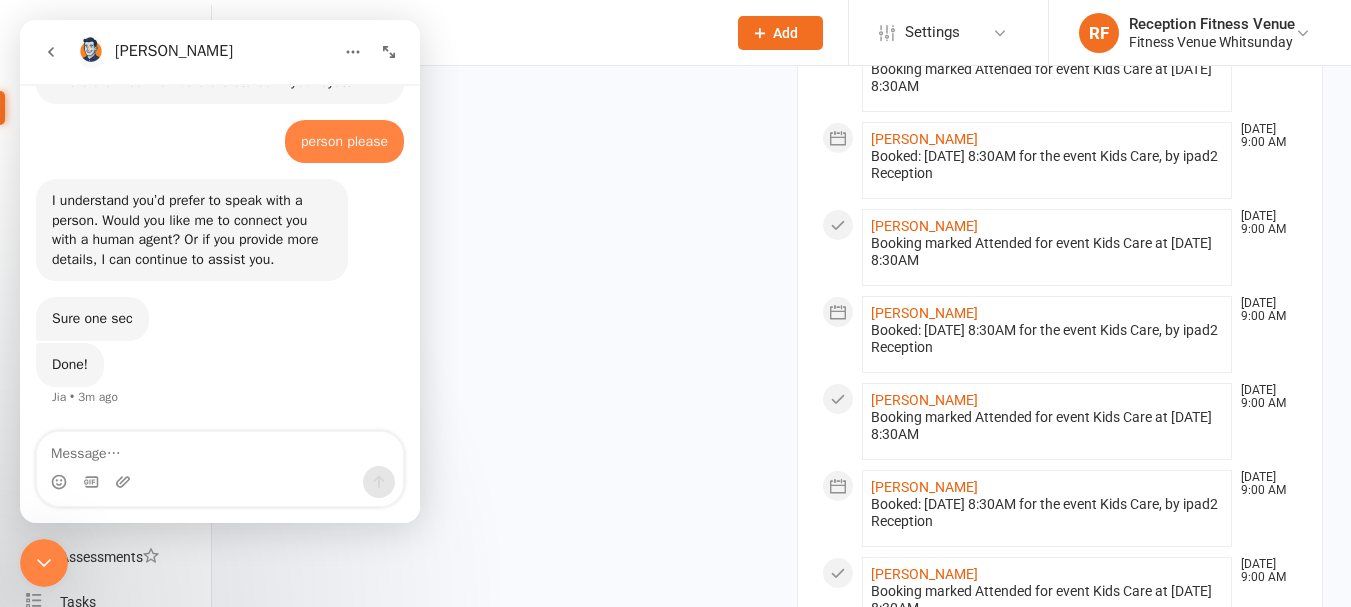 click 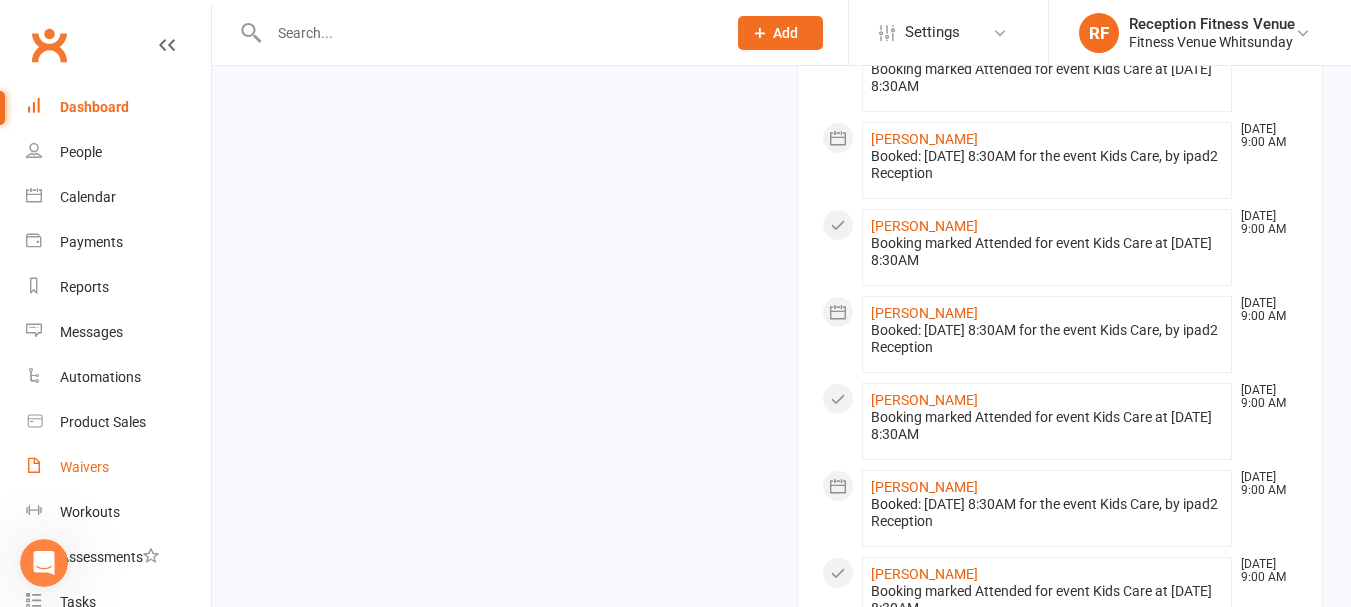 click on "Waivers" at bounding box center (84, 467) 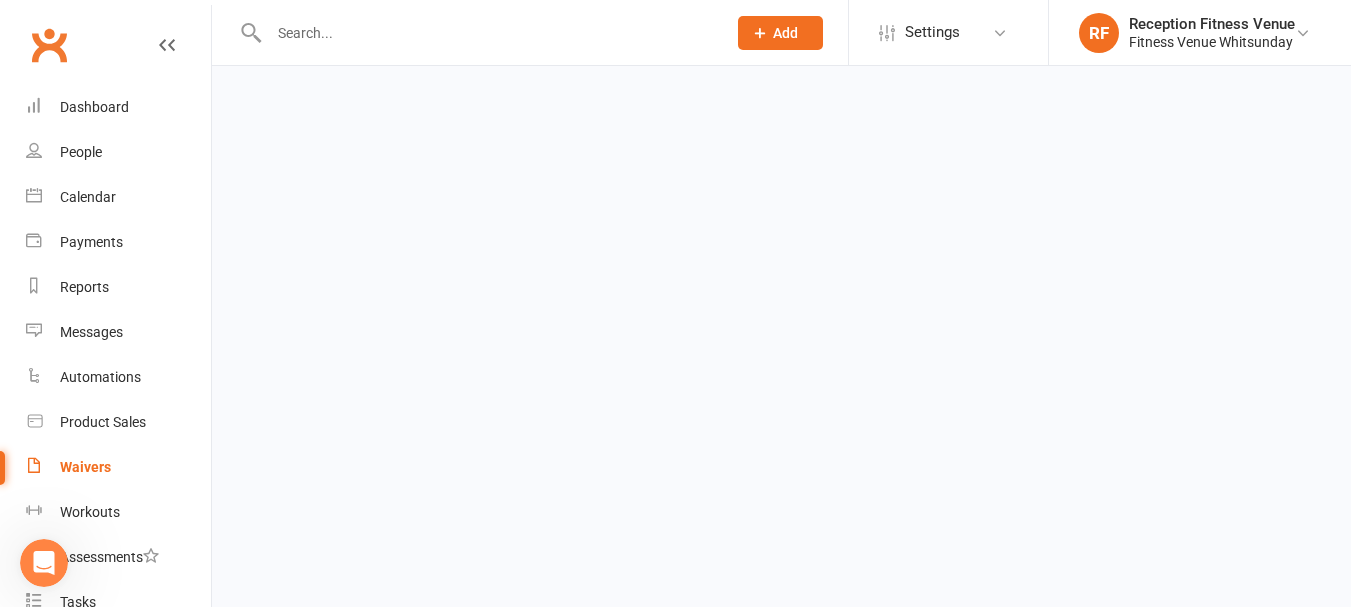 scroll, scrollTop: 0, scrollLeft: 0, axis: both 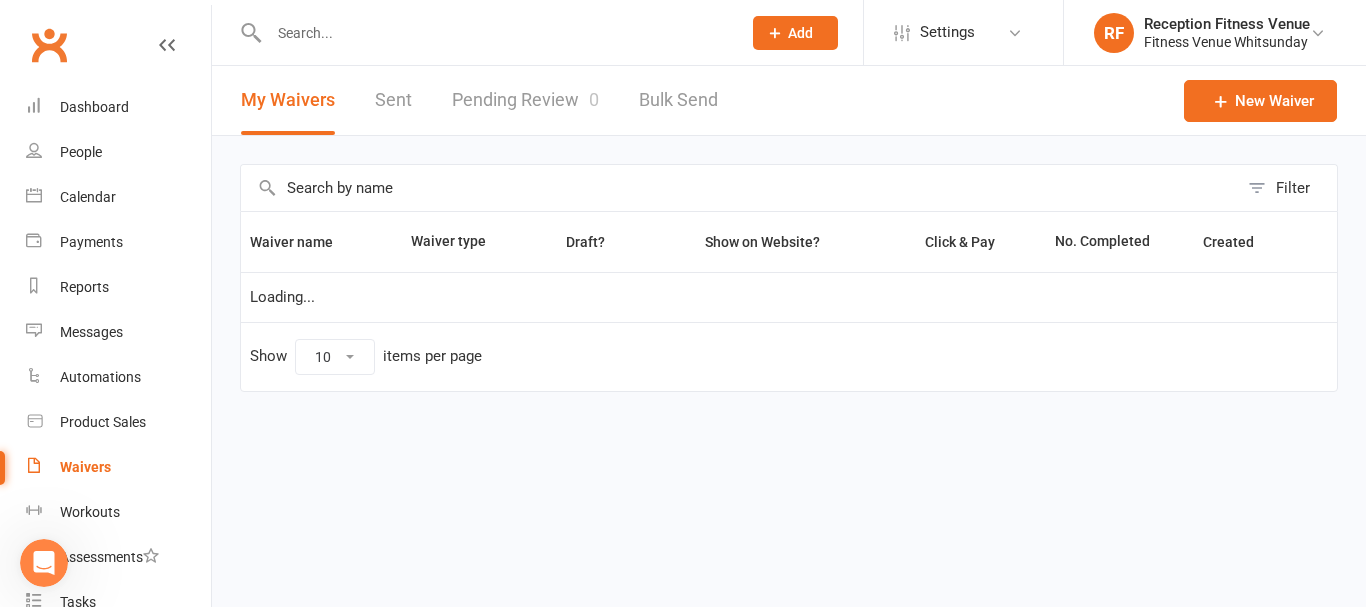 select on "50" 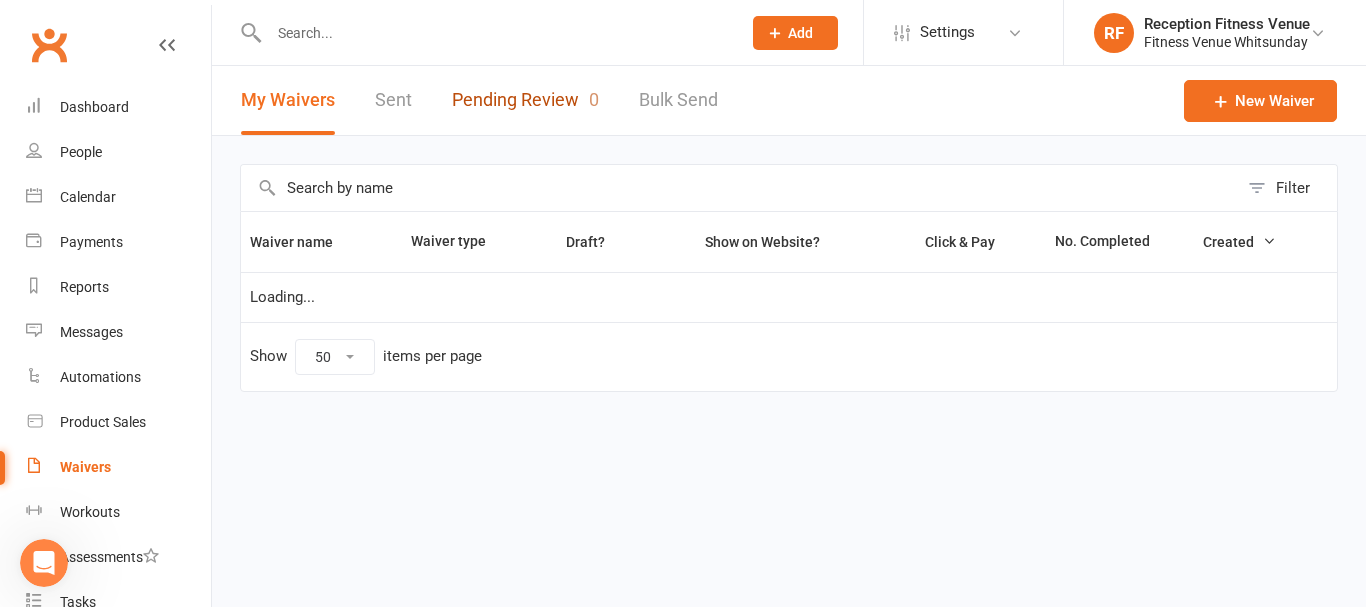 click on "Pending Review 0" at bounding box center [525, 100] 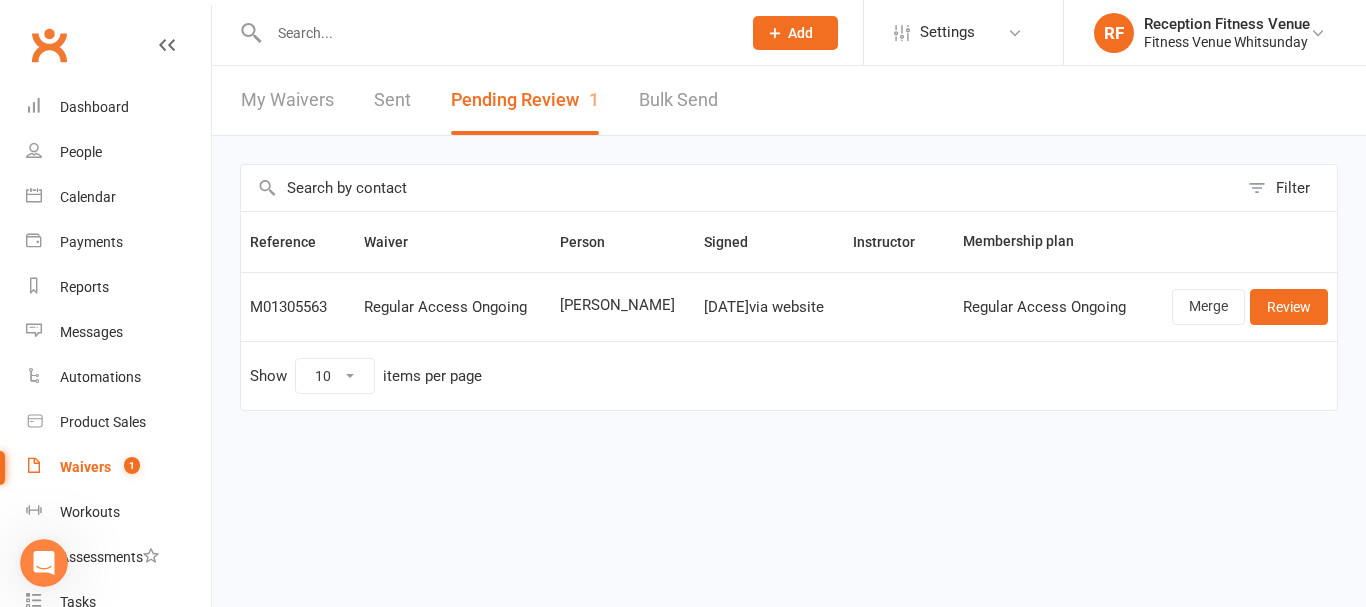 click on "Deborah Barry-O’Neill" at bounding box center (623, 305) 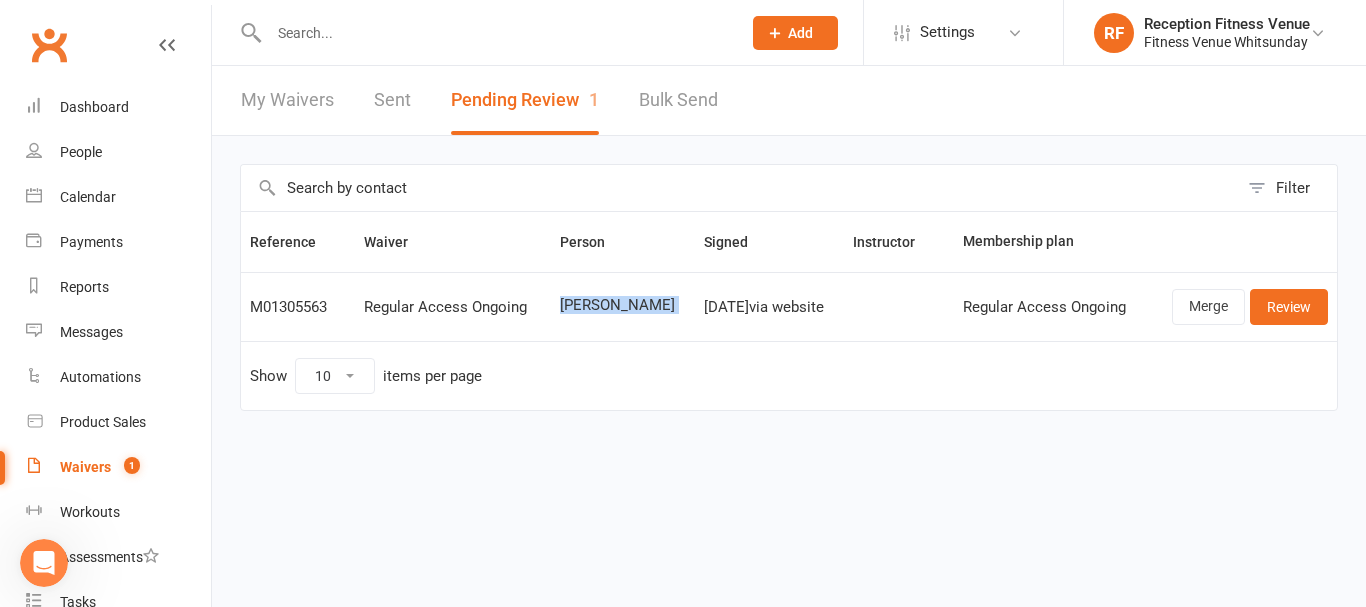 click on "Deborah Barry-O’Neill" at bounding box center [623, 305] 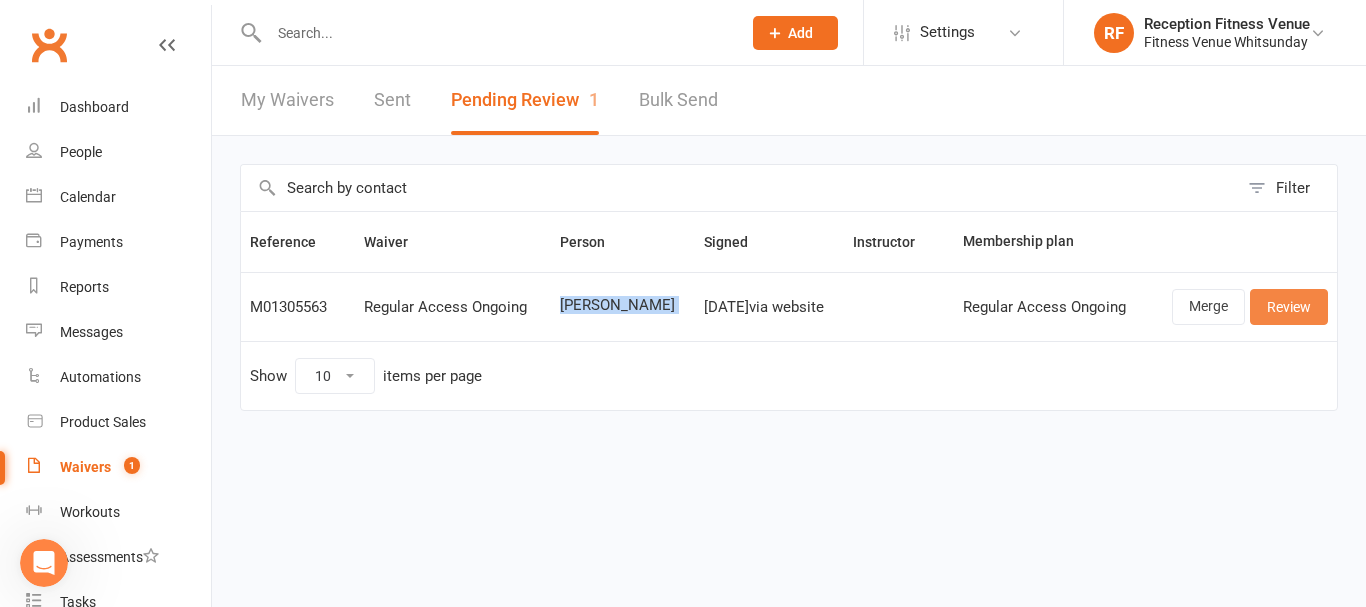 click on "Review" at bounding box center [1289, 307] 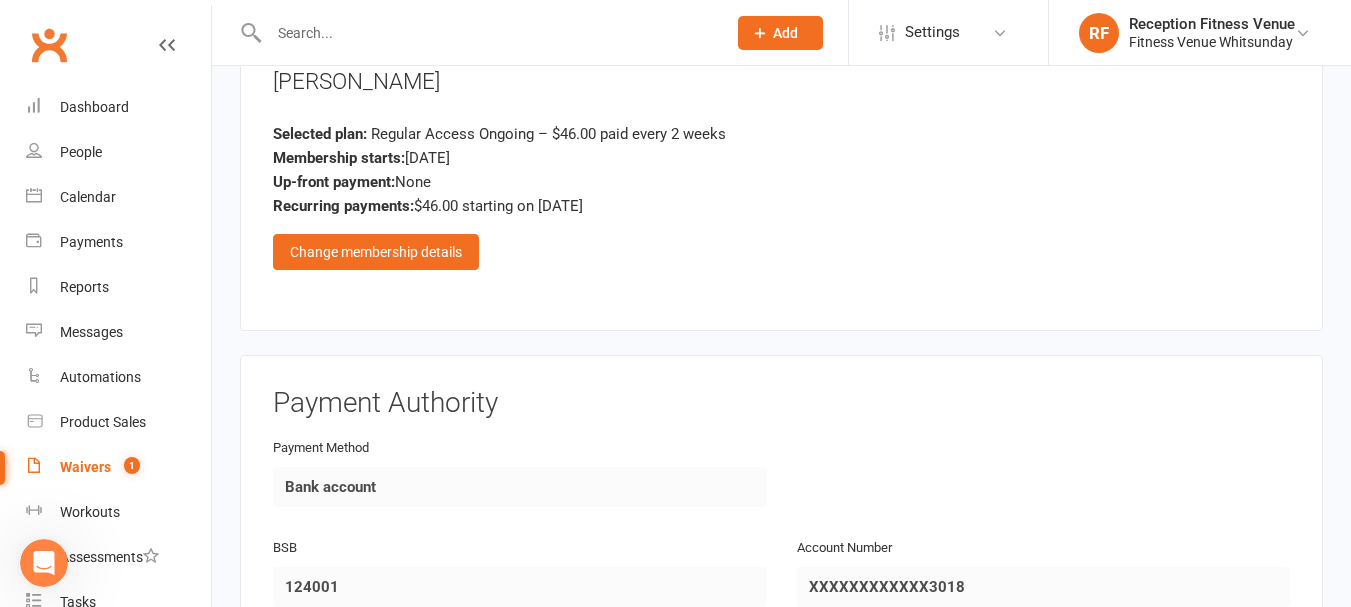scroll, scrollTop: 2963, scrollLeft: 0, axis: vertical 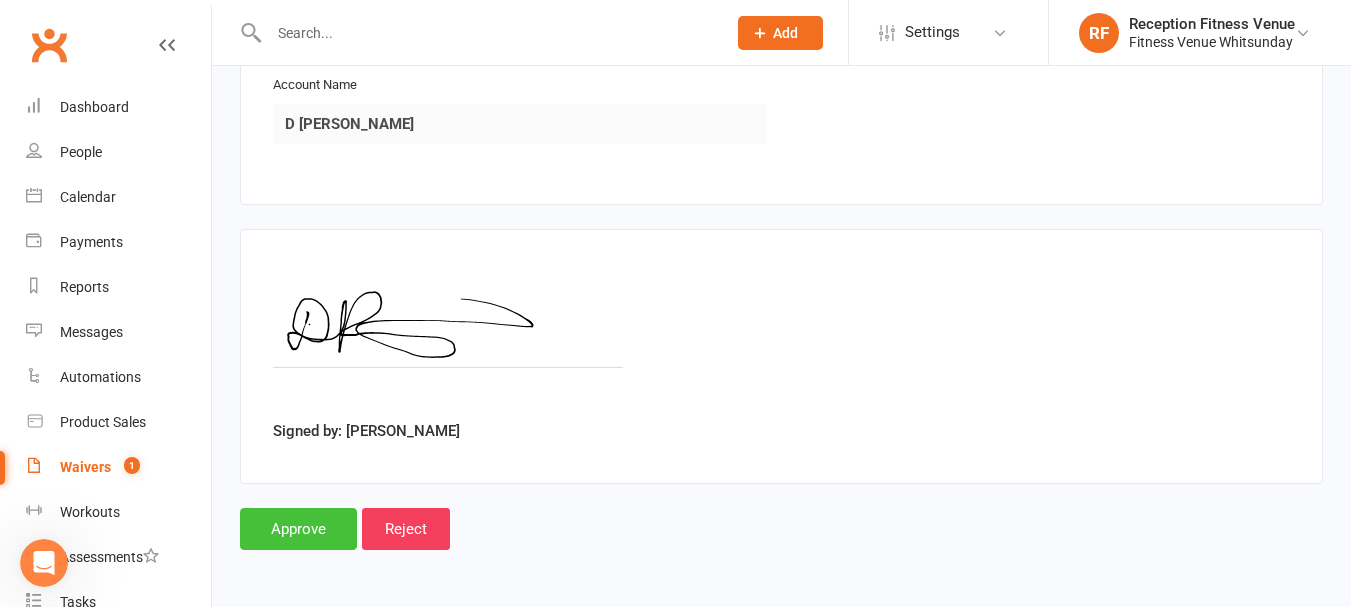 click on "Approve" at bounding box center (298, 529) 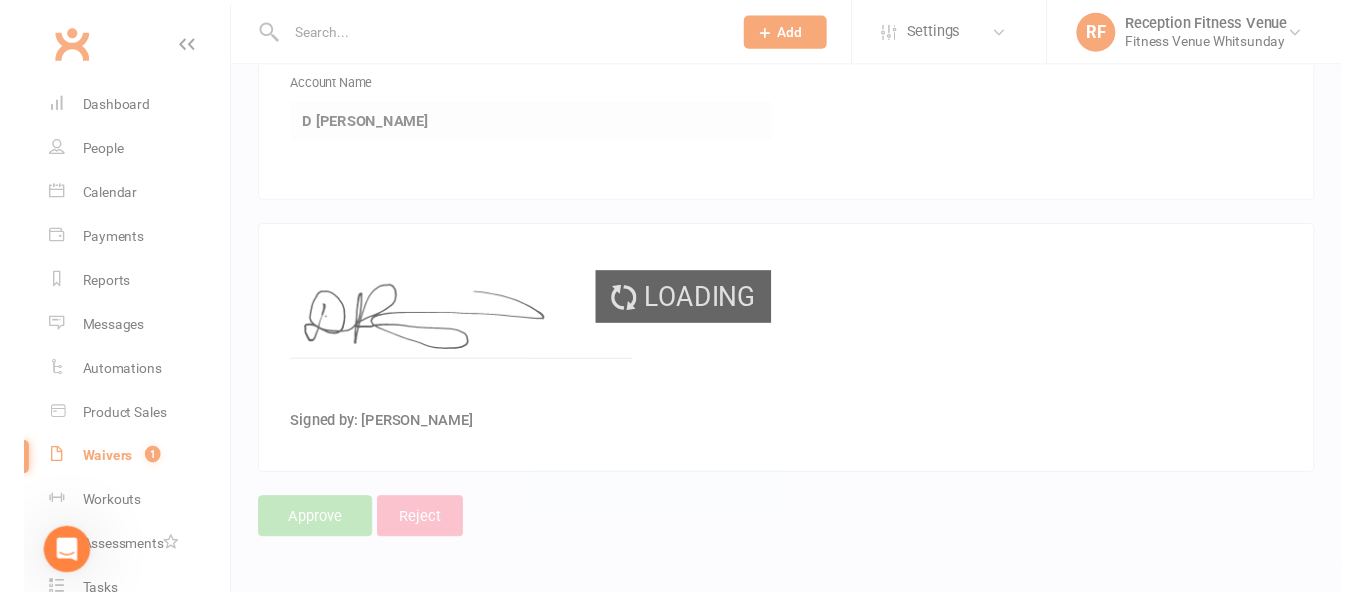scroll, scrollTop: 0, scrollLeft: 0, axis: both 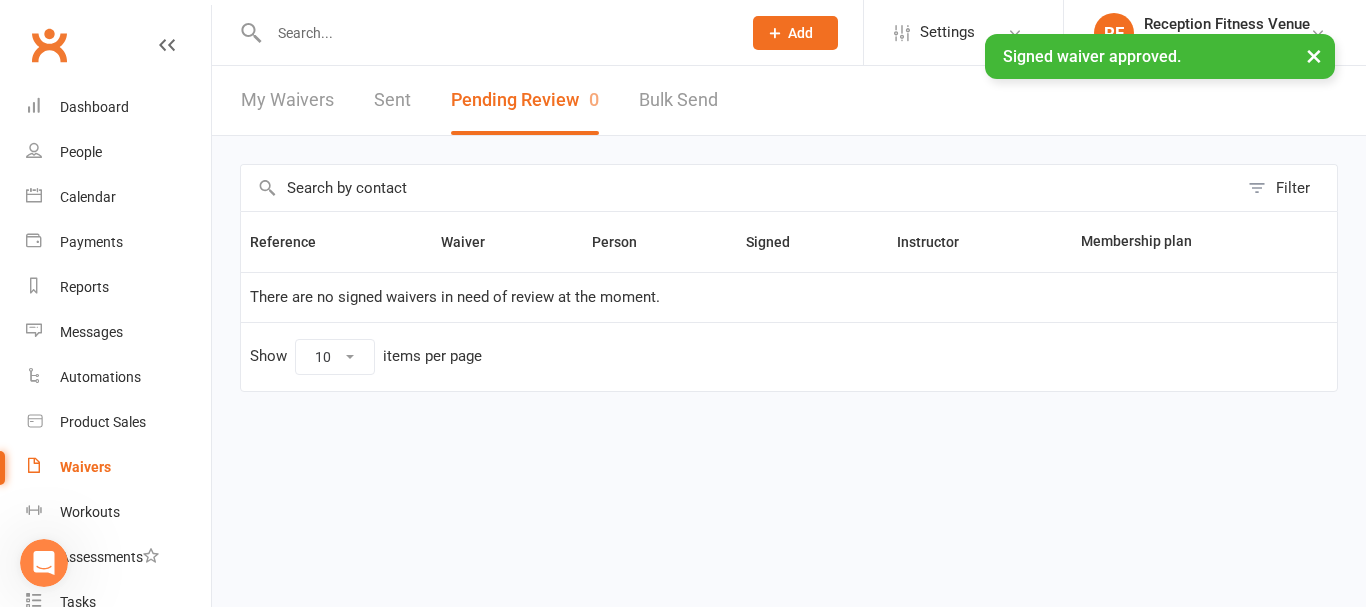 click at bounding box center [495, 33] 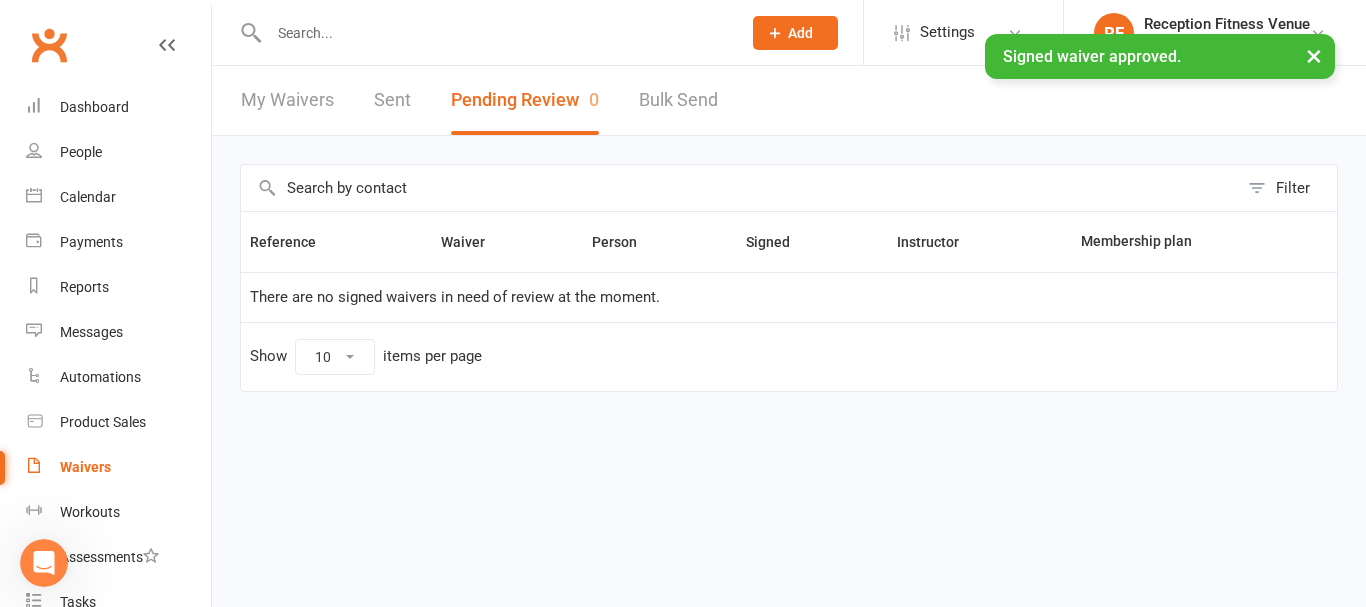 paste on "Deborah Barry-O’Neill" 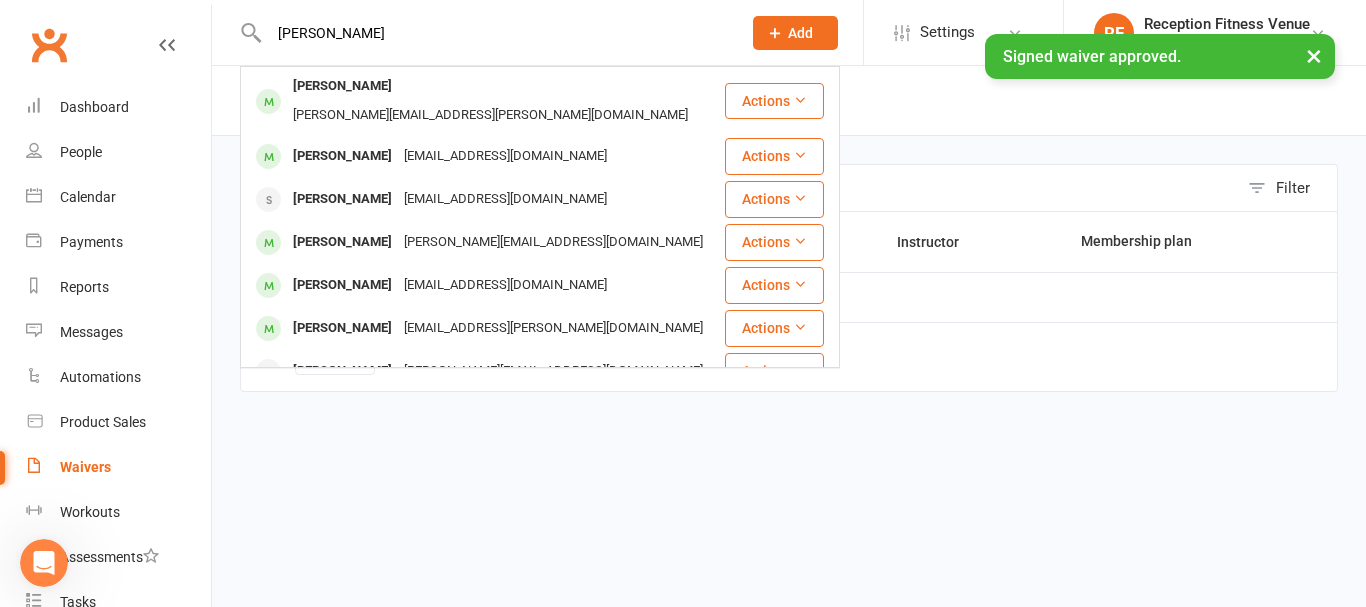type on "Deborah Barry-O’Neill" 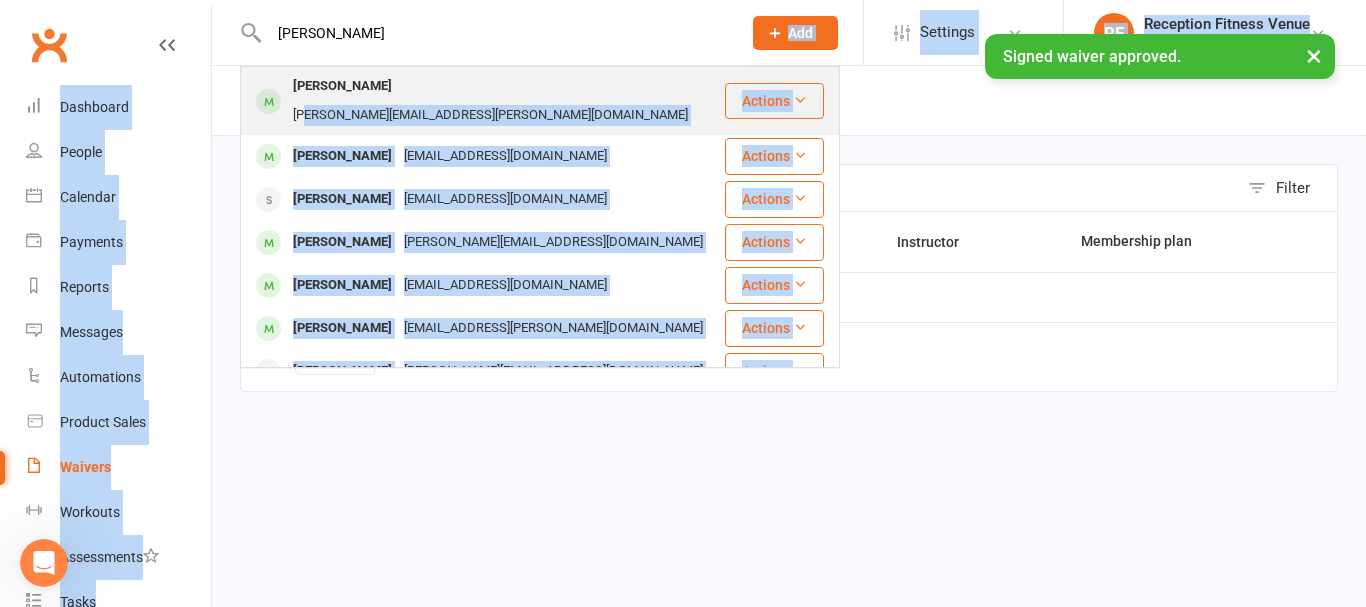 click on "Deborah Barry-O’Neill Deborah Barry-O’Neill debbie.barry.n@gmail.com Actions   Daisy Barry daisybarry18@gmail.com Actions   Deb Barrow debnaivars@gmail.com Actions   Deborah Friend Deborah@writeawaywhitsundays.com.au Actions   Barry Lake ugecaravan@gmail.com Actions   Dean Barnard dk.barnard@hotmail.com Actions   Harry Russell Harrison_russell@outlook.com Actions   Daneice Deacon Daneice.deacon@outlook.com Actions   Sarah Newland Sarah.newland.a@gmail.com Actions   Fiona Barrett fionajbarrett@gmail.com Actions   David Daking ddaking@bigoond.net.au Actions   Jessica Barr jessica_barr27@hotmail.com Actions   Alex O’Donnell Alex-odonnell@hotmail.com Actions   Daniel Baines noemail@gmail.com Actions   Gary Tebbatt gtebbatt@bigpond.net.au Actions   Lucy O’Halloran lucyohall@gmail.com Actions   Debbie Bisset debnglenn@bigpond.com Actions
Prospect
Member
Non-attending contact" at bounding box center (683, 226) 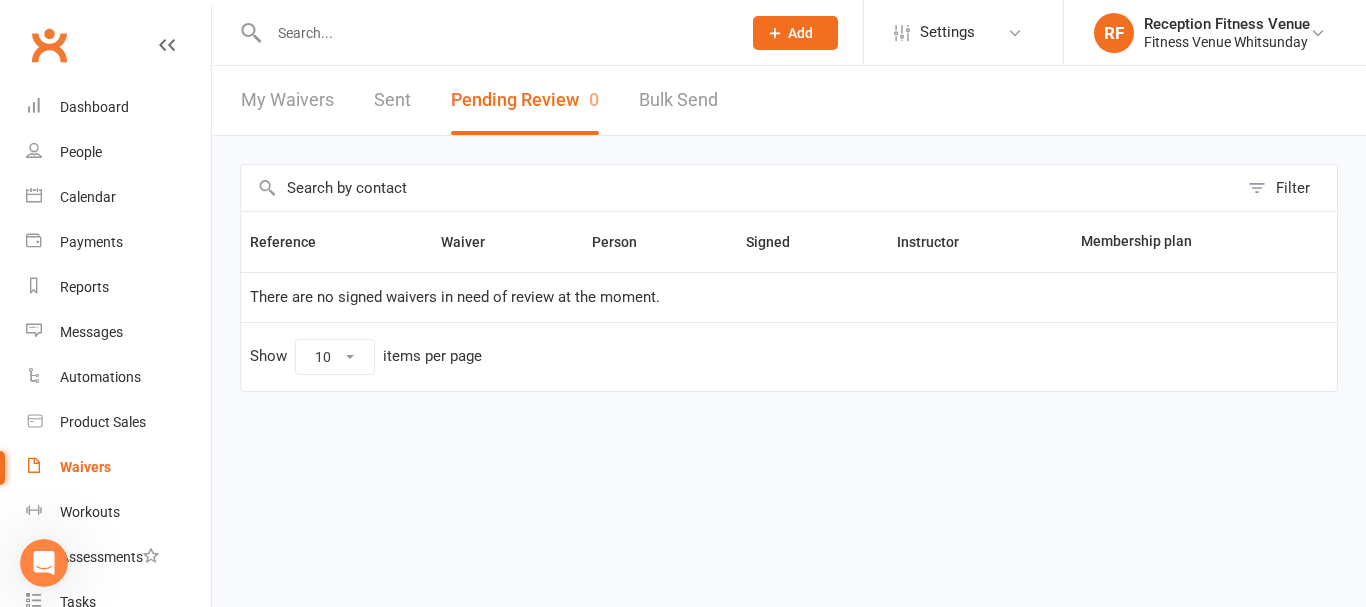 paste on "Deborah Barry-O’Neill" 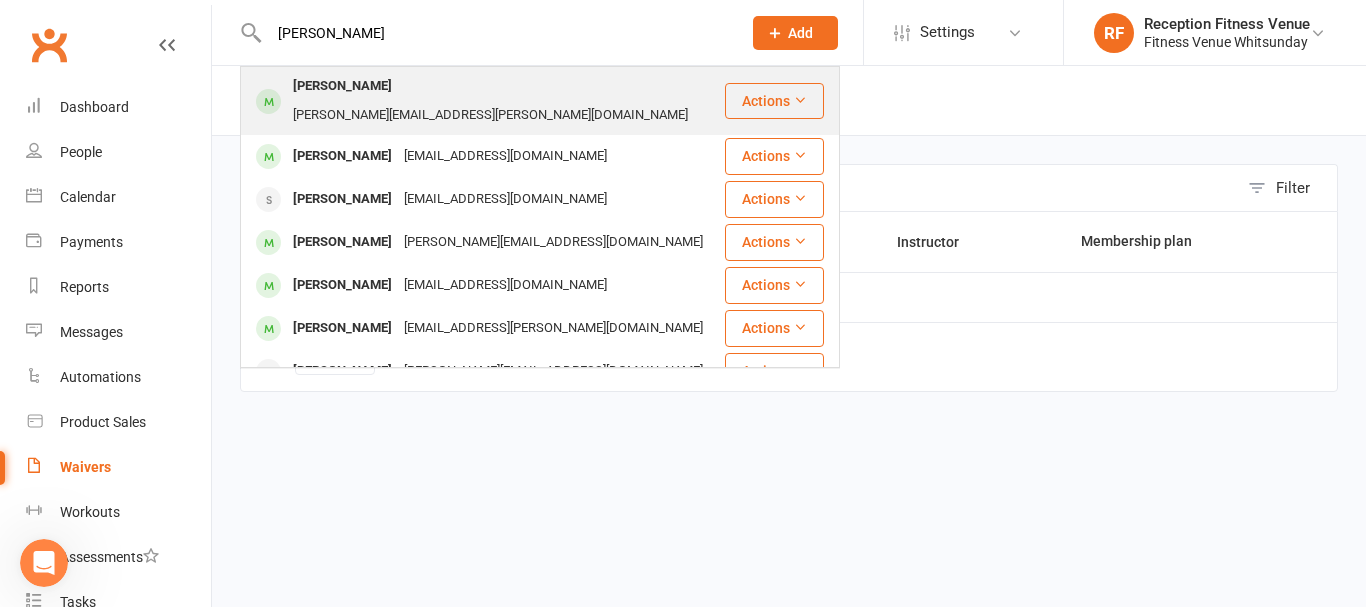 type on "Deborah Barry-O’Neill" 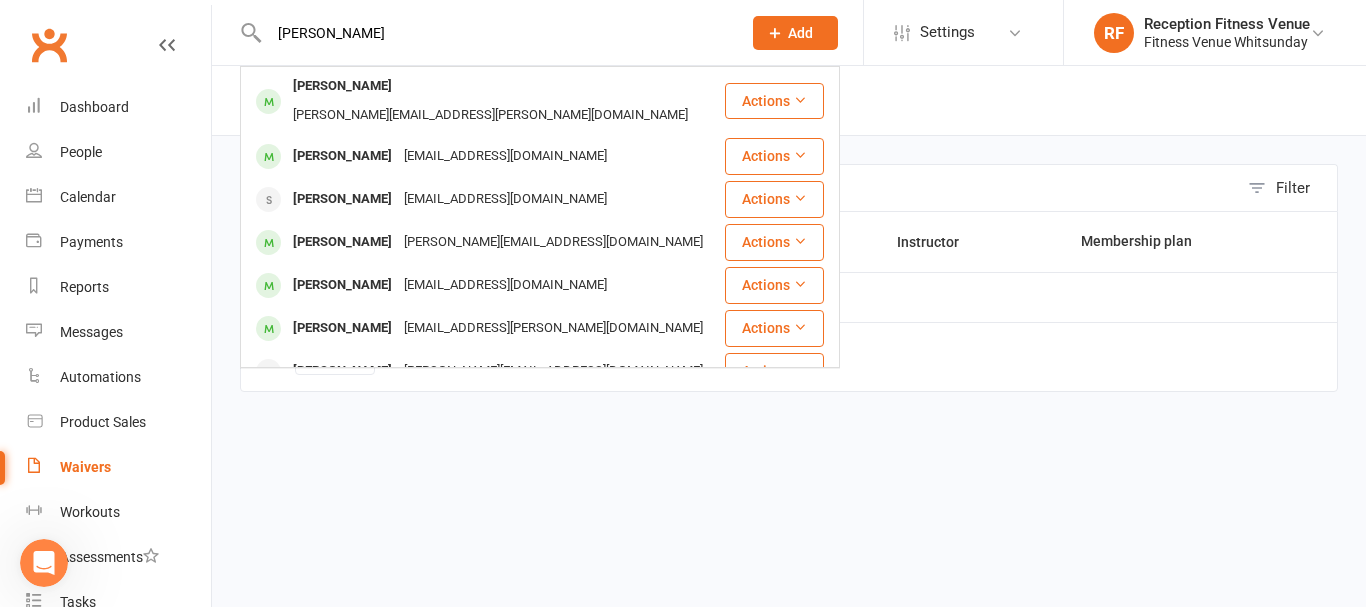type 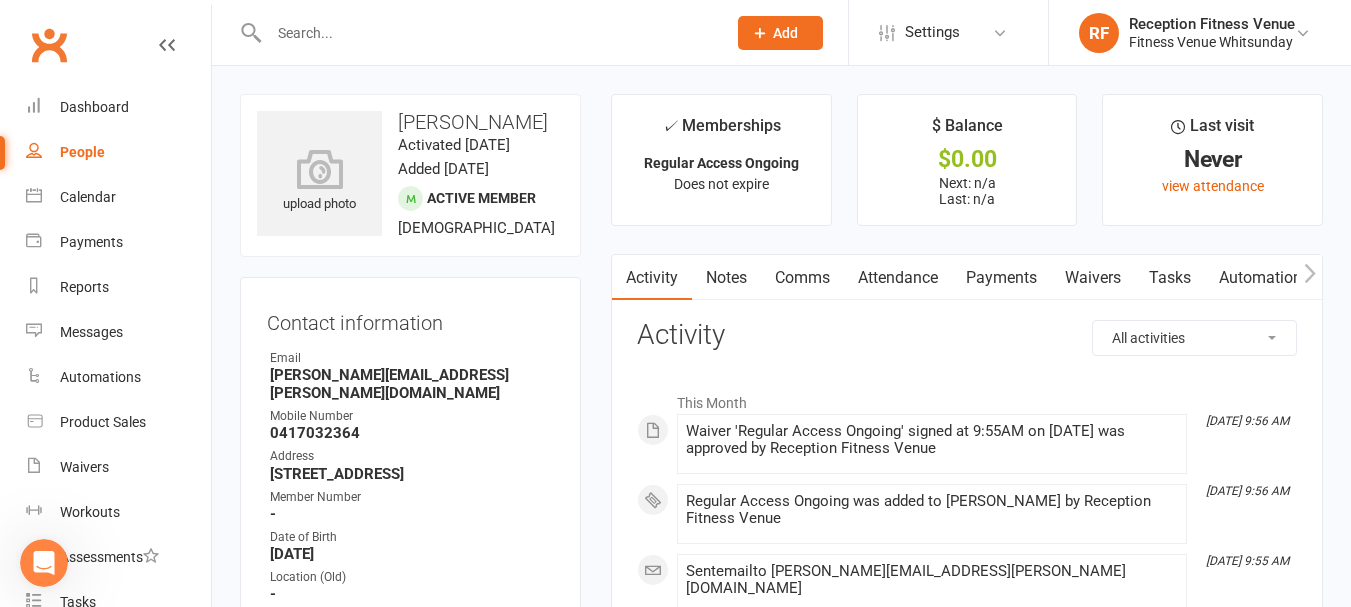 click on "Email" at bounding box center [412, 358] 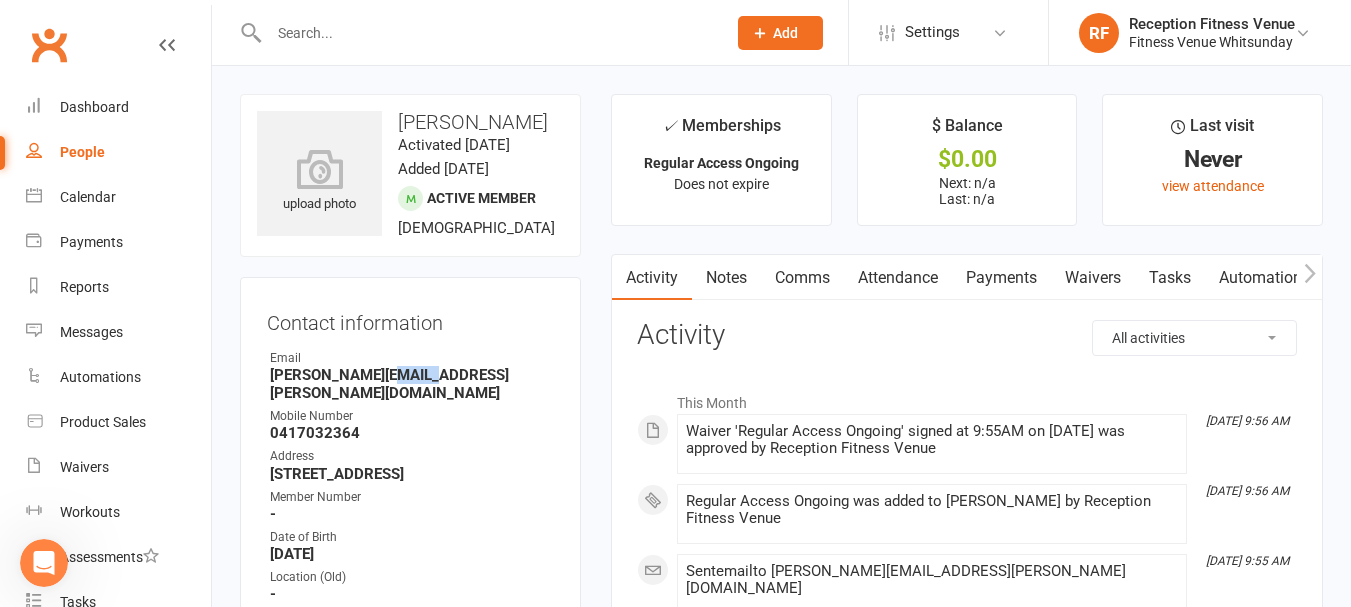 click on "debbie.barry.n@gmail.com" at bounding box center [412, 384] 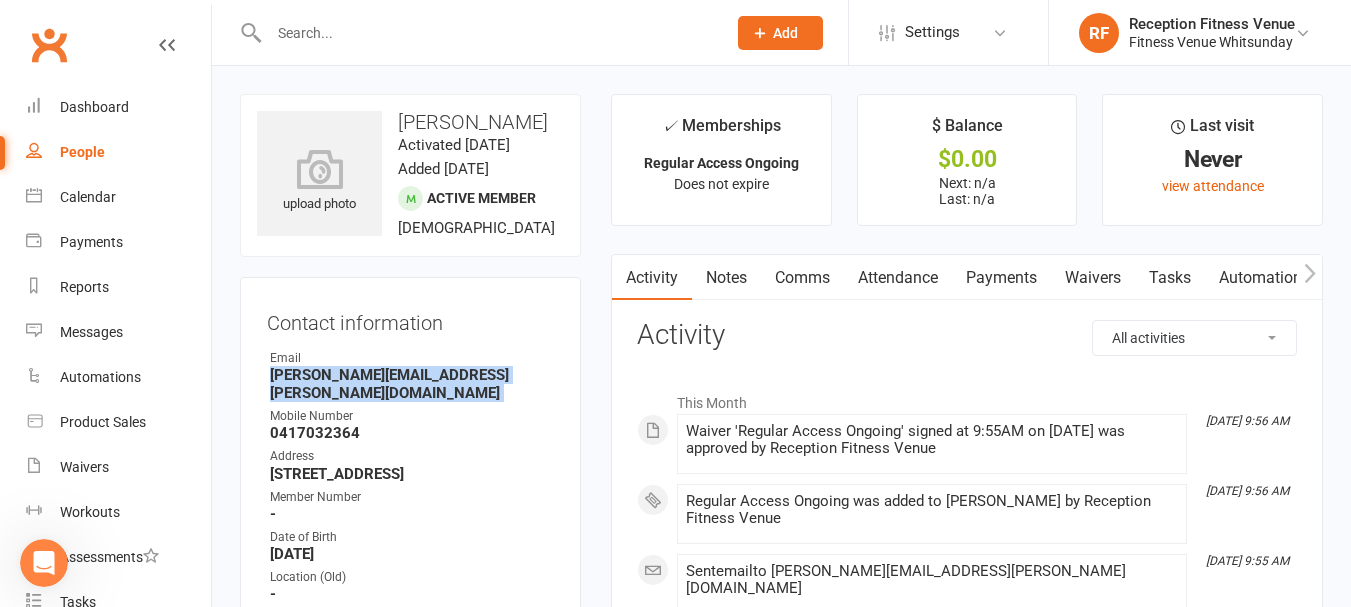 click on "debbie.barry.n@gmail.com" at bounding box center [412, 384] 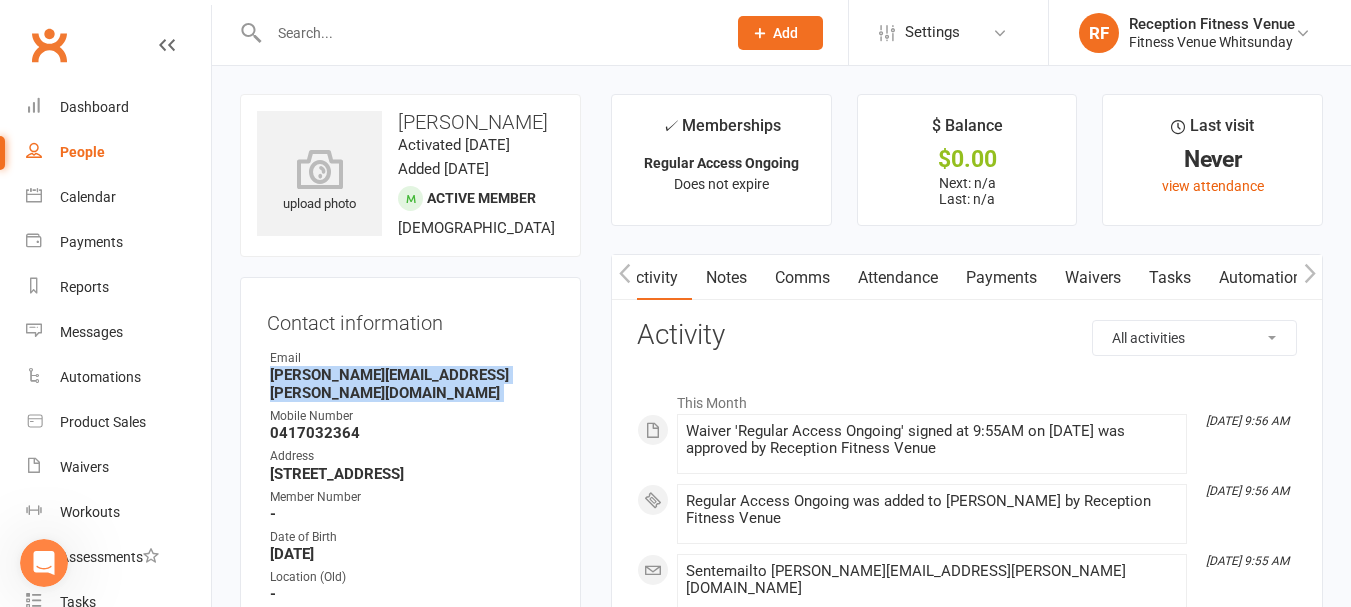 scroll, scrollTop: 0, scrollLeft: 150, axis: horizontal 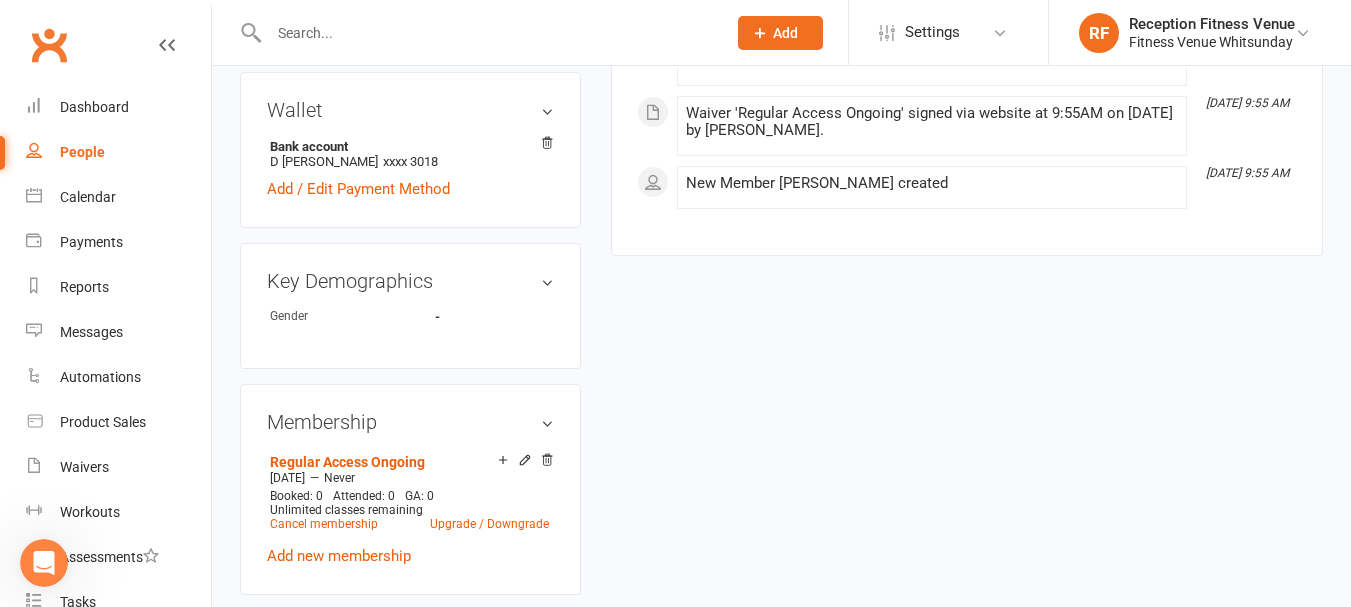 click on "Add new membership" at bounding box center [339, 556] 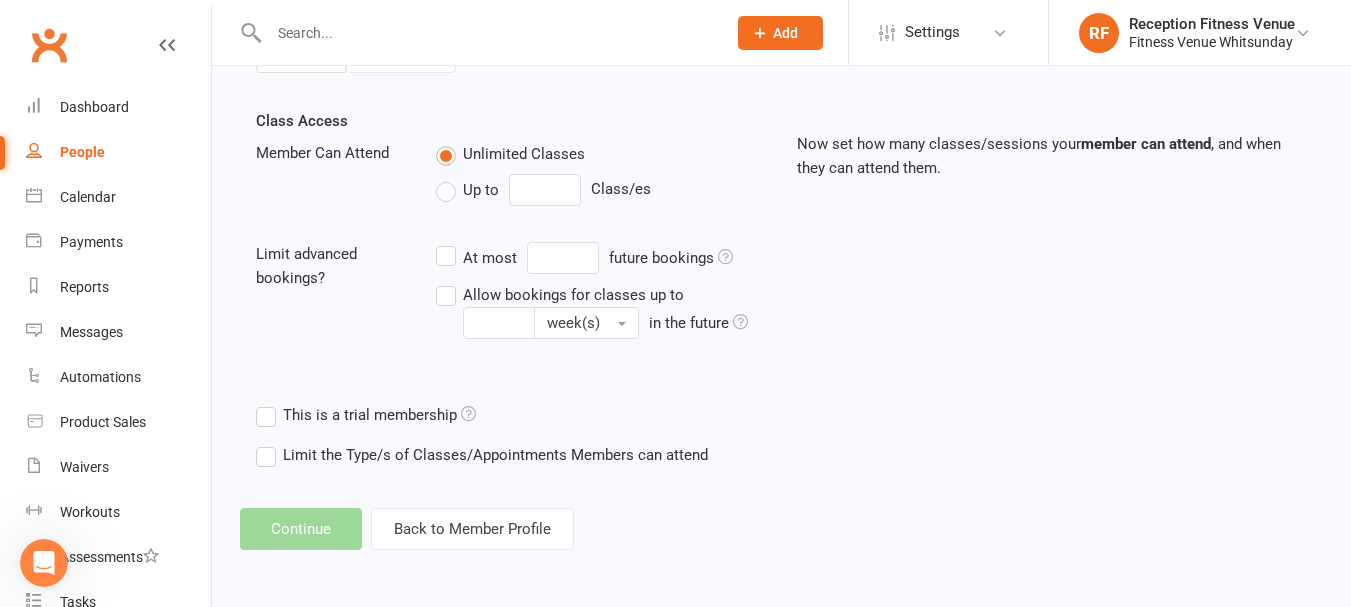 scroll, scrollTop: 0, scrollLeft: 0, axis: both 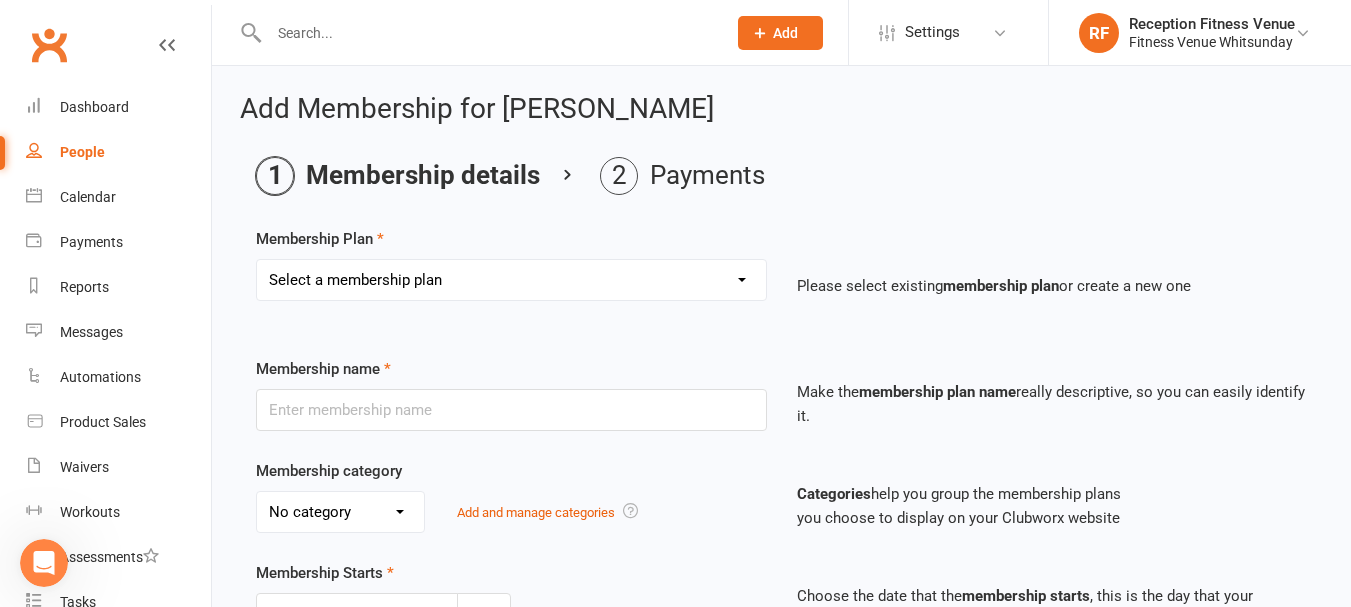 click on "Select a membership plan Create new Membership Plan Regular Access Ongoing Regular Ongoing Mates Rates Base Rate 1 month Select Rate 1 Month 3 Months 6 Months 12 months 10 Pass 10 Pass Select 1 Week Workcover 8 Week Challenge FV Staff 1 Month Student Regular Kids Personal Training PAYG Student Ongoing Casual Attendance 10 Pass Student 5 Pass Infrared Sauna 1 Week Student 2 Weeks 6 Week Reset" at bounding box center [511, 280] 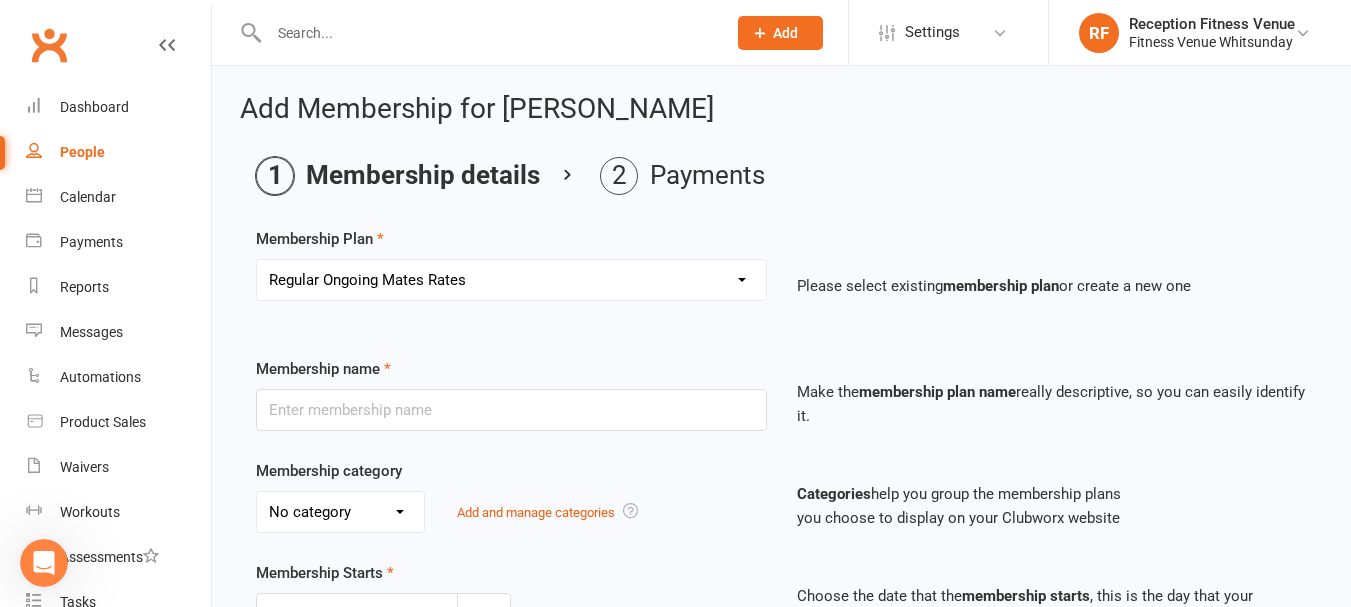 click on "Select a membership plan Create new Membership Plan Regular Access Ongoing Regular Ongoing Mates Rates Base Rate 1 month Select Rate 1 Month 3 Months 6 Months 12 months 10 Pass 10 Pass Select 1 Week Workcover 8 Week Challenge FV Staff 1 Month Student Regular Kids Personal Training PAYG Student Ongoing Casual Attendance 10 Pass Student 5 Pass Infrared Sauna 1 Week Student 2 Weeks 6 Week Reset" at bounding box center [511, 280] 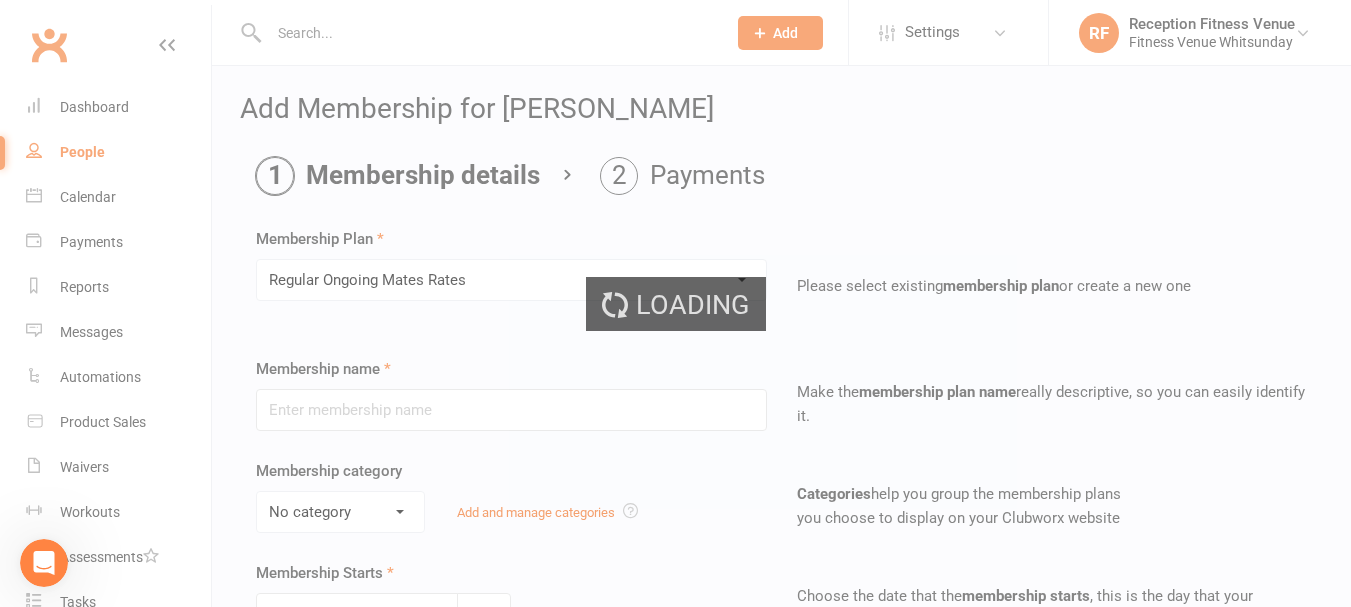 type on "Regular Ongoing Mates Rates" 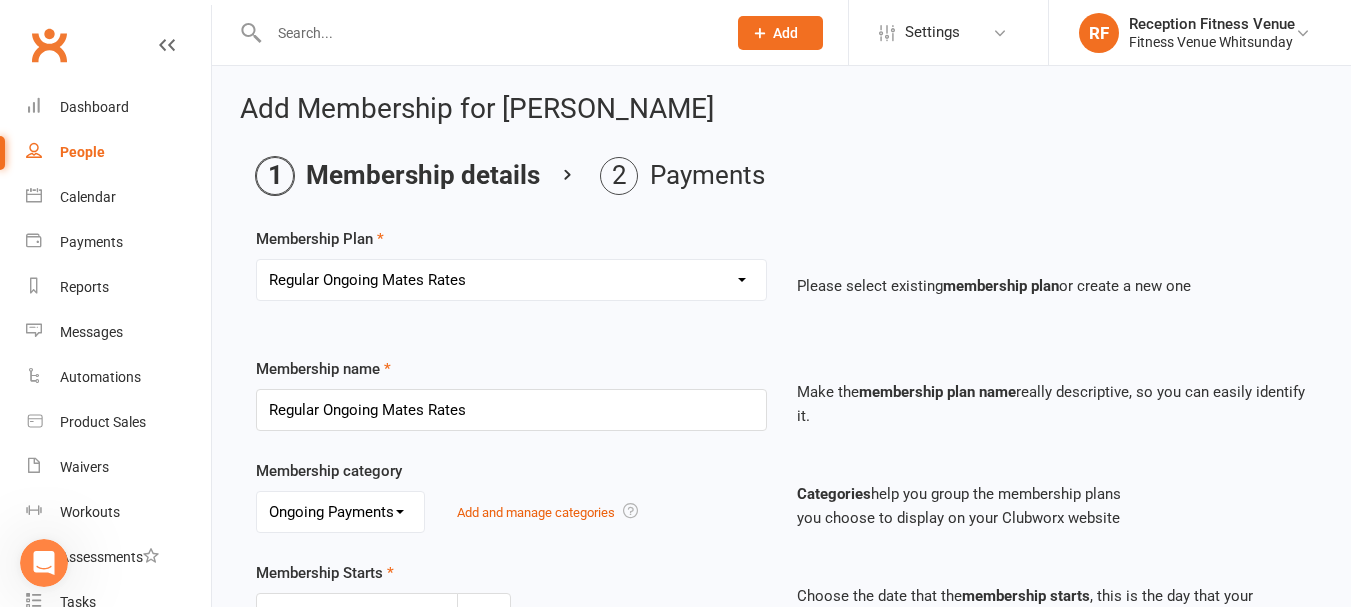 scroll, scrollTop: 664, scrollLeft: 0, axis: vertical 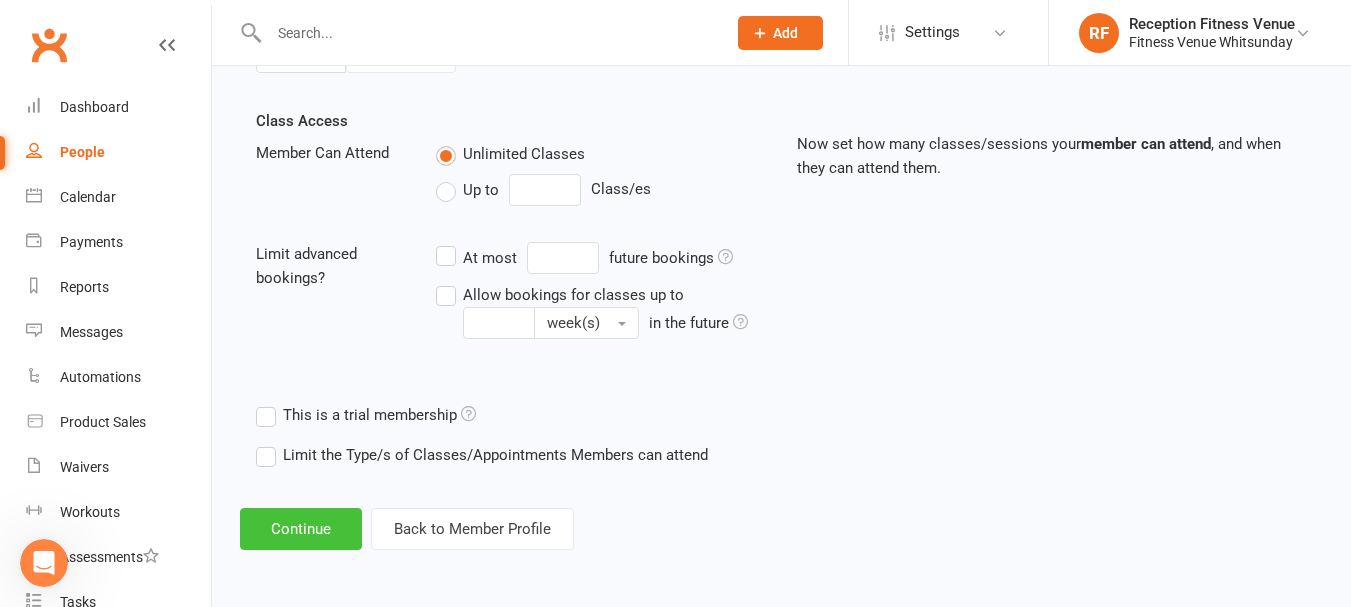 click on "Continue" at bounding box center (301, 529) 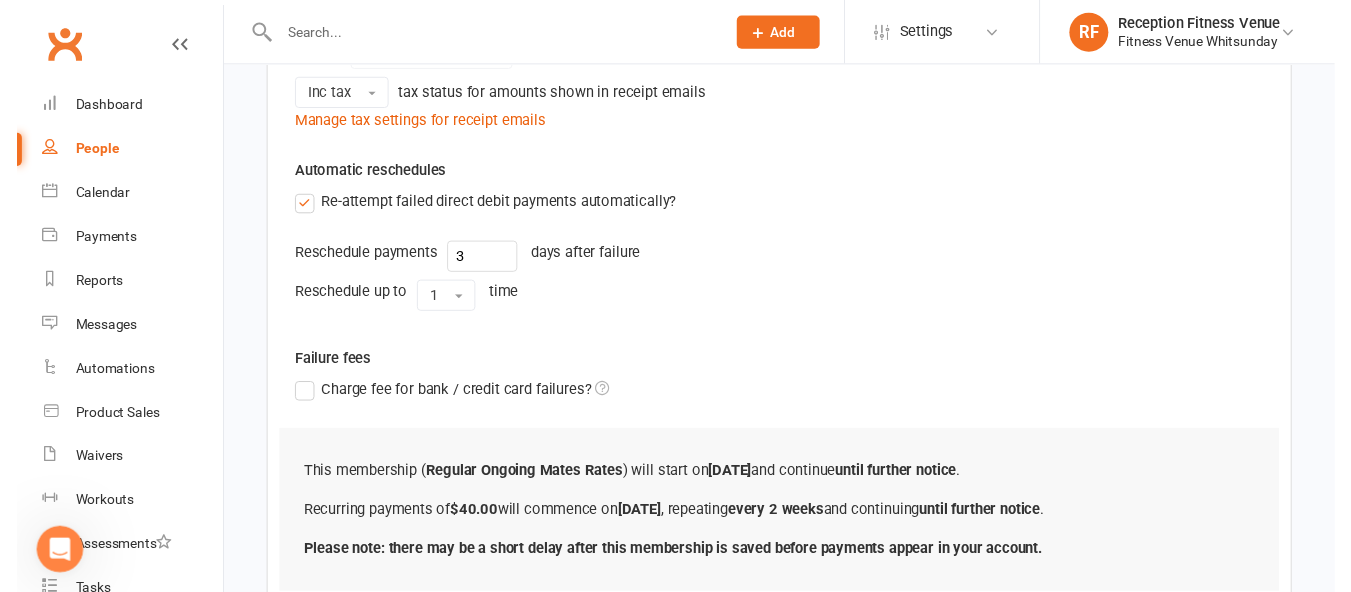 scroll, scrollTop: 847, scrollLeft: 0, axis: vertical 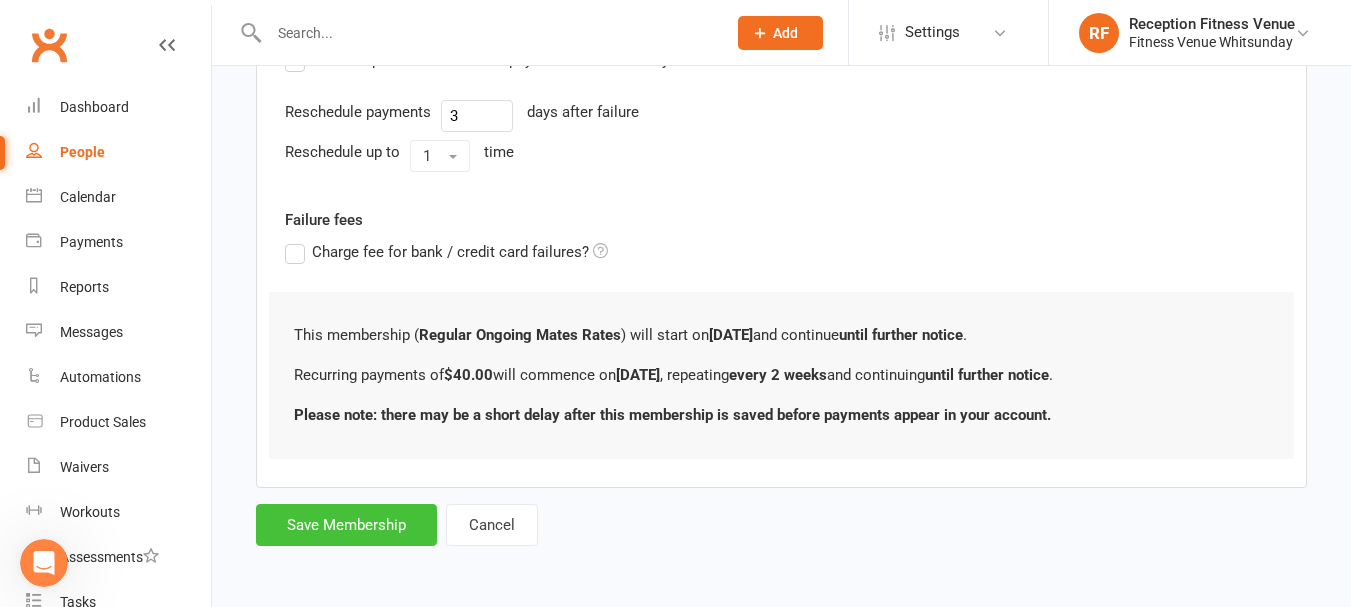 click on "Save Membership" at bounding box center (346, 525) 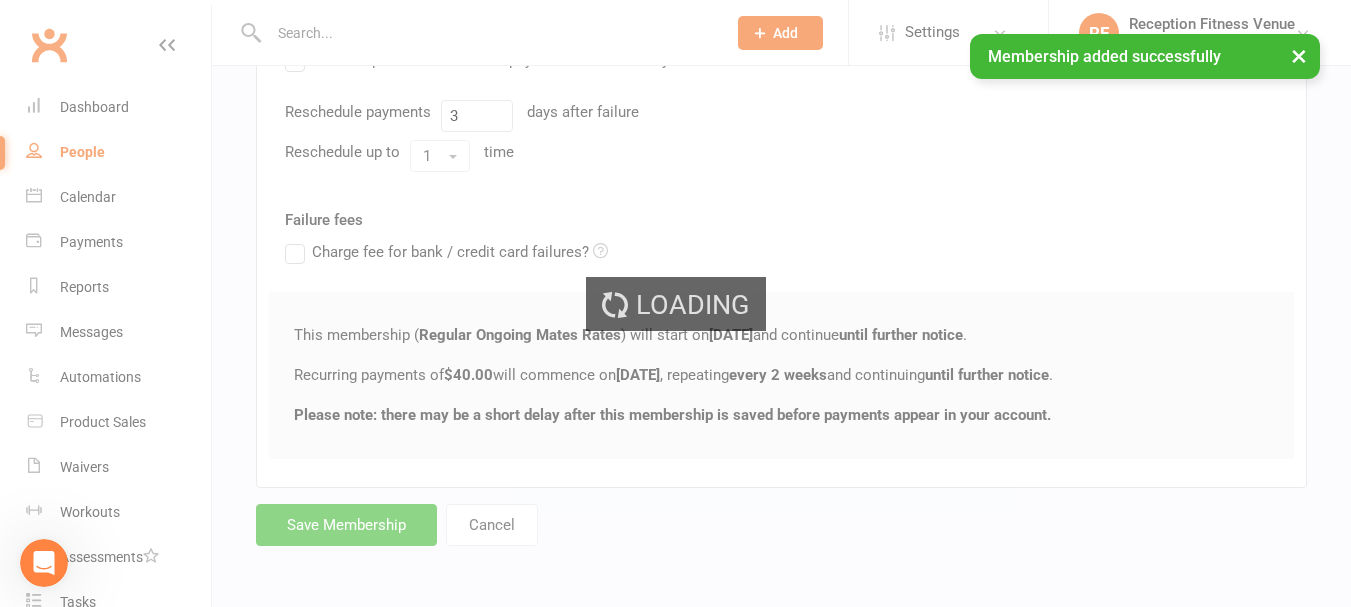 scroll, scrollTop: 440, scrollLeft: 0, axis: vertical 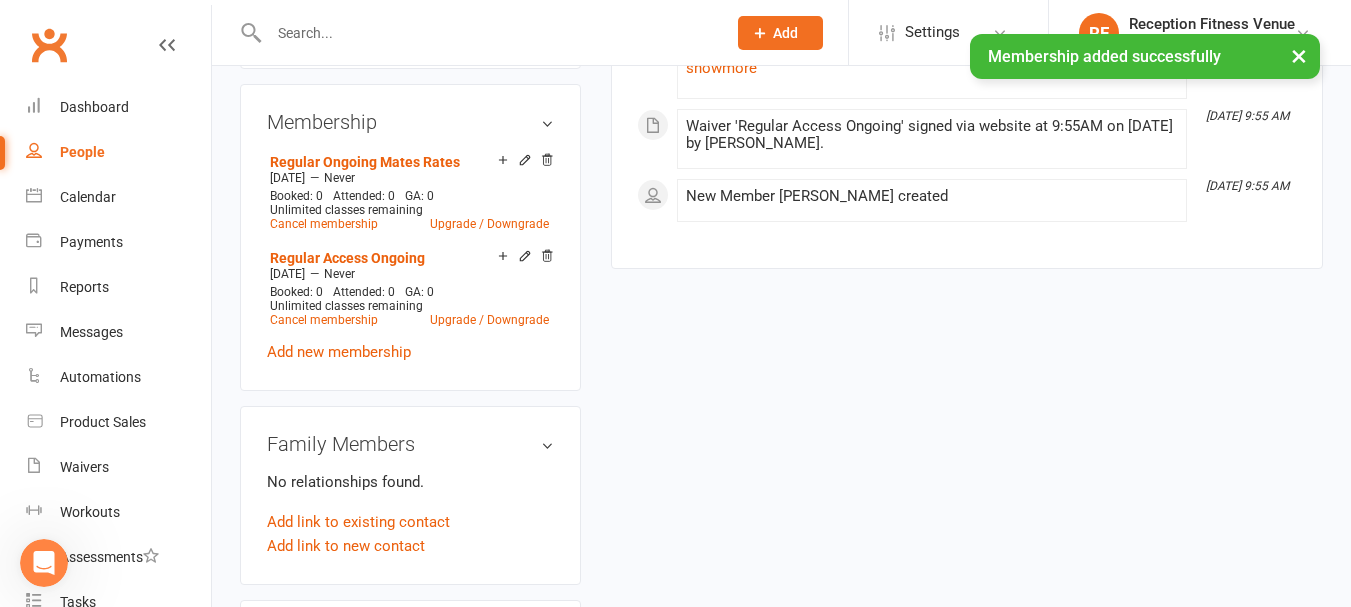 click 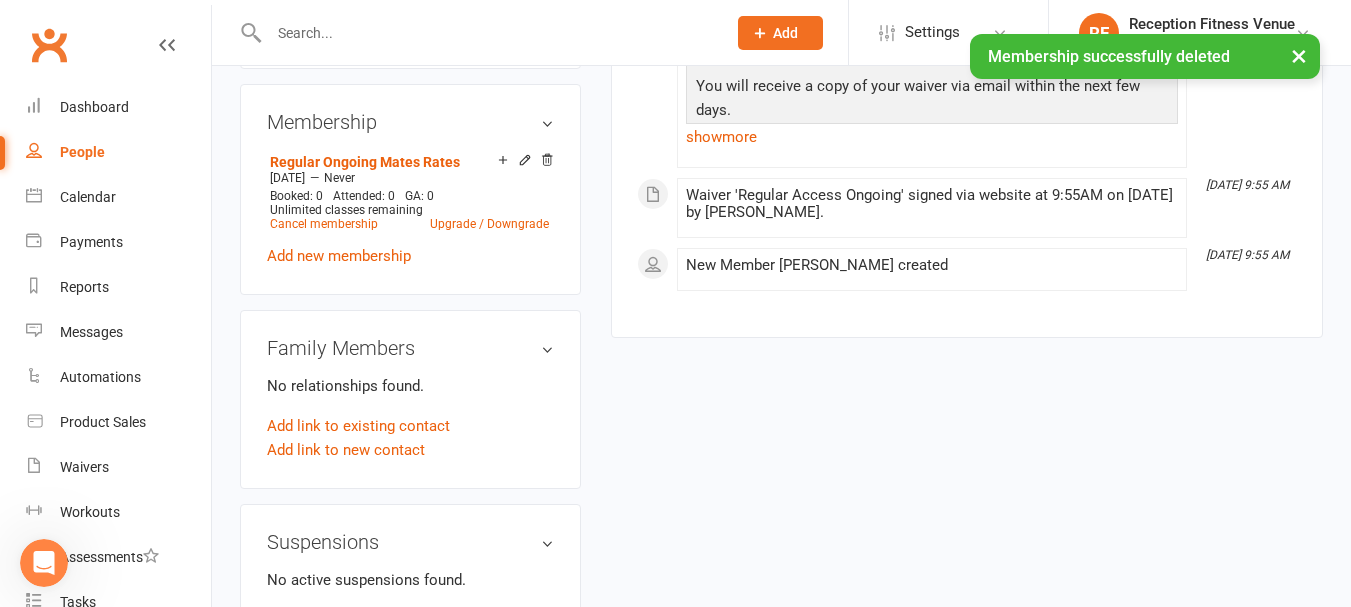 scroll, scrollTop: 440, scrollLeft: 0, axis: vertical 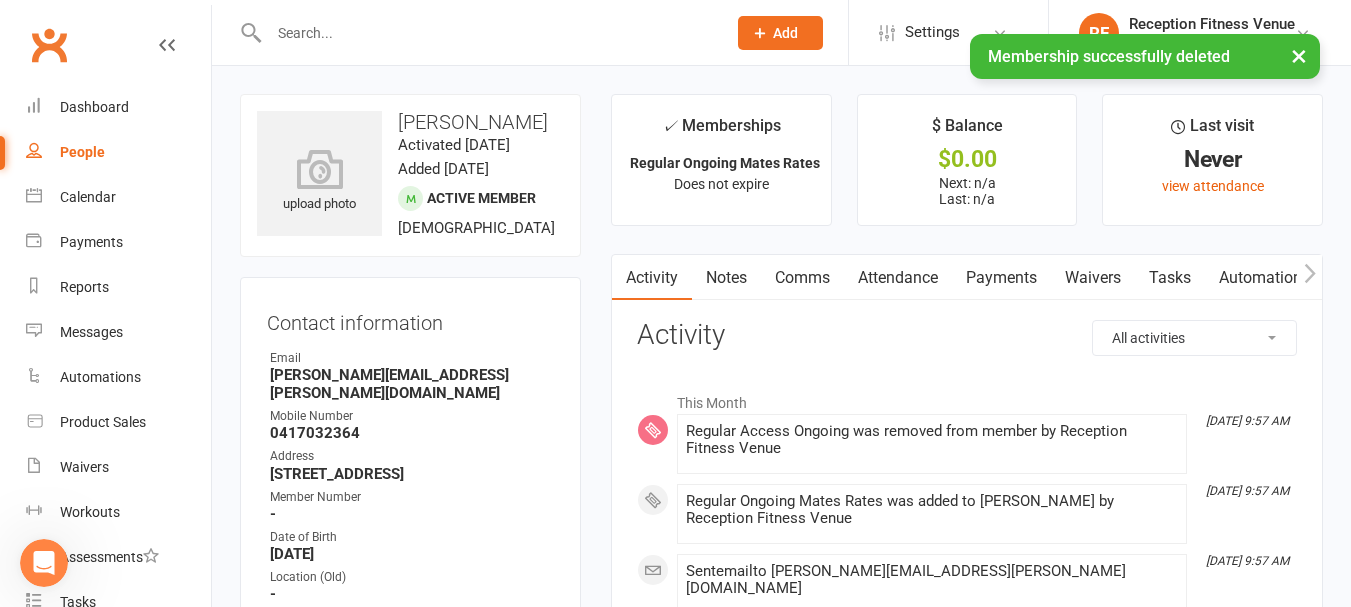 click on "Automations" at bounding box center [1264, 278] 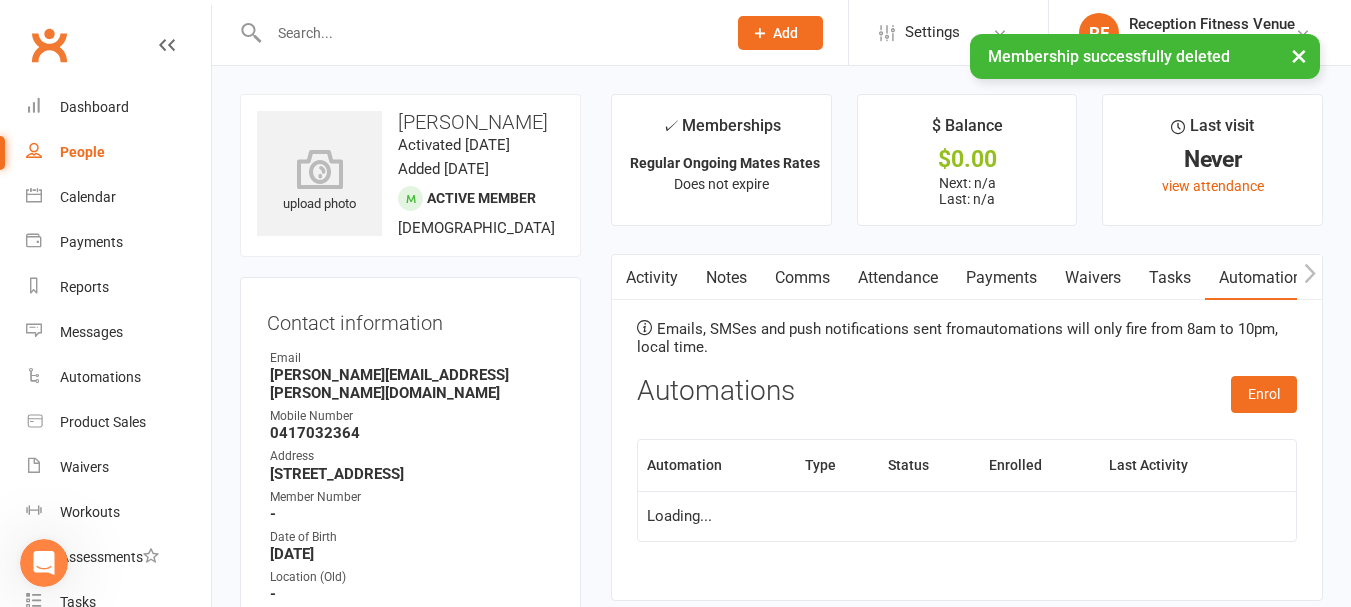click 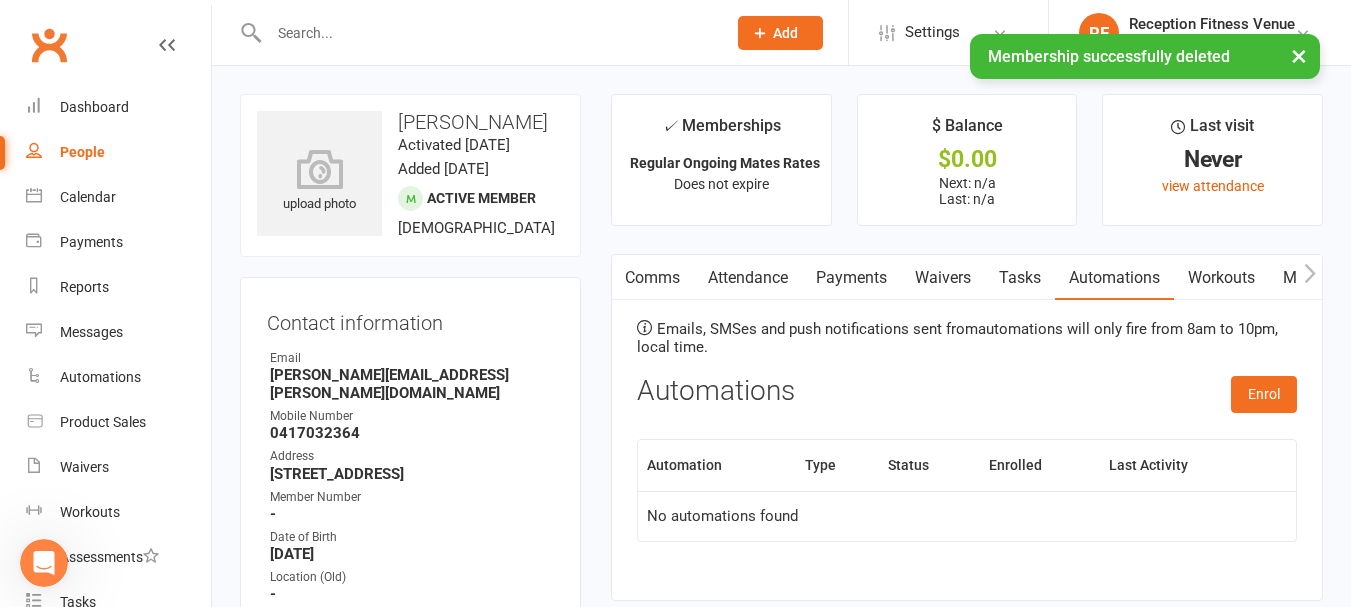 click 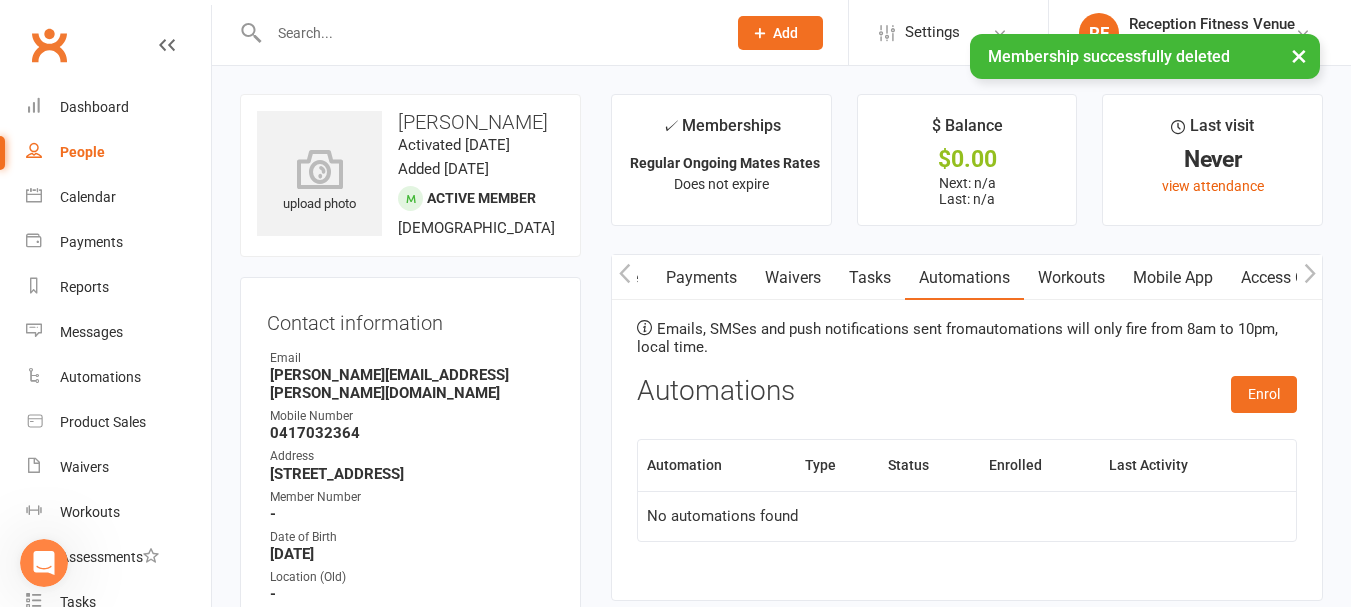 scroll, scrollTop: 0, scrollLeft: 300, axis: horizontal 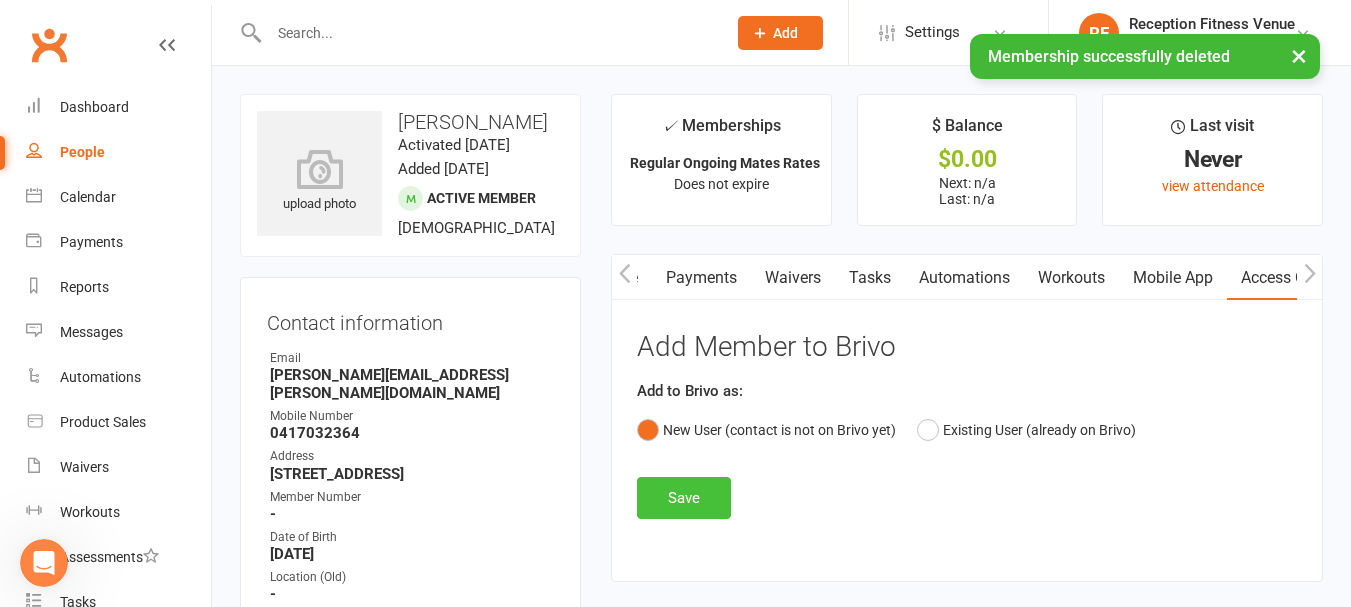 click on "Save" at bounding box center (684, 498) 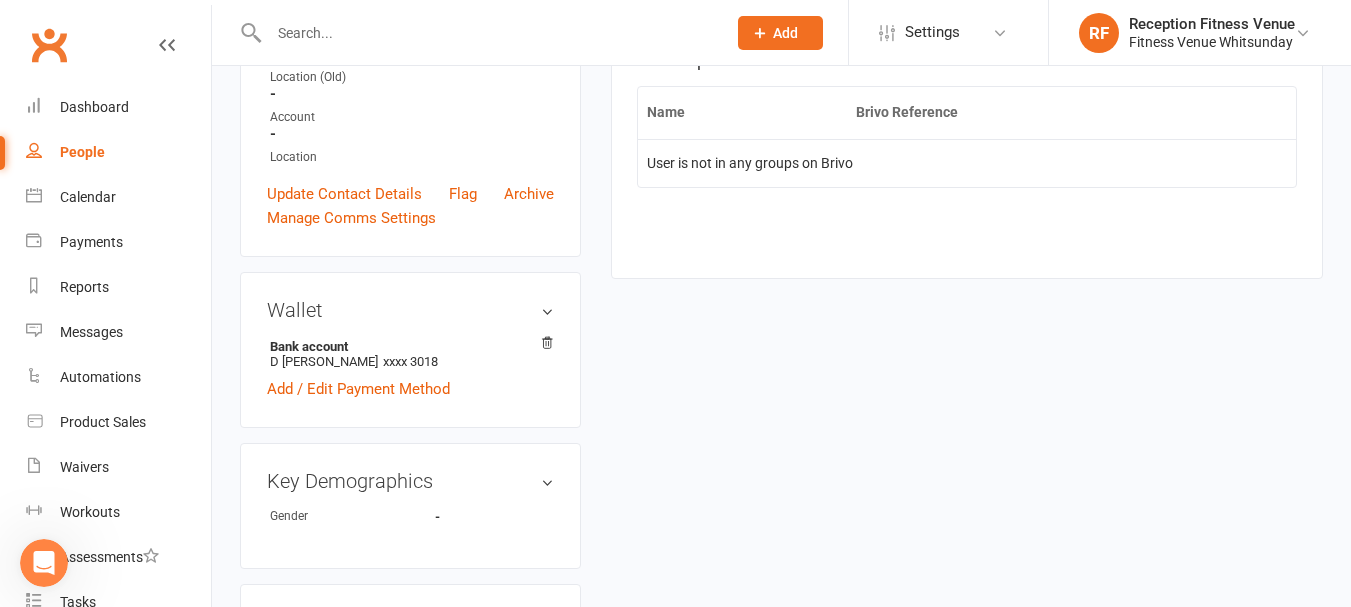 scroll, scrollTop: 0, scrollLeft: 0, axis: both 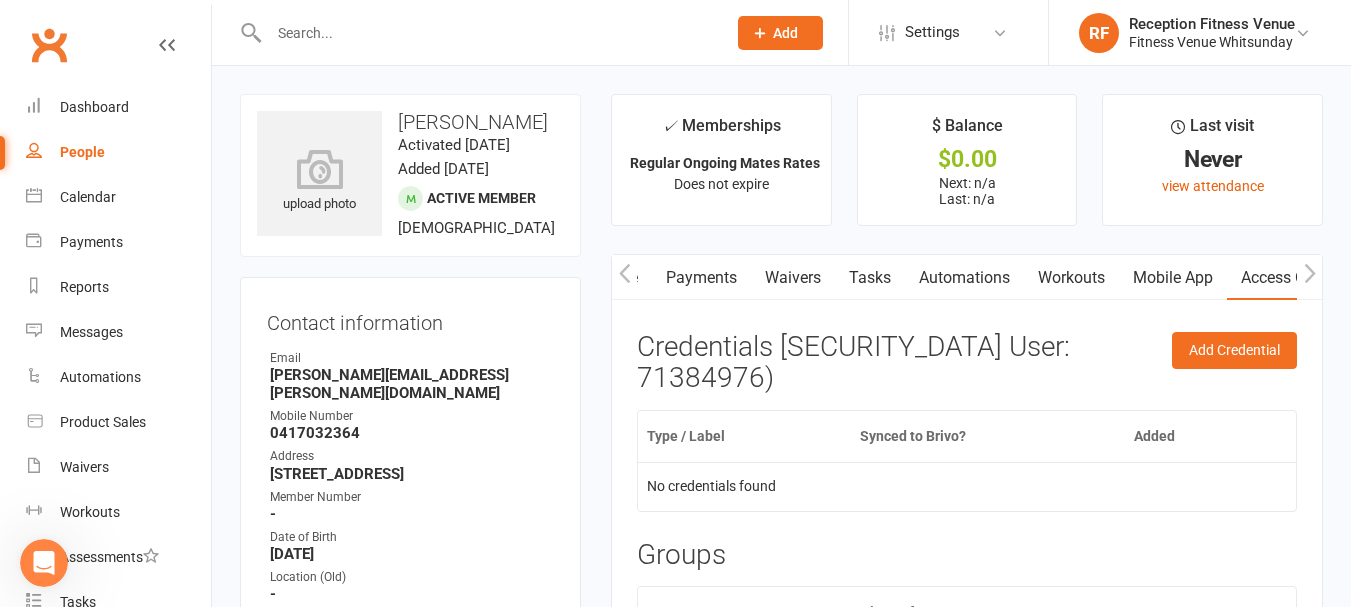 click at bounding box center (487, 33) 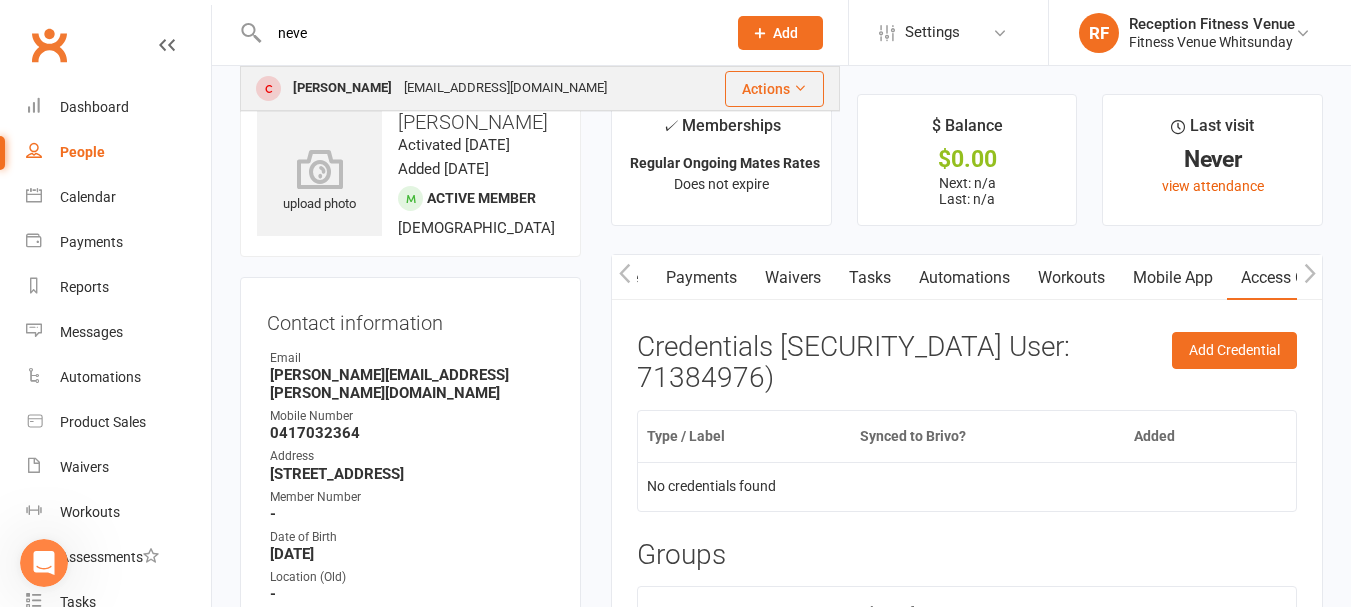 type on "neve" 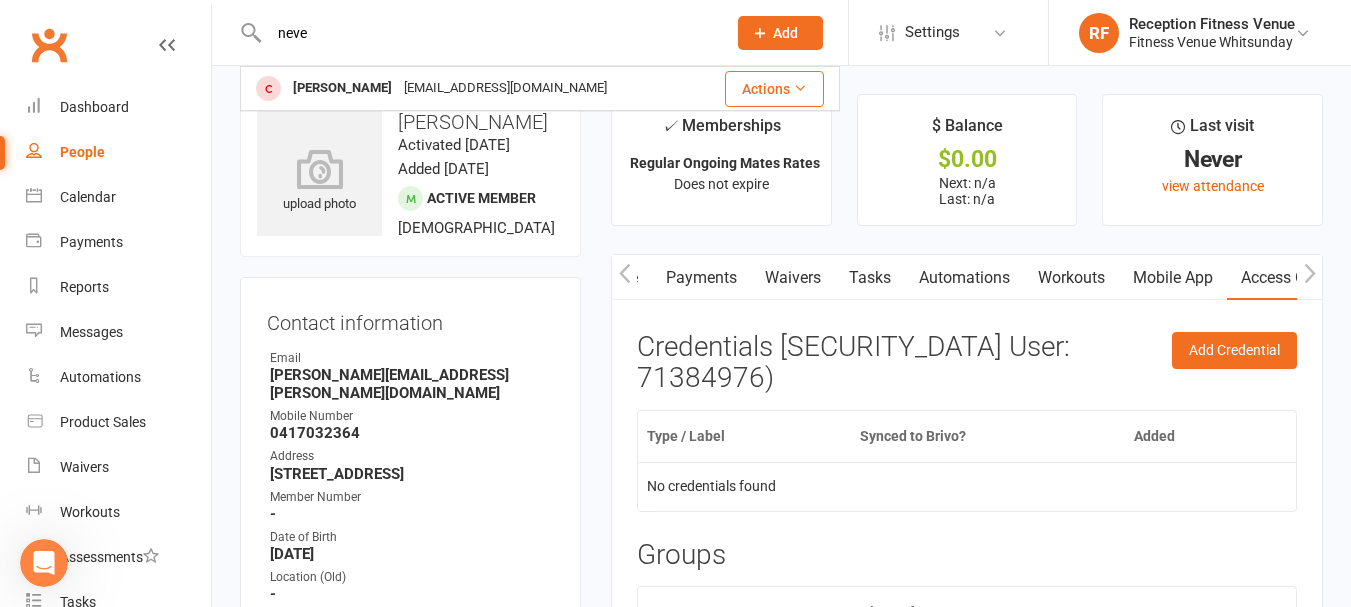 click on "Neve Webster" at bounding box center (342, 88) 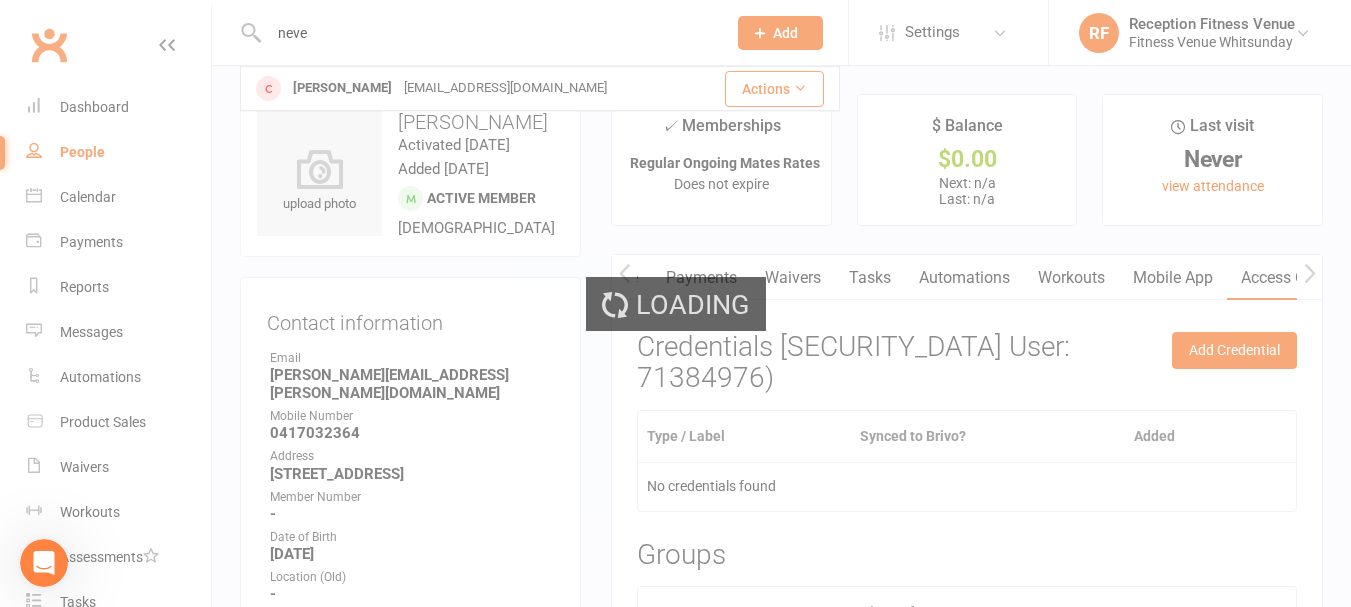type 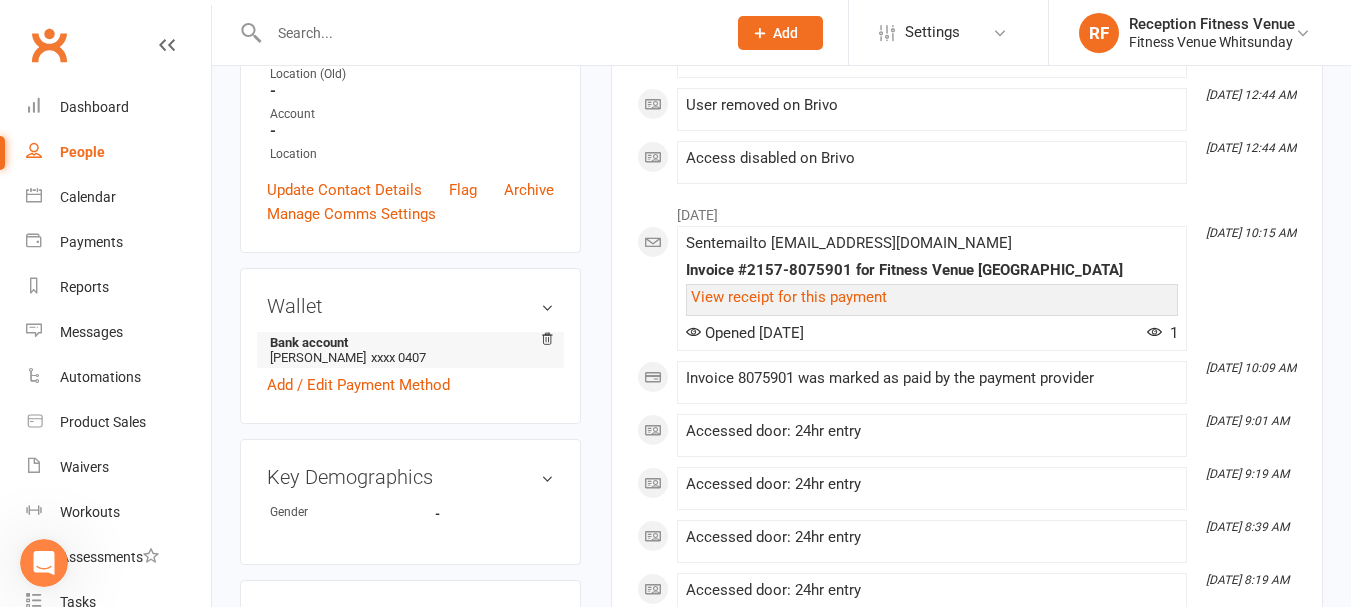 scroll, scrollTop: 900, scrollLeft: 0, axis: vertical 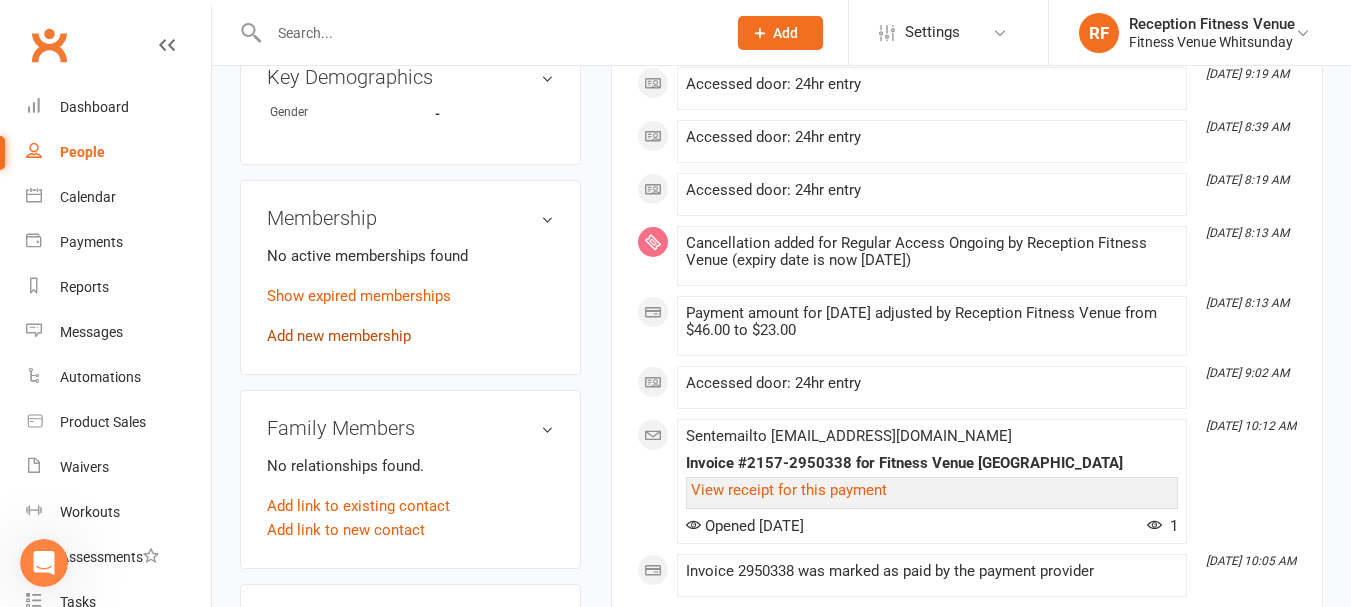 click on "Add new membership" at bounding box center [339, 336] 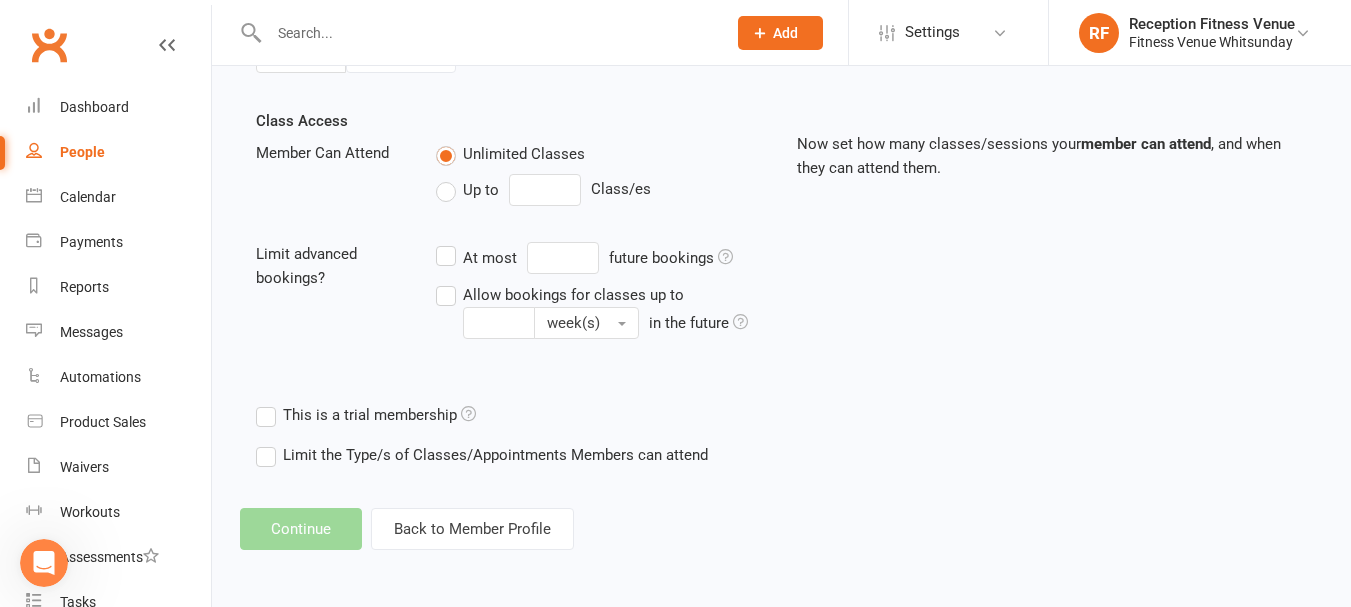 scroll, scrollTop: 0, scrollLeft: 0, axis: both 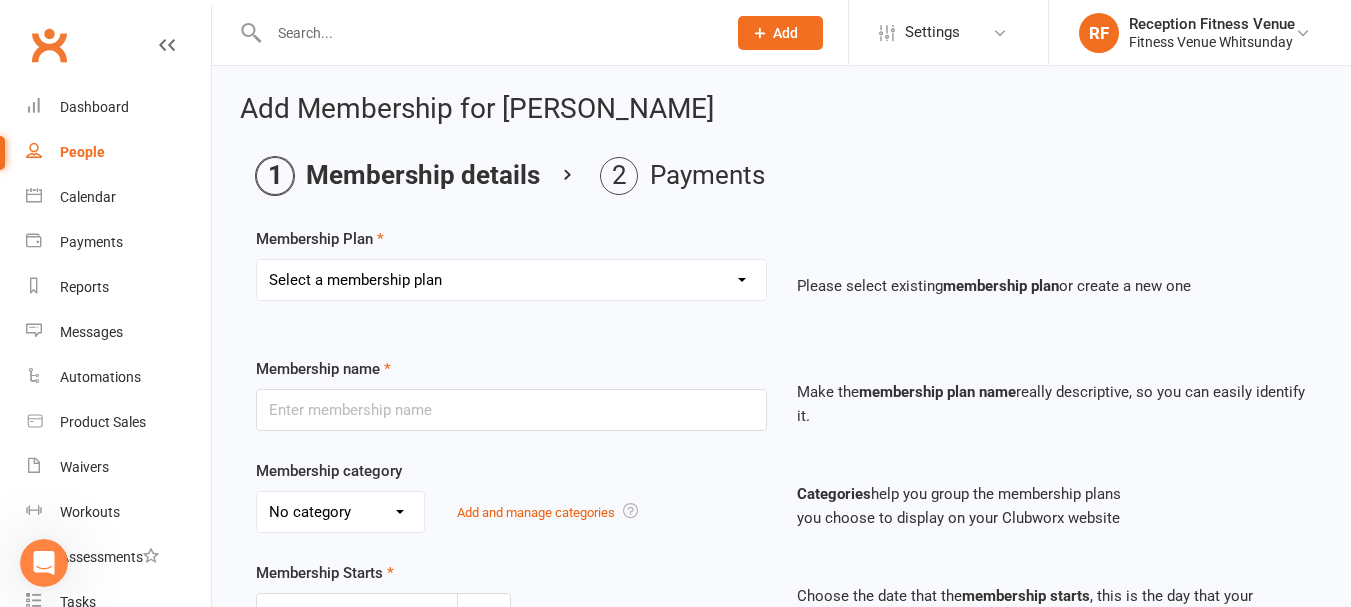 click on "Select a membership plan Create new Membership Plan Regular Access Ongoing Regular Ongoing Mates Rates Base Rate 1 month Select Rate 1 Month 3 Months 6 Months 12 months 10 Pass 10 Pass Select 1 Week Workcover 8 Week Challenge FV Staff 1 Month Student Regular Kids Personal Training PAYG Student Ongoing Casual Attendance 10 Pass Student 5 Pass Infrared Sauna 1 Week Student 2 Weeks 6 Week Reset" at bounding box center [511, 280] 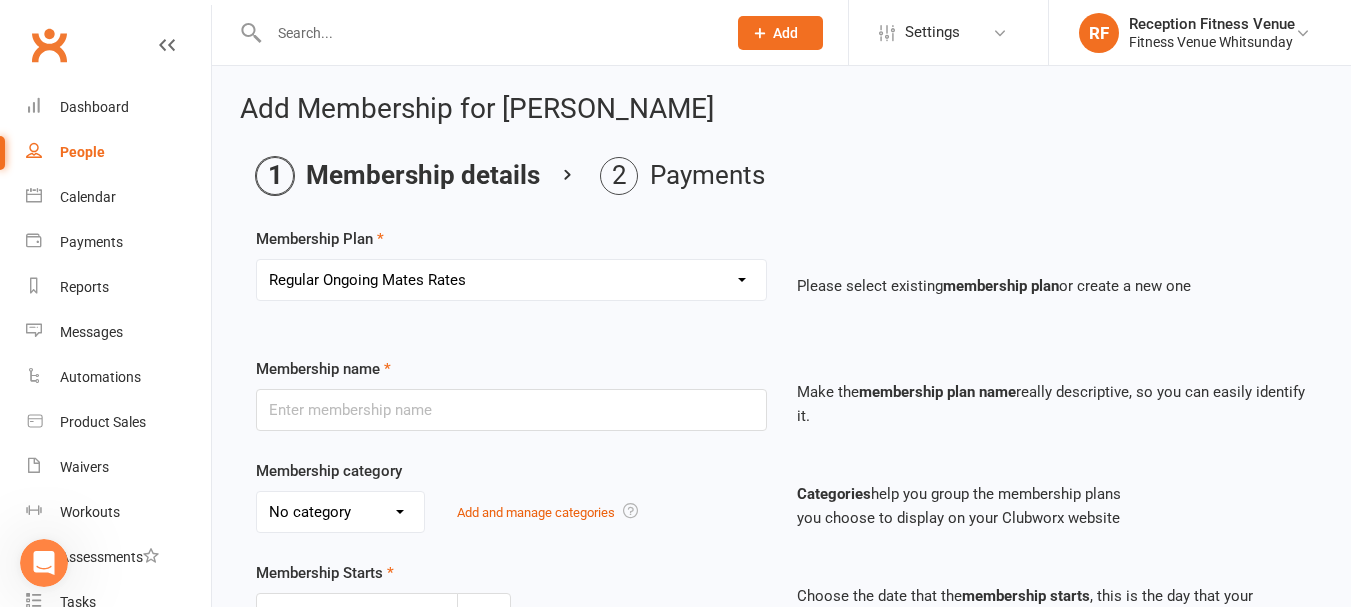 click on "Select a membership plan Create new Membership Plan Regular Access Ongoing Regular Ongoing Mates Rates Base Rate 1 month Select Rate 1 Month 3 Months 6 Months 12 months 10 Pass 10 Pass Select 1 Week Workcover 8 Week Challenge FV Staff 1 Month Student Regular Kids Personal Training PAYG Student Ongoing Casual Attendance 10 Pass Student 5 Pass Infrared Sauna 1 Week Student 2 Weeks 6 Week Reset" at bounding box center [511, 280] 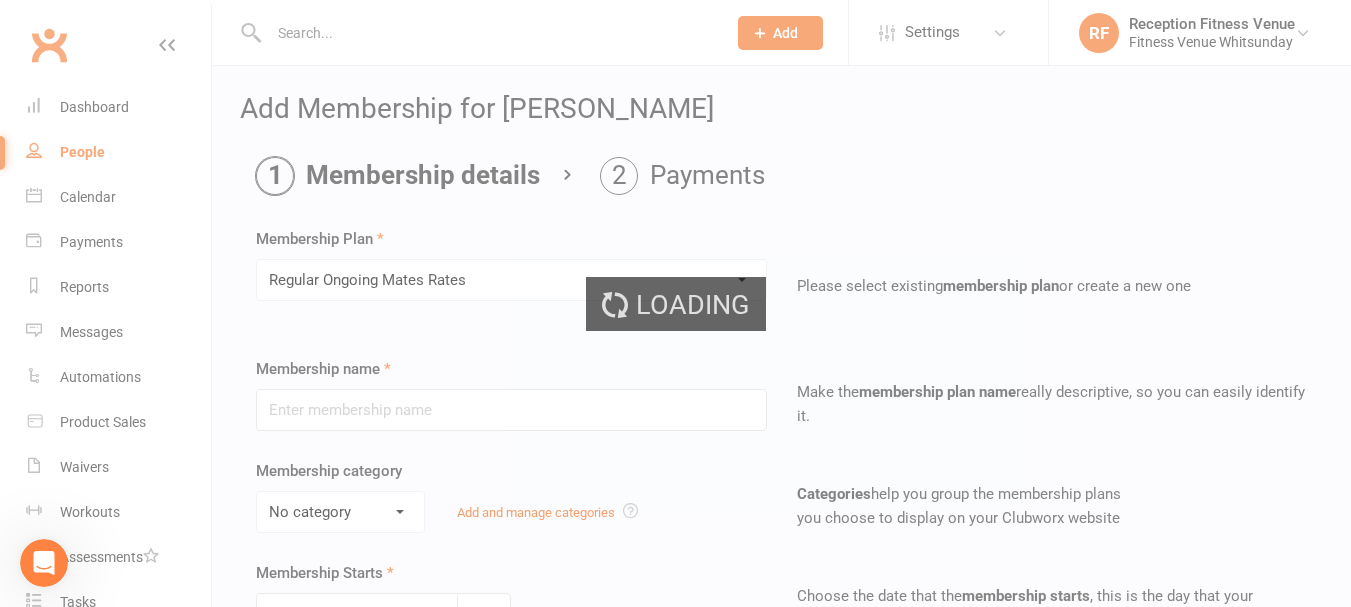 type on "Regular Ongoing Mates Rates" 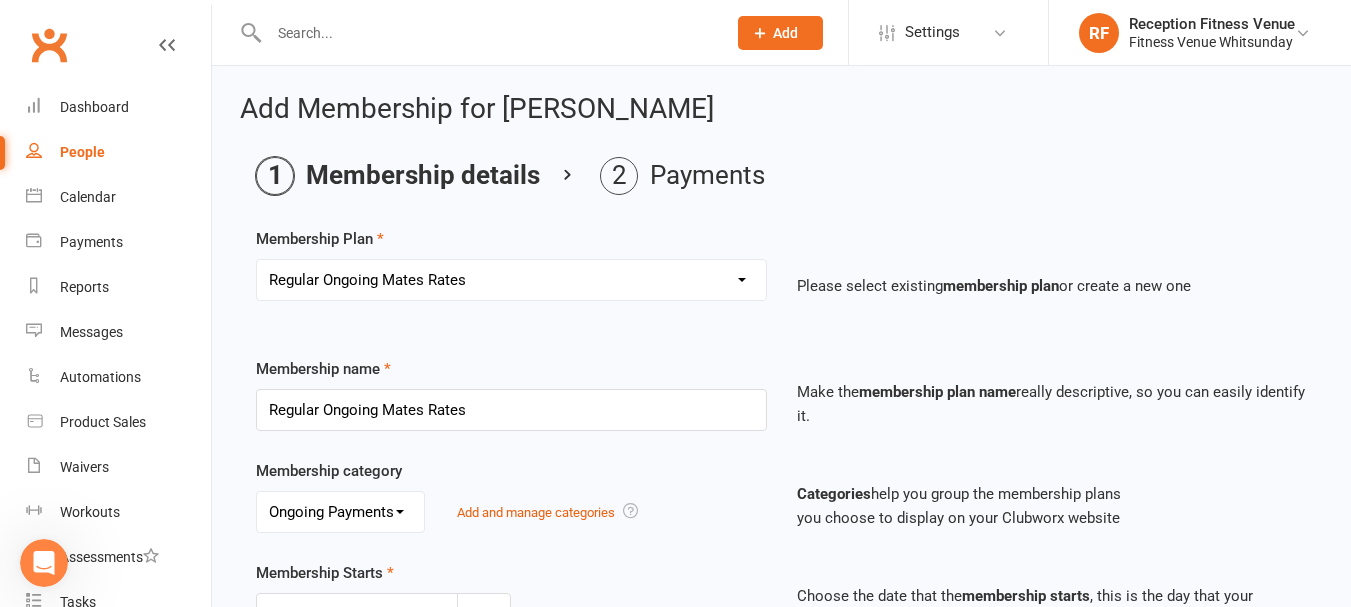 click on "Select a membership plan Create new Membership Plan Regular Access Ongoing Regular Ongoing Mates Rates Base Rate 1 month Select Rate 1 Month 3 Months 6 Months 12 months 10 Pass 10 Pass Select 1 Week Workcover 8 Week Challenge FV Staff 1 Month Student Regular Kids Personal Training PAYG Student Ongoing Casual Attendance 10 Pass Student 5 Pass Infrared Sauna 1 Week Student 2 Weeks 6 Week Reset" at bounding box center (511, 280) 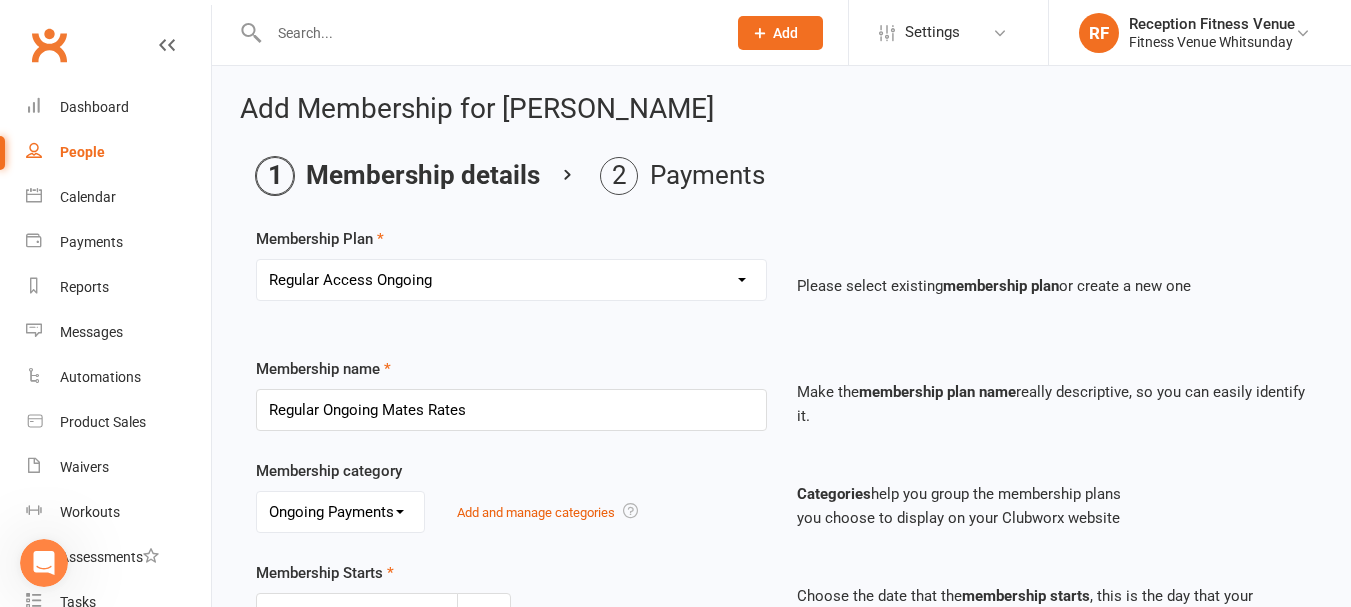 click on "Select a membership plan Create new Membership Plan Regular Access Ongoing Regular Ongoing Mates Rates Base Rate 1 month Select Rate 1 Month 3 Months 6 Months 12 months 10 Pass 10 Pass Select 1 Week Workcover 8 Week Challenge FV Staff 1 Month Student Regular Kids Personal Training PAYG Student Ongoing Casual Attendance 10 Pass Student 5 Pass Infrared Sauna 1 Week Student 2 Weeks 6 Week Reset" at bounding box center [511, 280] 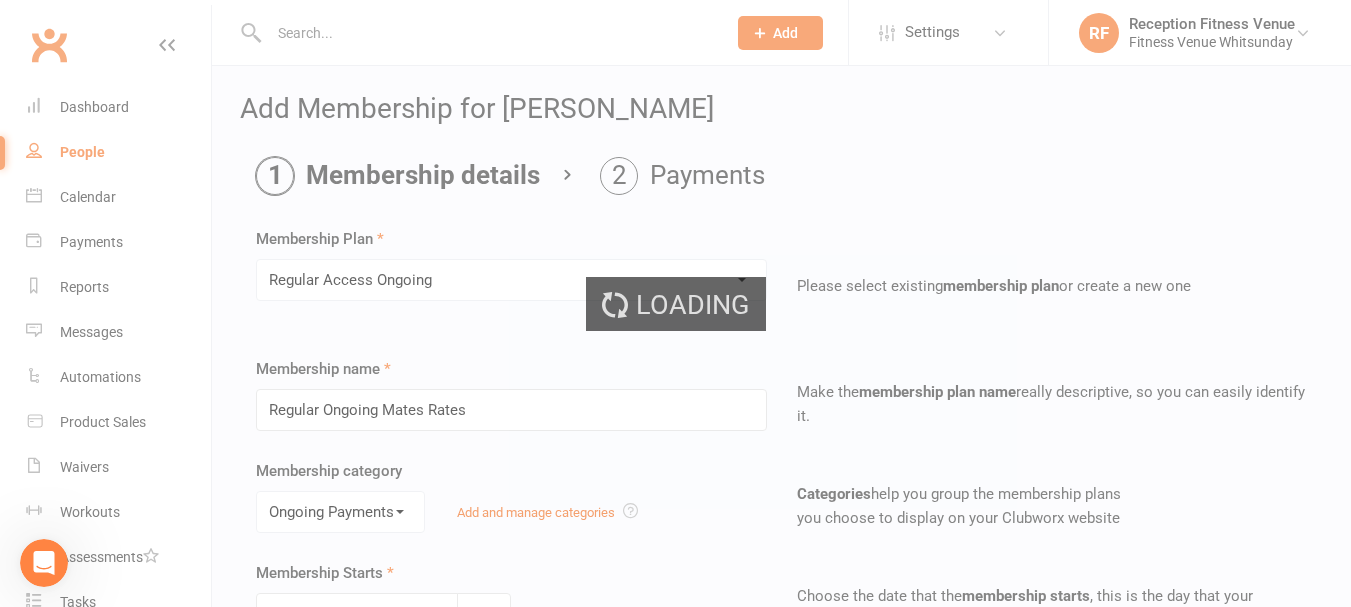 type on "Regular Access Ongoing" 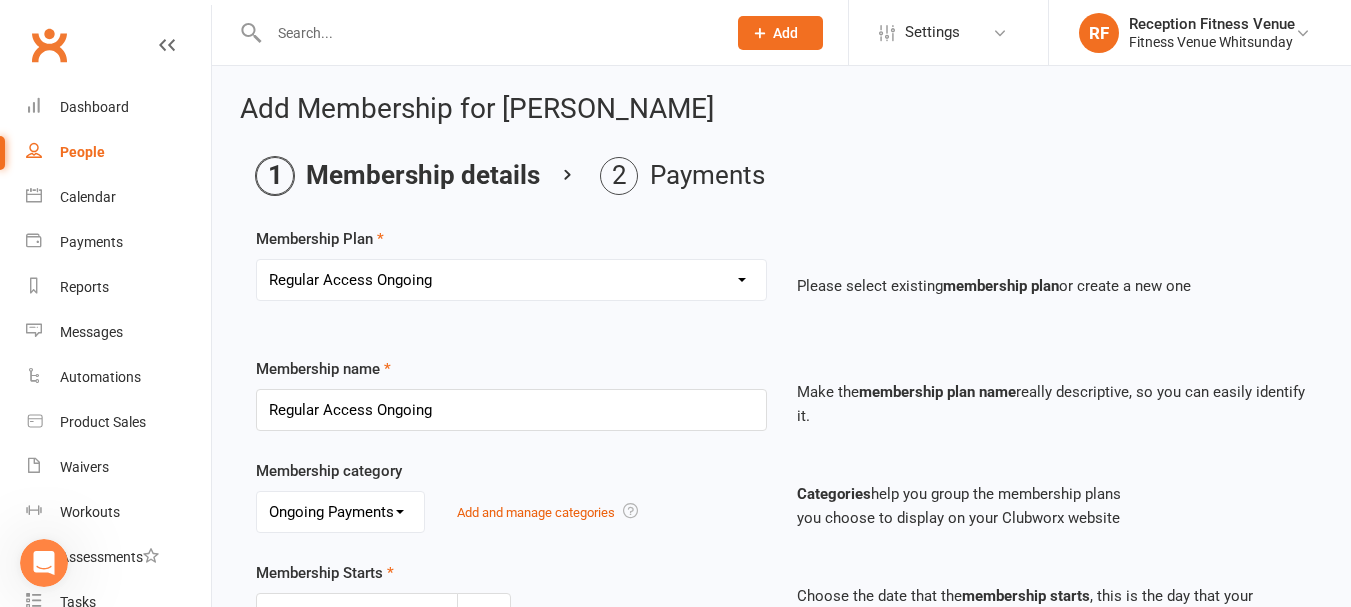 scroll, scrollTop: 664, scrollLeft: 0, axis: vertical 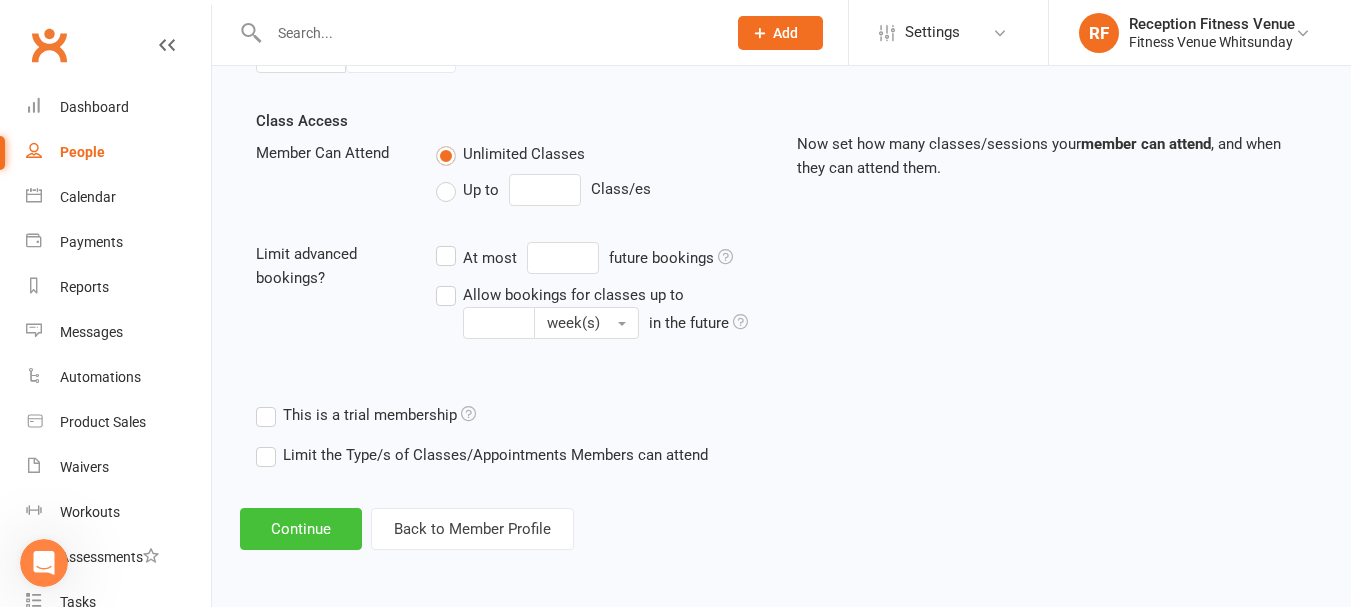 click on "Continue" at bounding box center (301, 529) 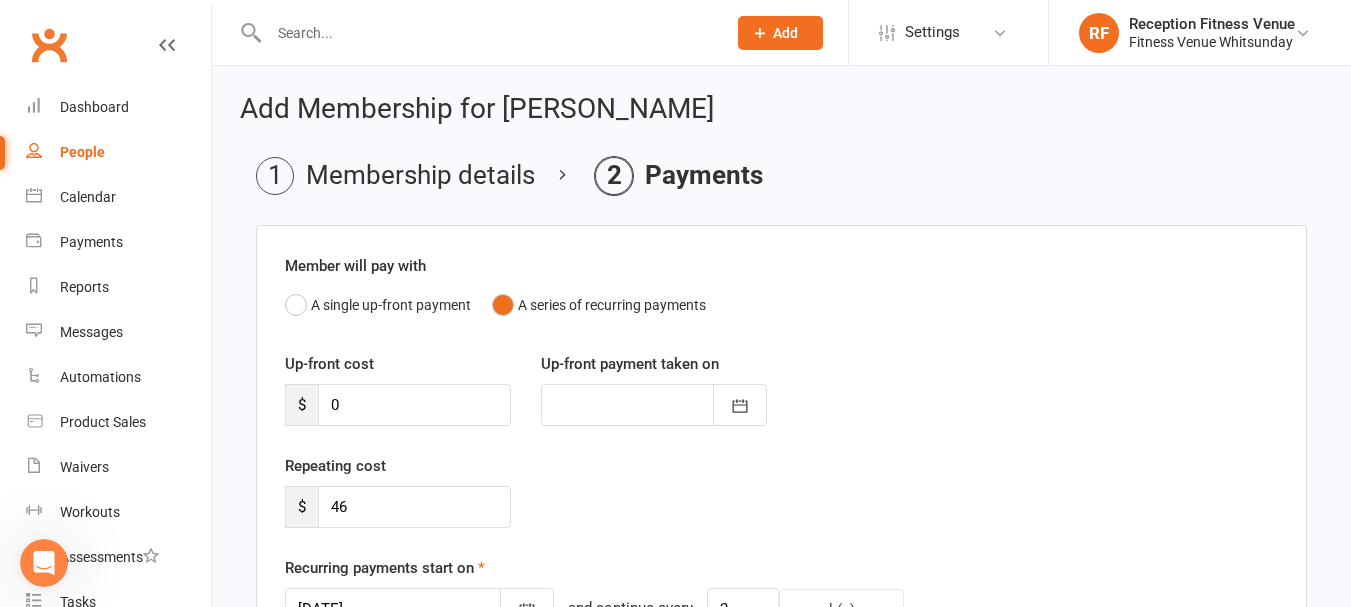 scroll, scrollTop: 847, scrollLeft: 0, axis: vertical 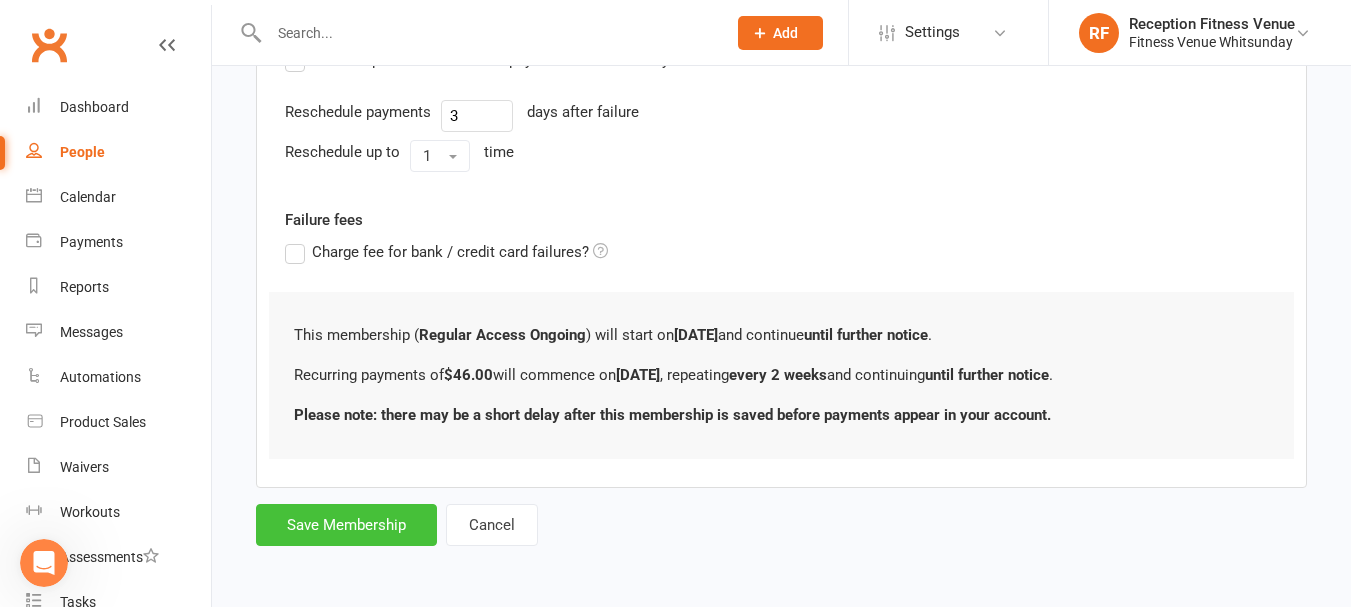 click on "Save Membership" at bounding box center [346, 525] 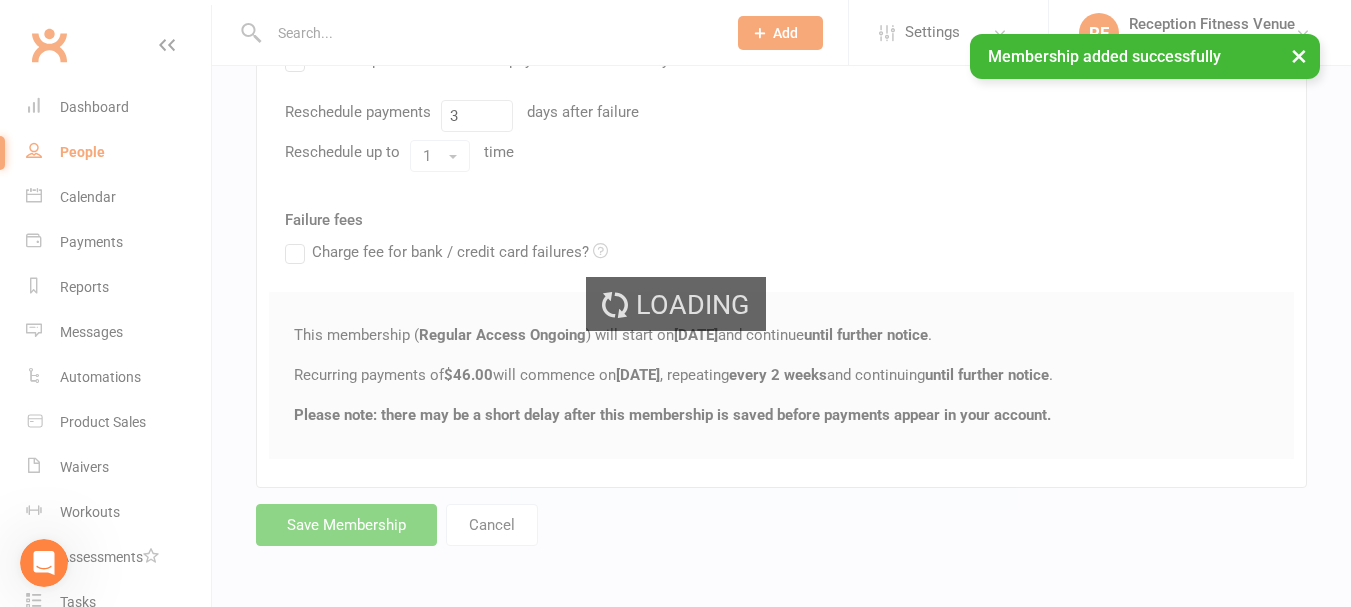 scroll, scrollTop: 440, scrollLeft: 0, axis: vertical 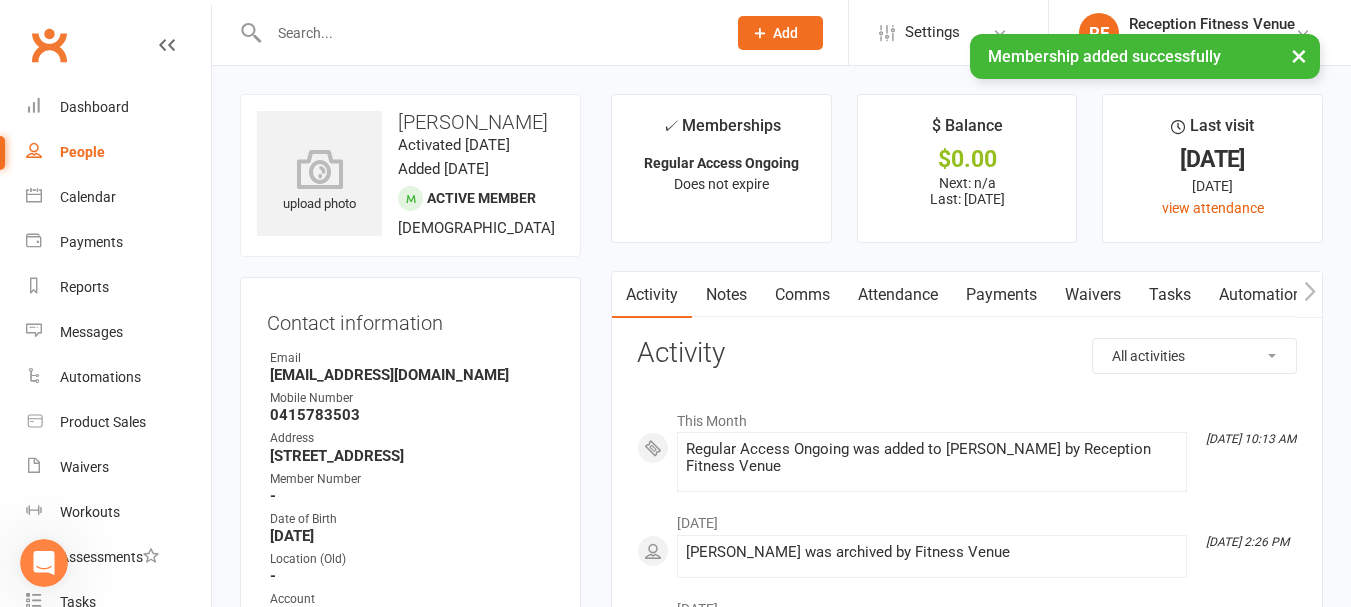 click on "Neve.jwebster@gmail.com" at bounding box center [412, 375] 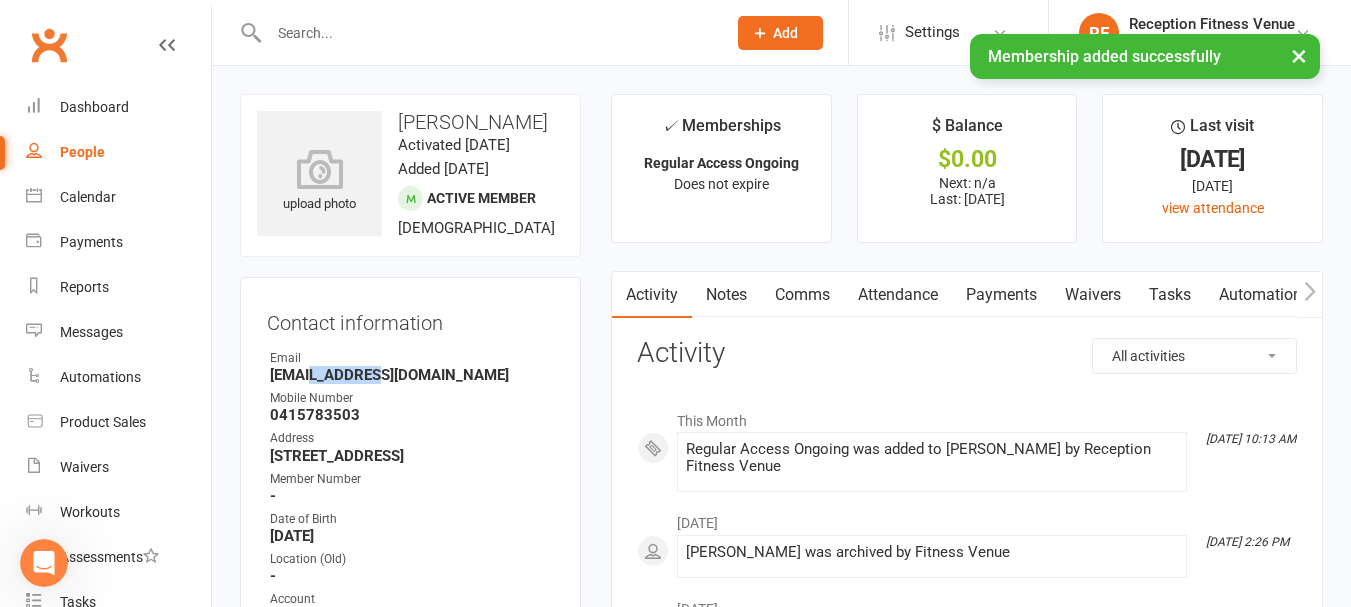 click on "Neve.jwebster@gmail.com" at bounding box center [412, 375] 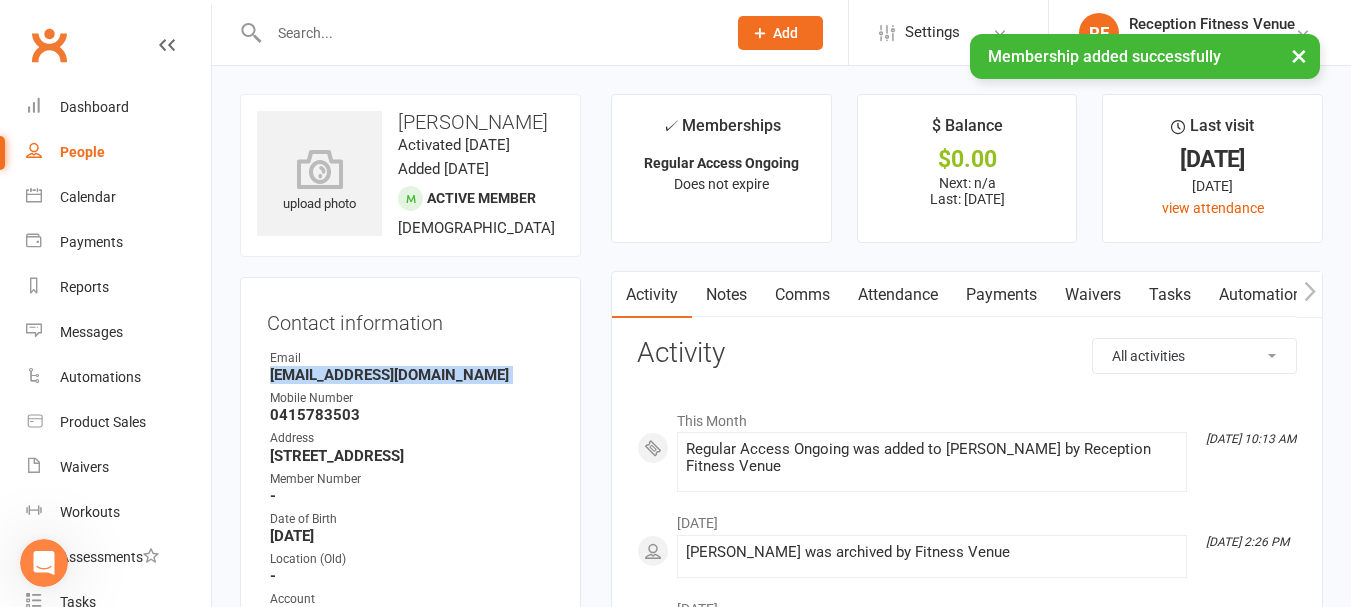 click on "Neve.jwebster@gmail.com" at bounding box center [412, 375] 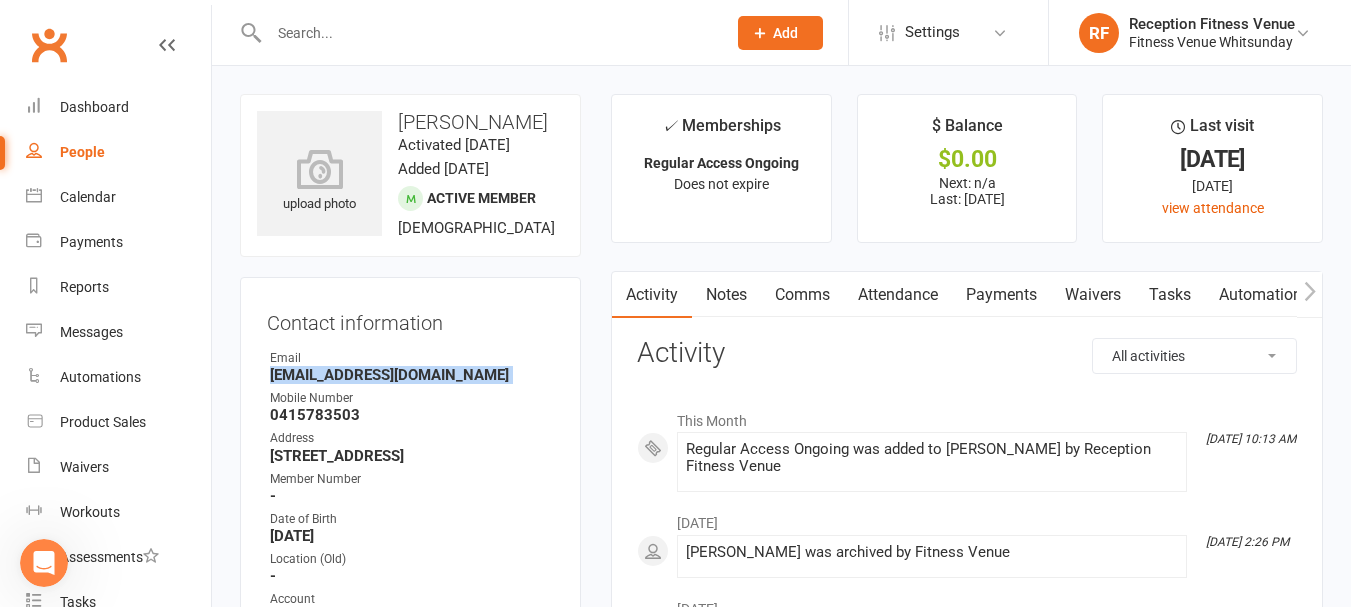 click 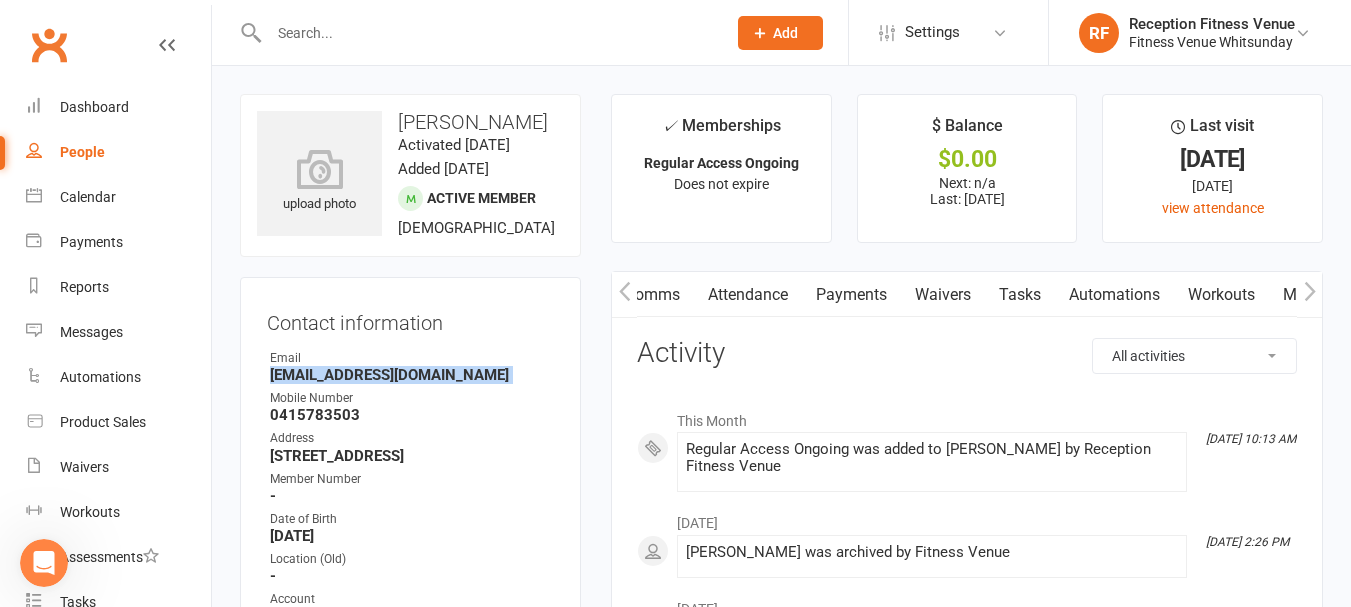 click 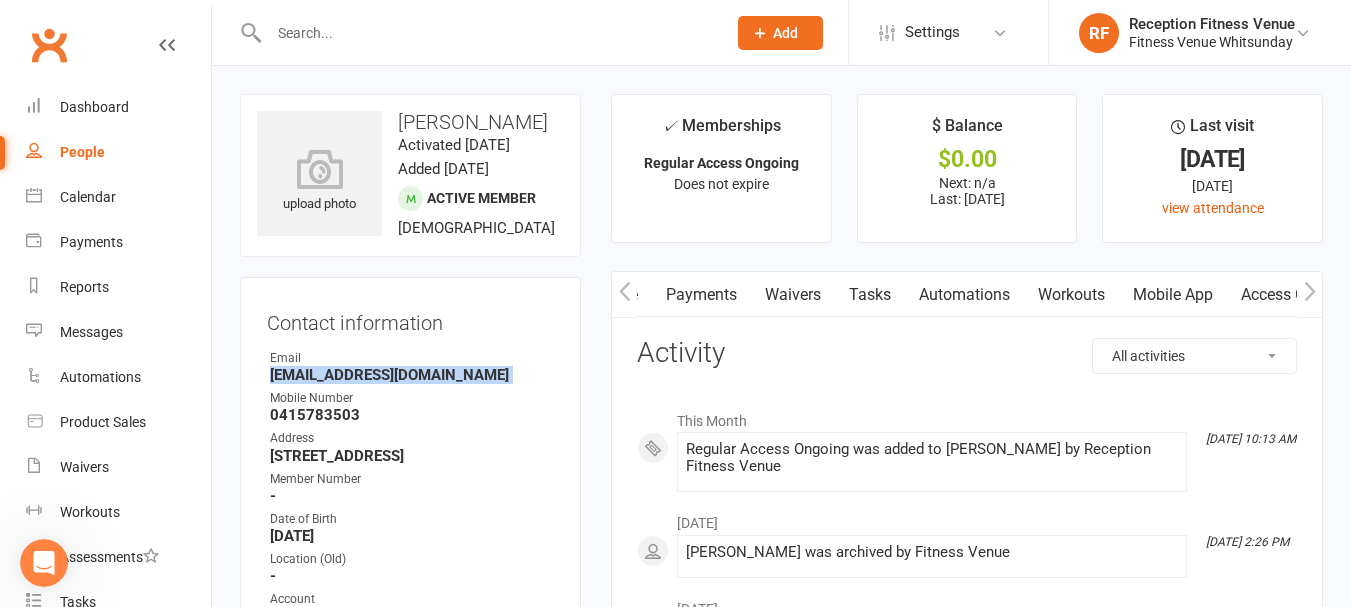 drag, startPoint x: 1276, startPoint y: 292, endPoint x: 1247, endPoint y: 318, distance: 38.948685 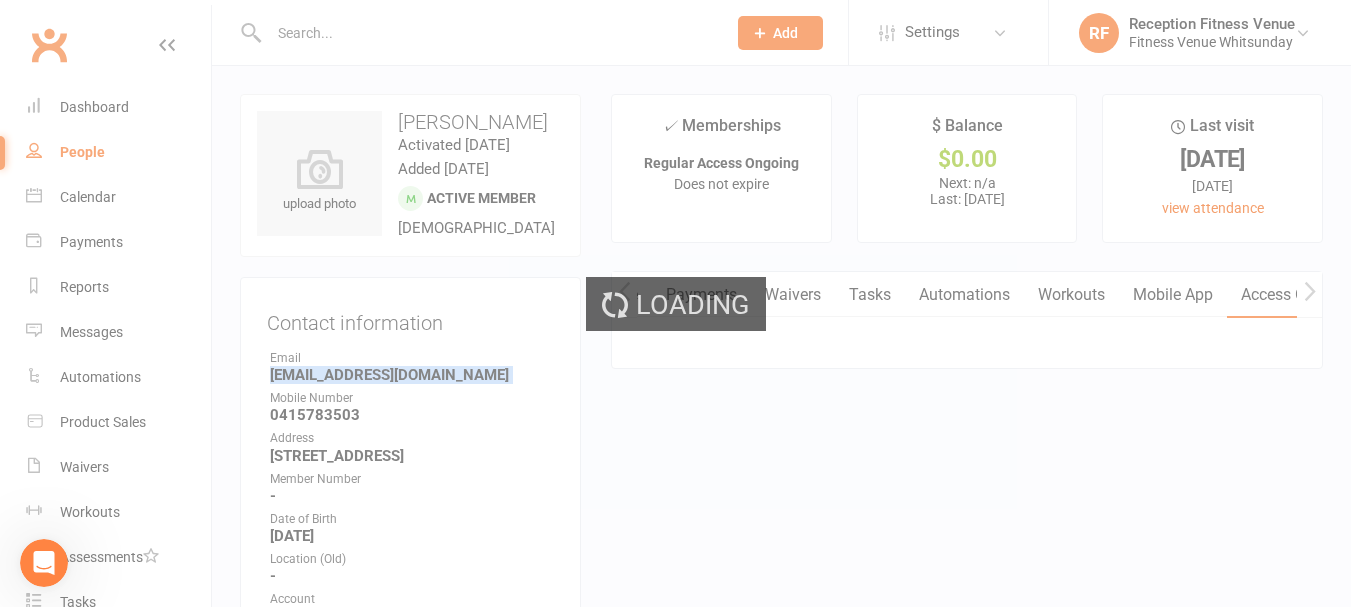 scroll, scrollTop: 0, scrollLeft: 305, axis: horizontal 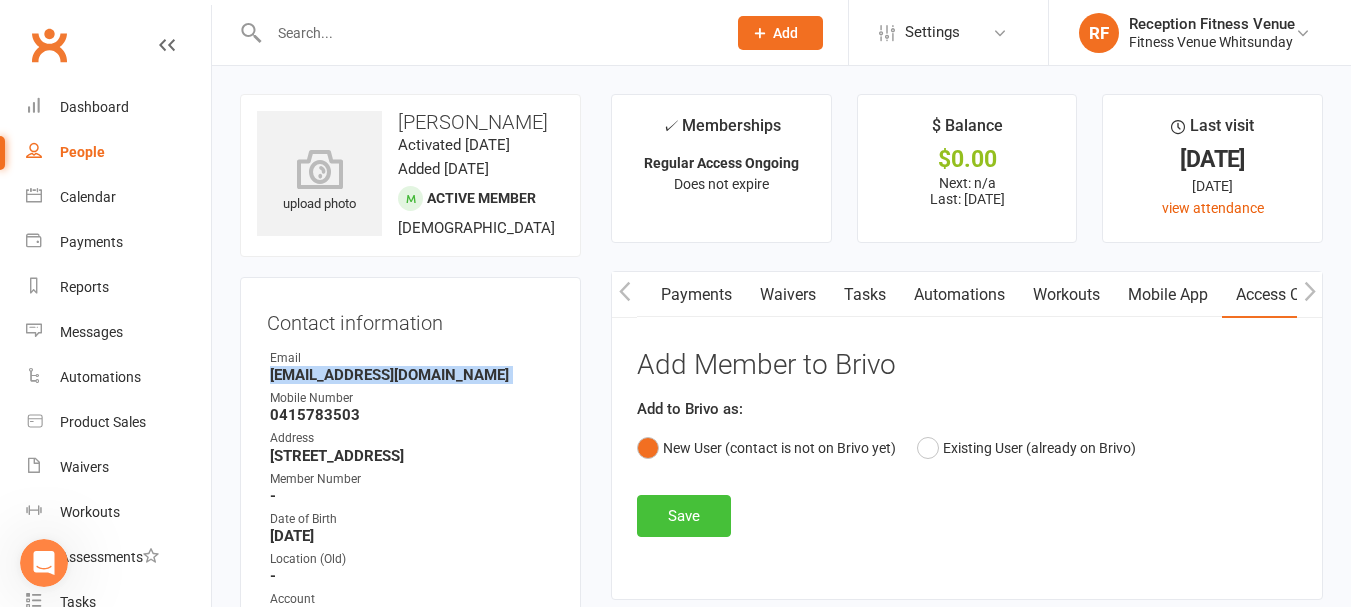 click on "Save" at bounding box center (684, 516) 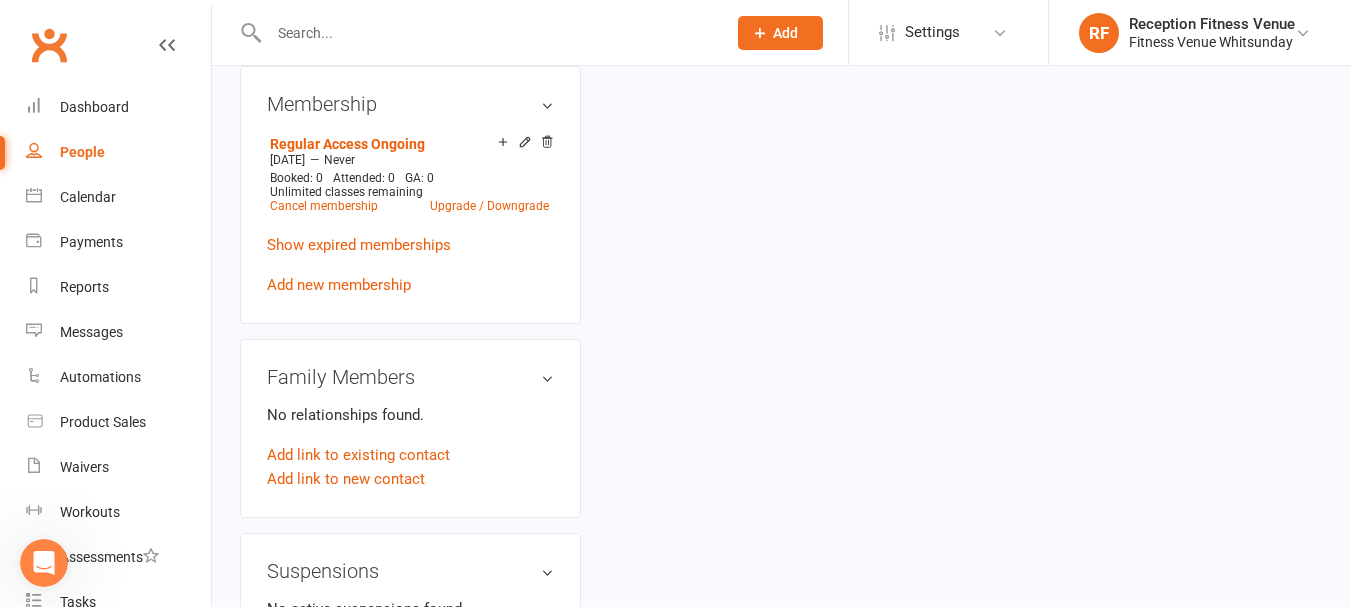 scroll, scrollTop: 0, scrollLeft: 0, axis: both 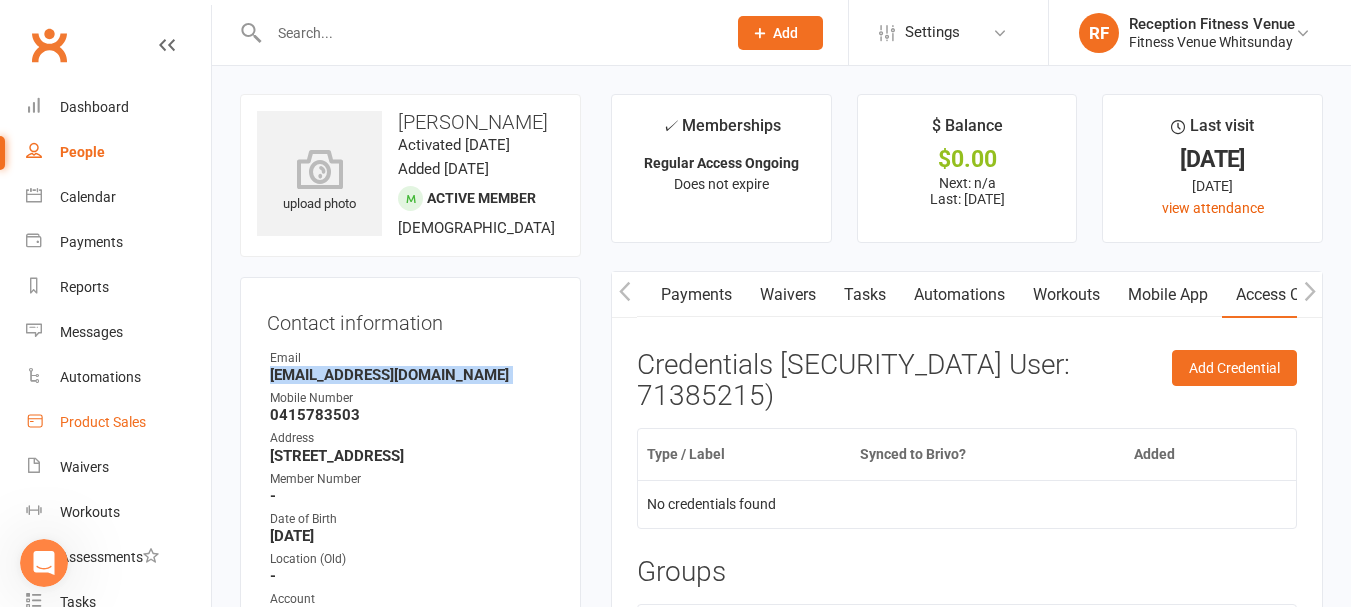 click on "Product Sales" at bounding box center (103, 422) 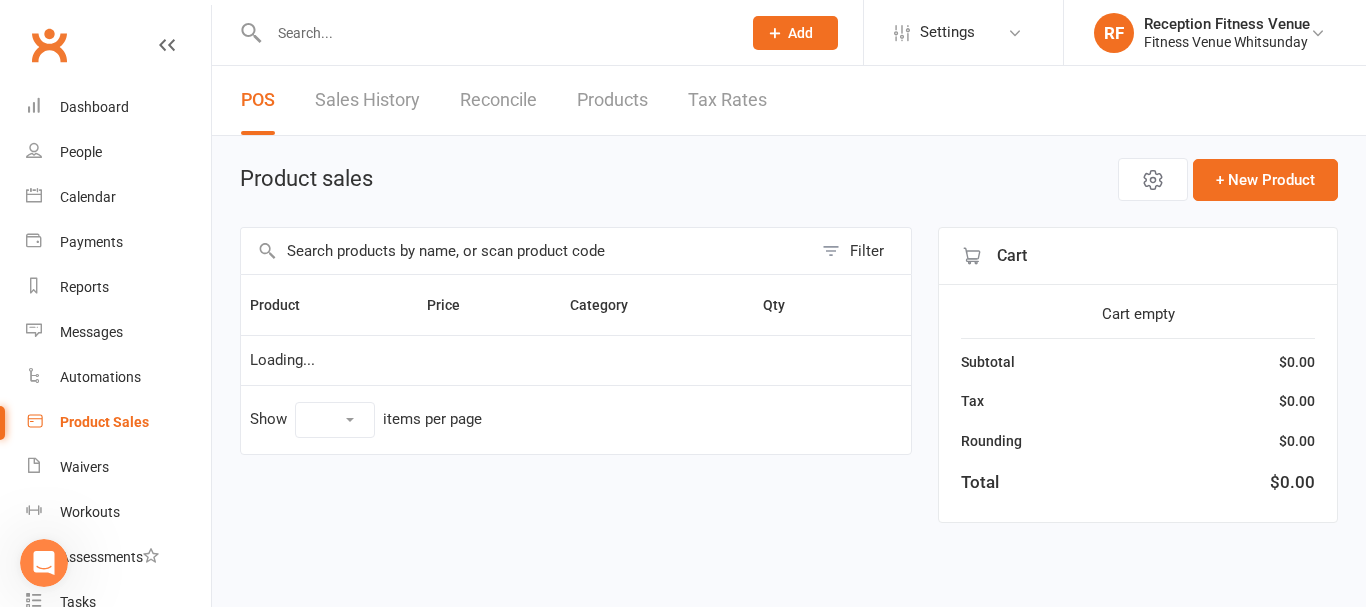 select on "100" 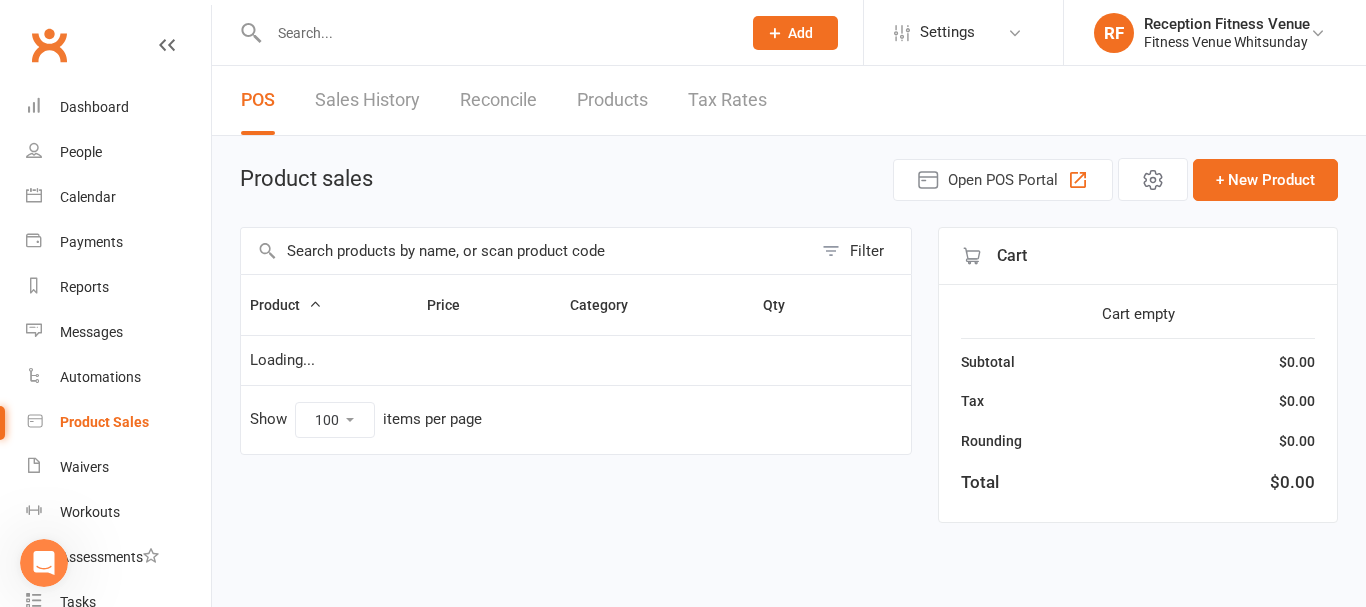 click at bounding box center (526, 251) 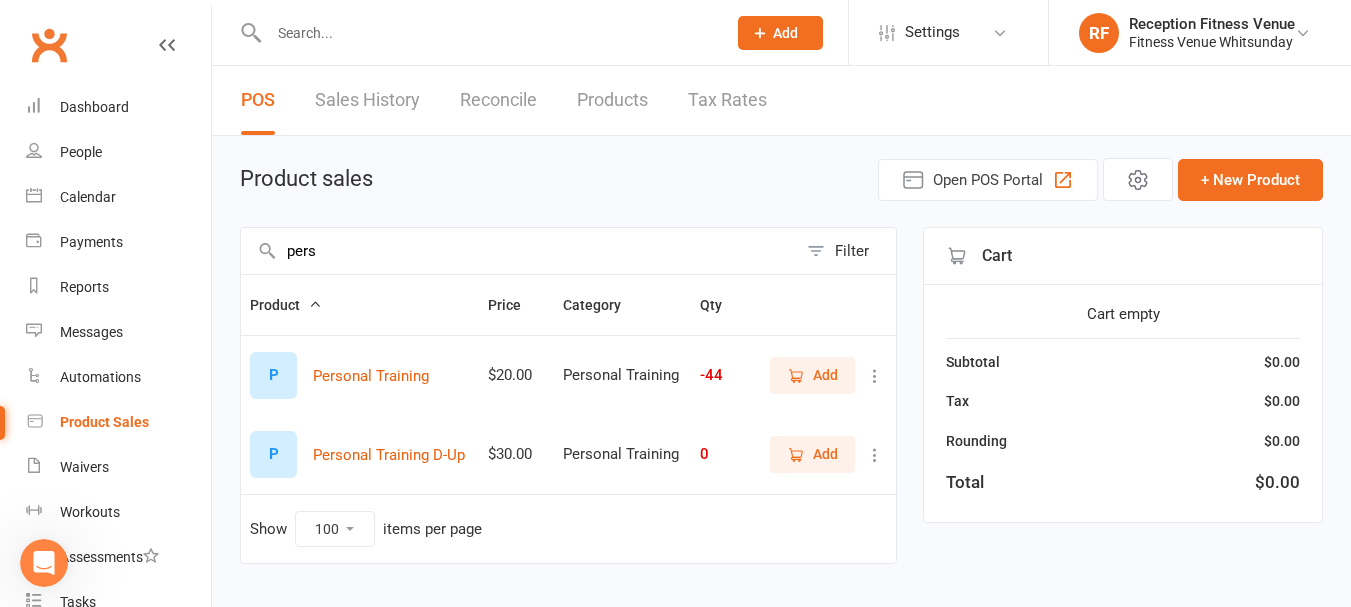type on "pers" 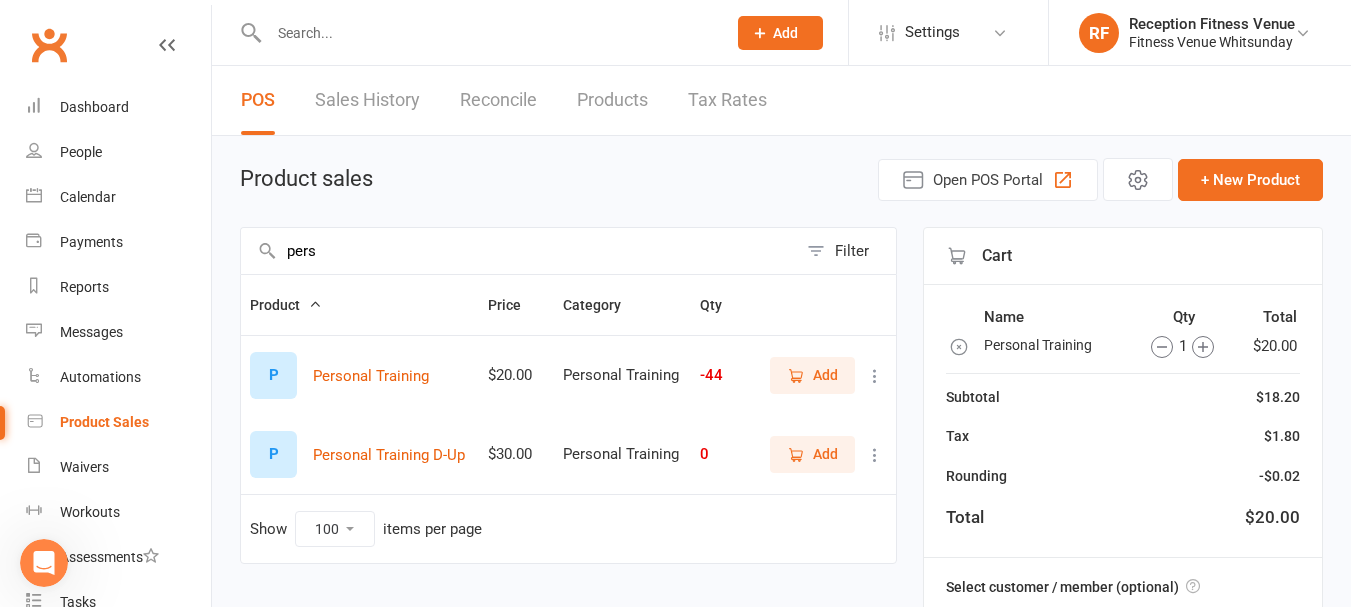 scroll, scrollTop: 251, scrollLeft: 0, axis: vertical 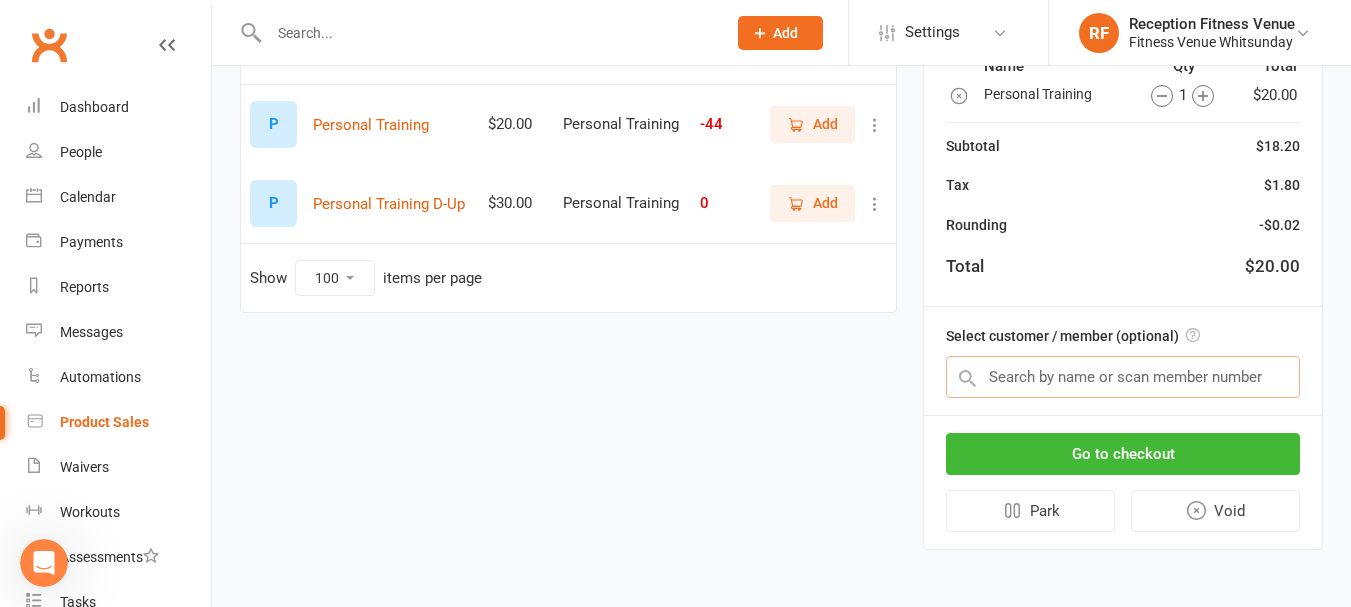 click at bounding box center (1123, 377) 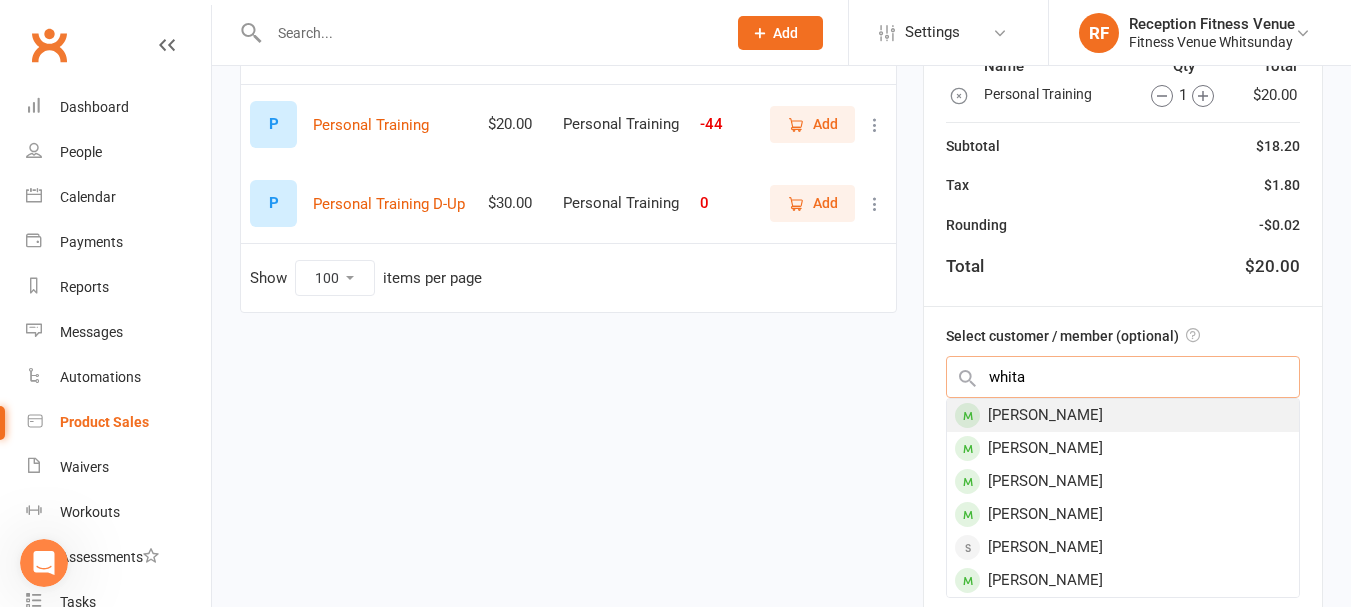 type on "whita" 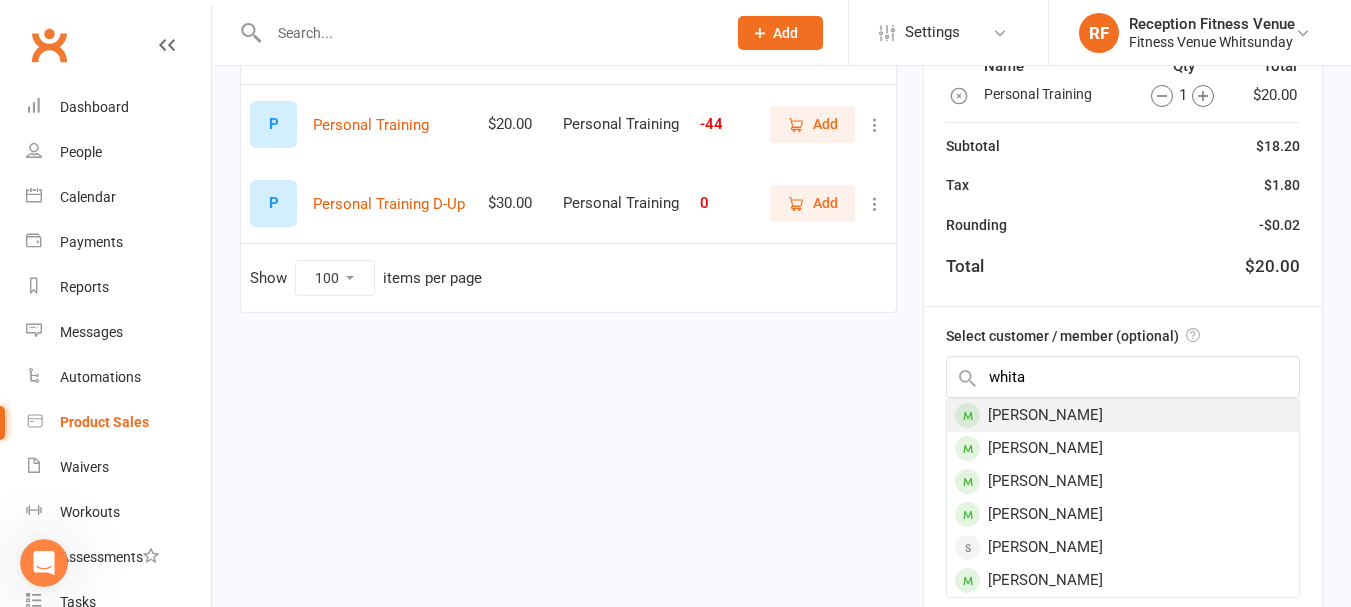click on "Catrina Whittaker" at bounding box center [1123, 415] 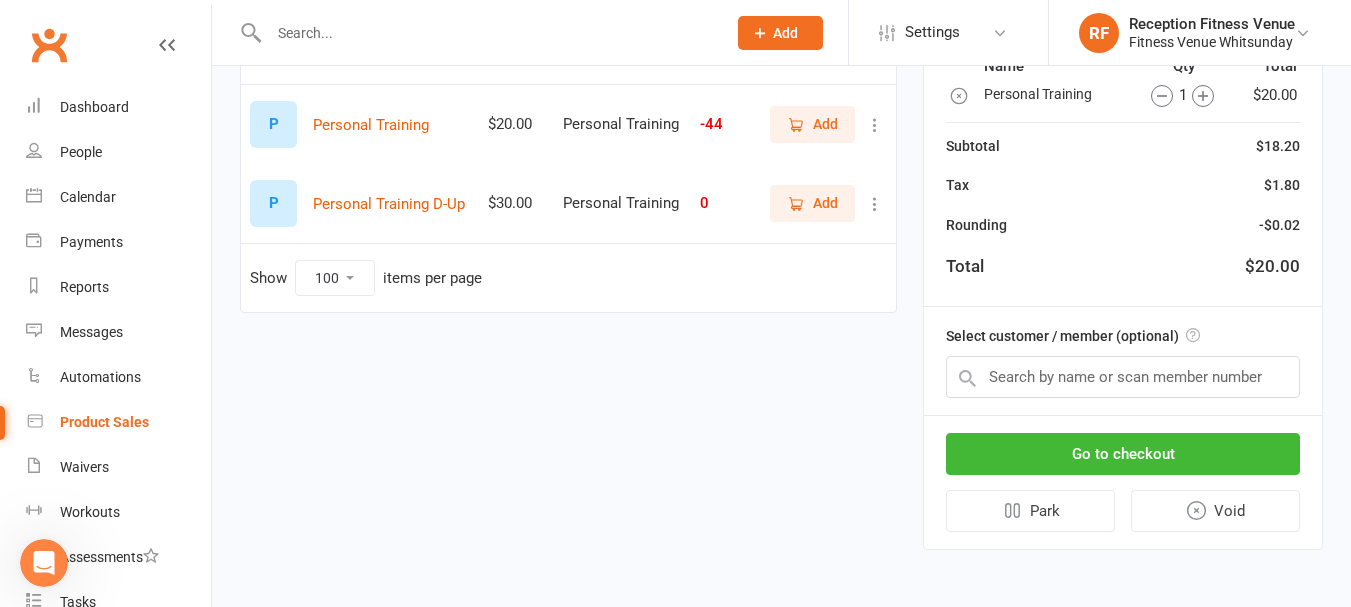 scroll, scrollTop: 245, scrollLeft: 0, axis: vertical 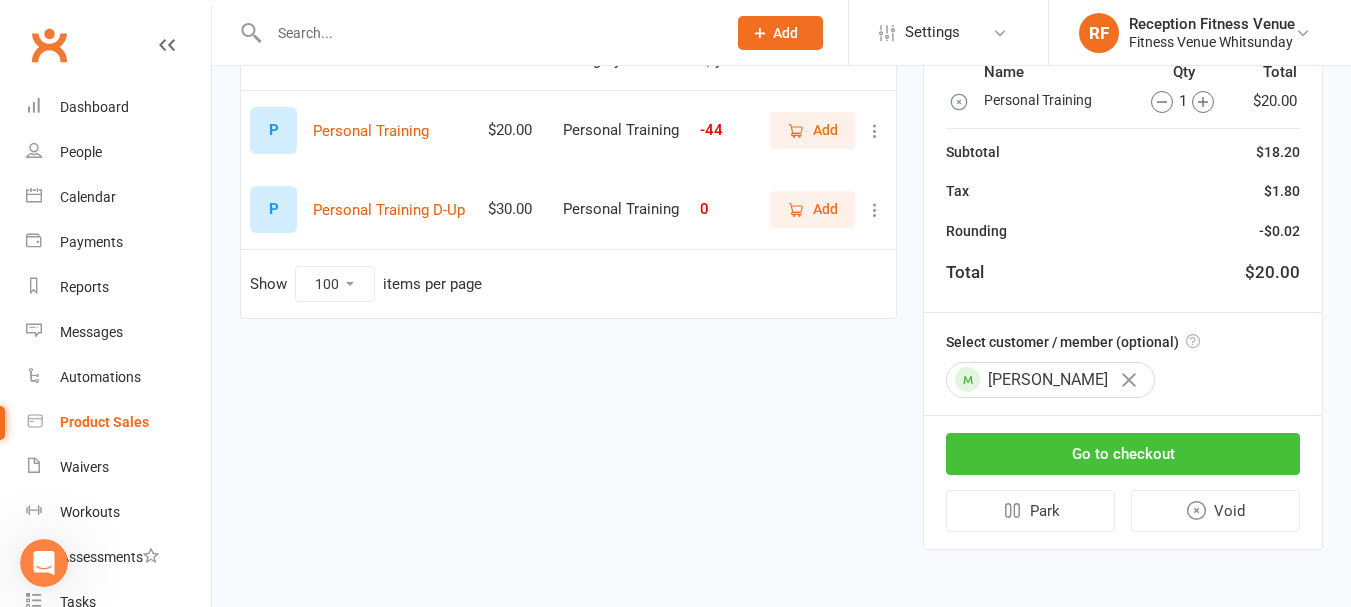 click on "Go to checkout" at bounding box center (1123, 454) 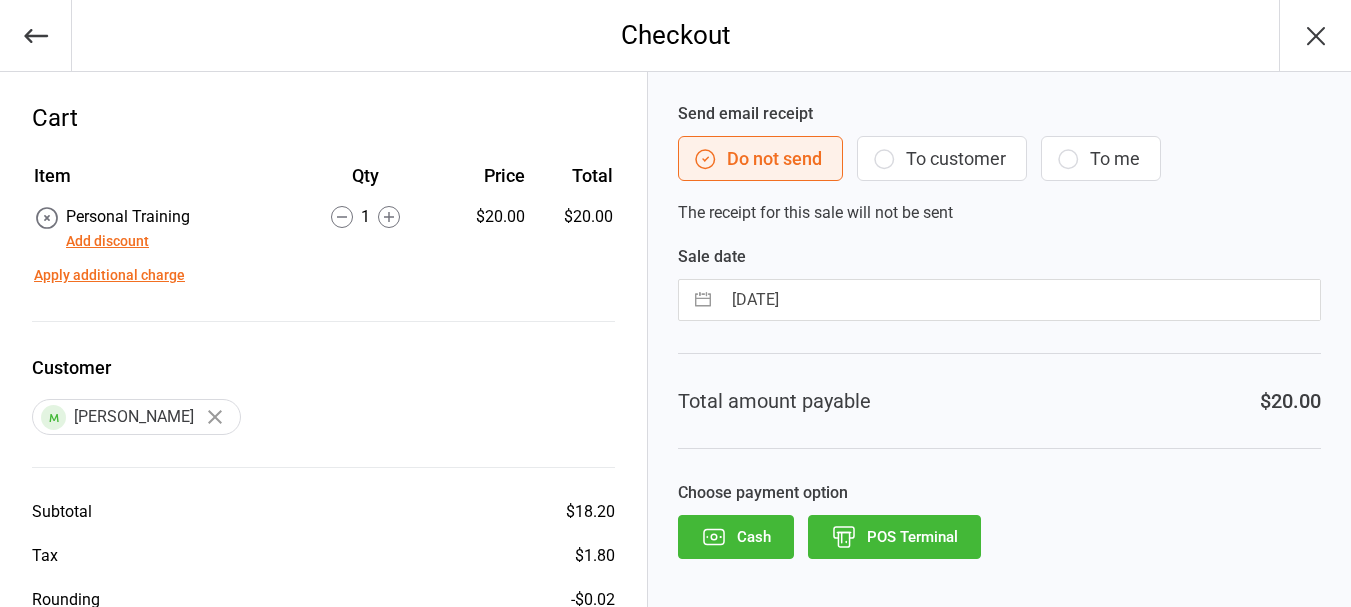 scroll, scrollTop: 0, scrollLeft: 0, axis: both 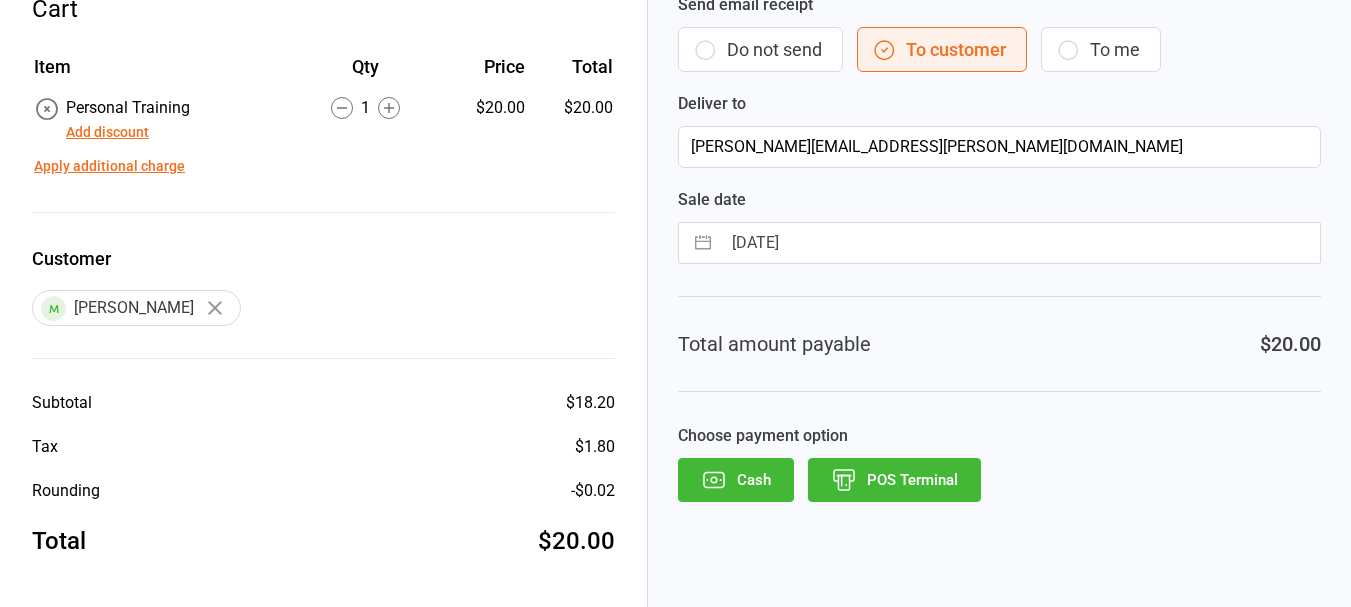 click on "POS Terminal" at bounding box center [894, 480] 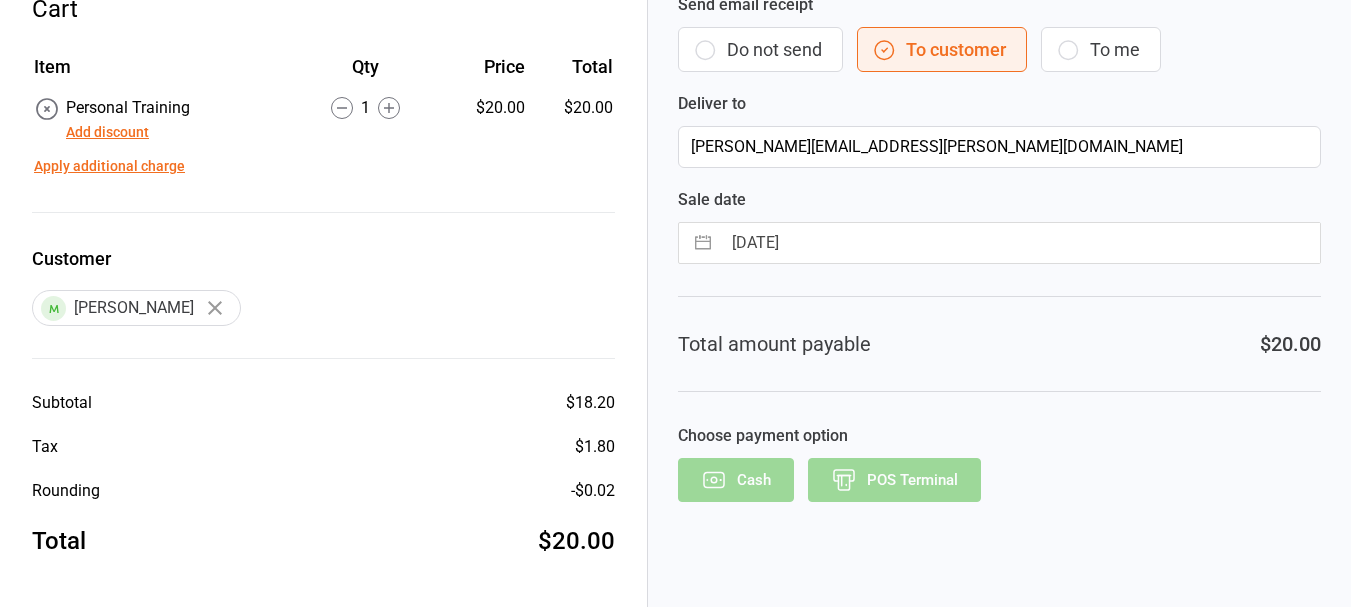 scroll, scrollTop: 51, scrollLeft: 0, axis: vertical 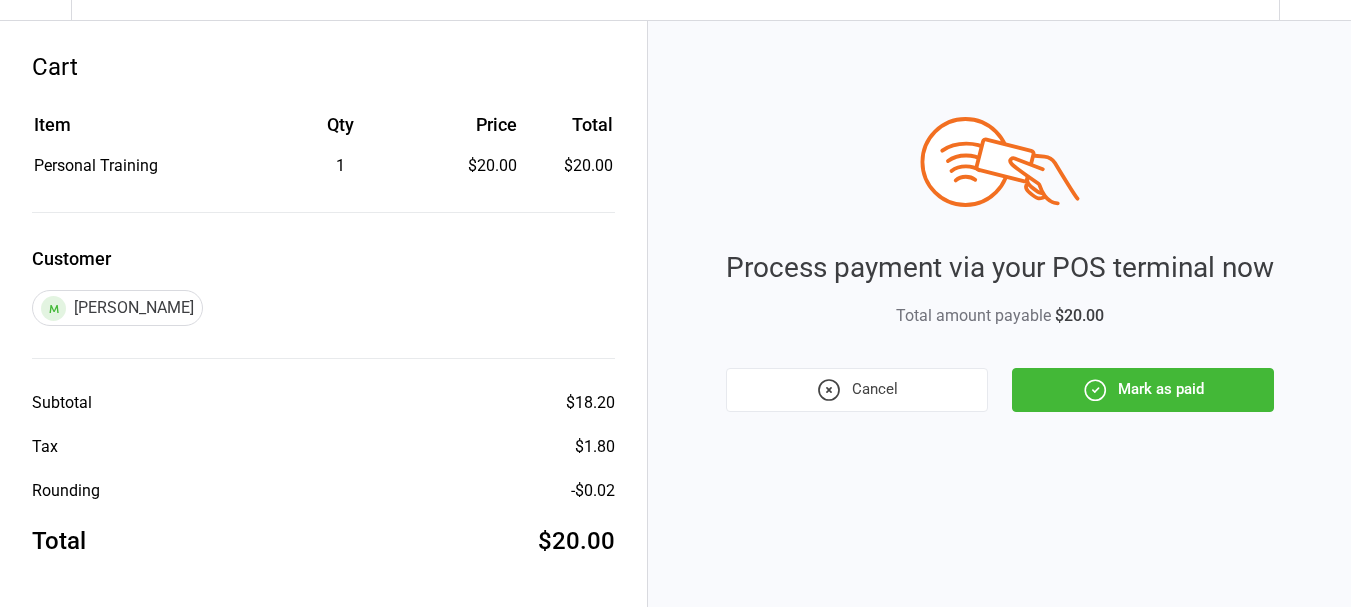 click 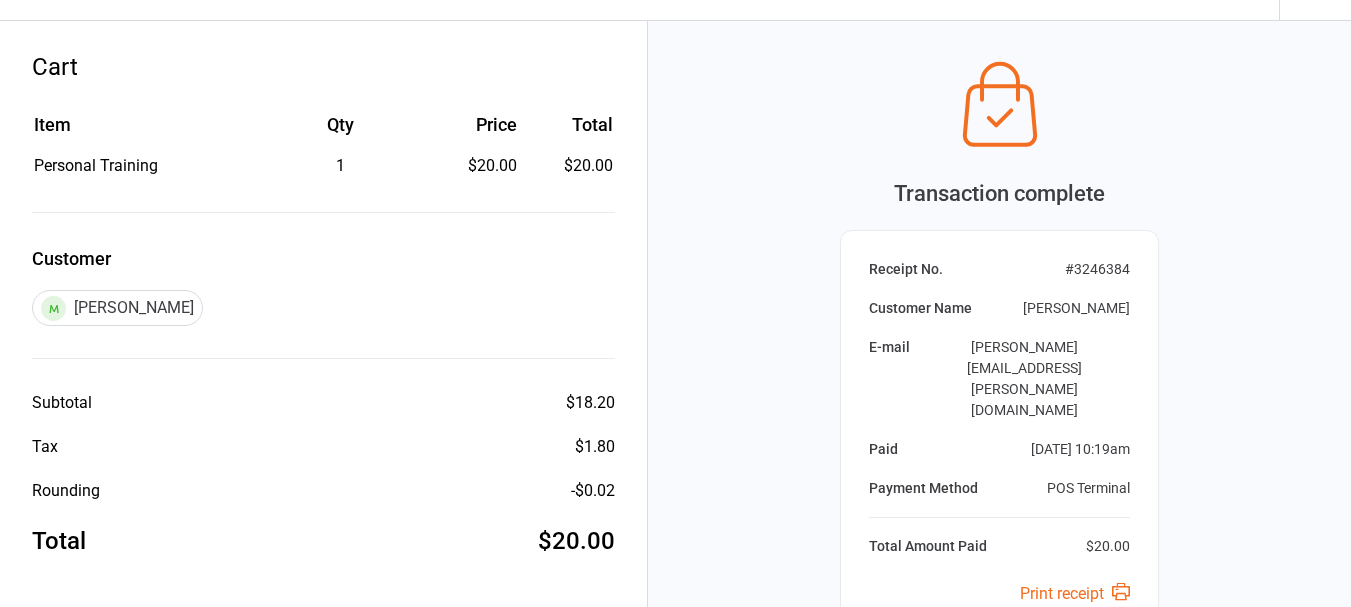 scroll, scrollTop: 248, scrollLeft: 0, axis: vertical 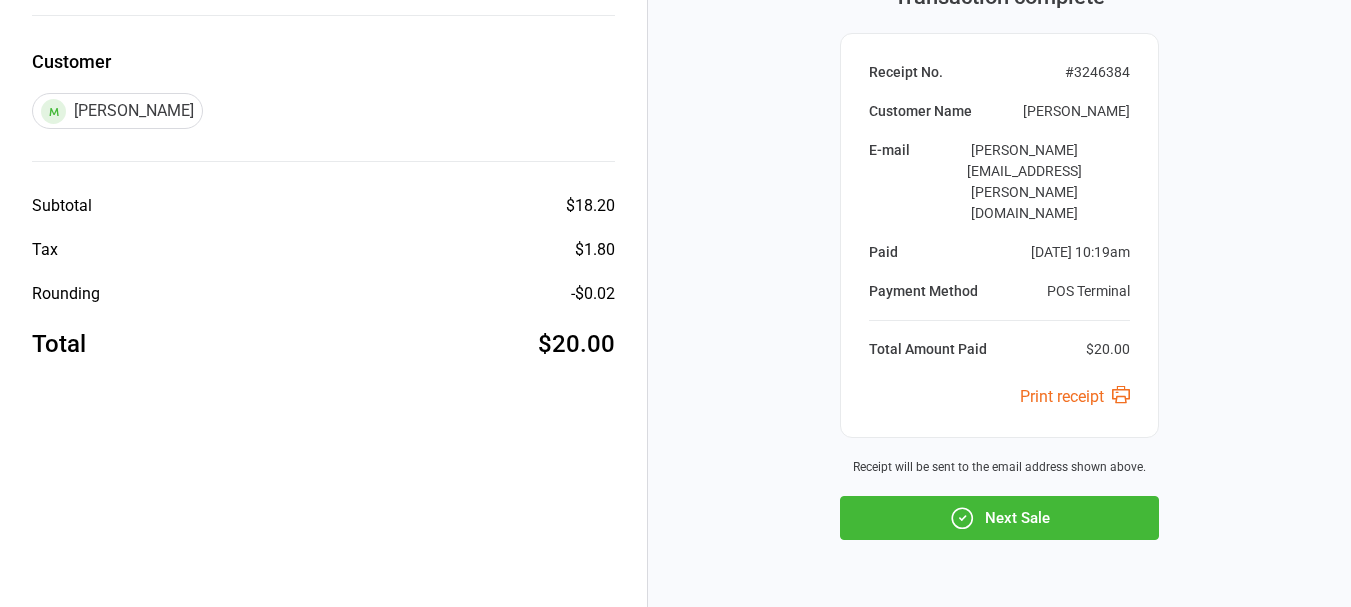click on "Next Sale" at bounding box center [999, 518] 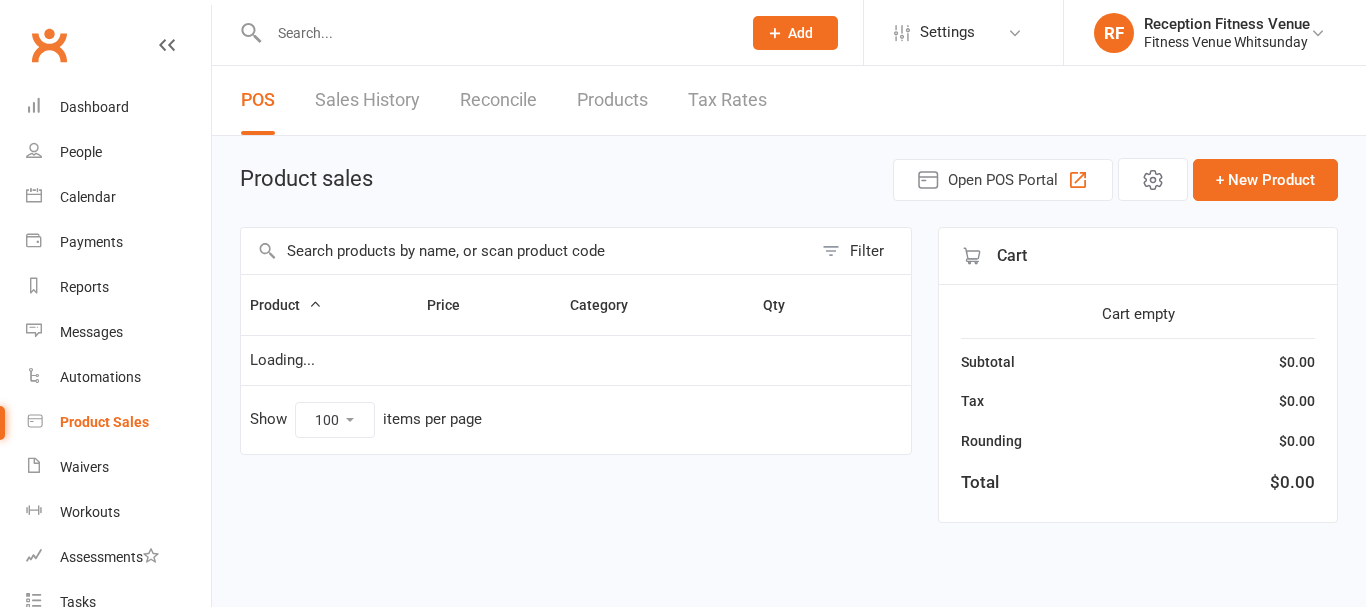 select on "100" 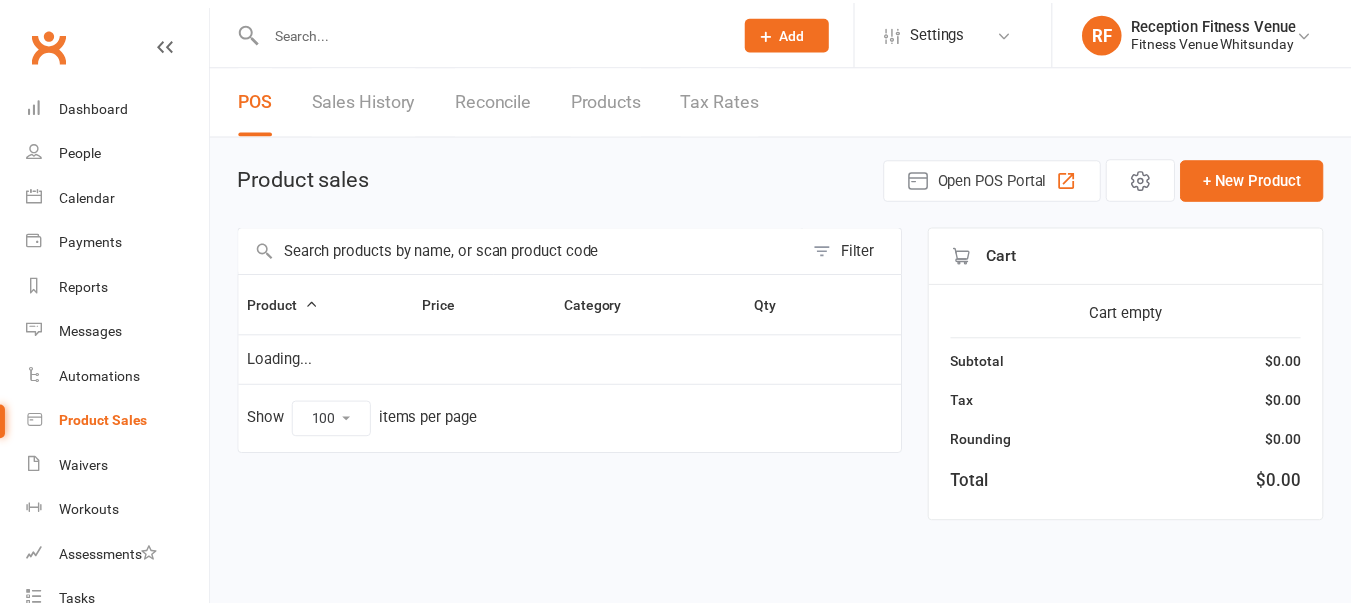 scroll, scrollTop: 0, scrollLeft: 0, axis: both 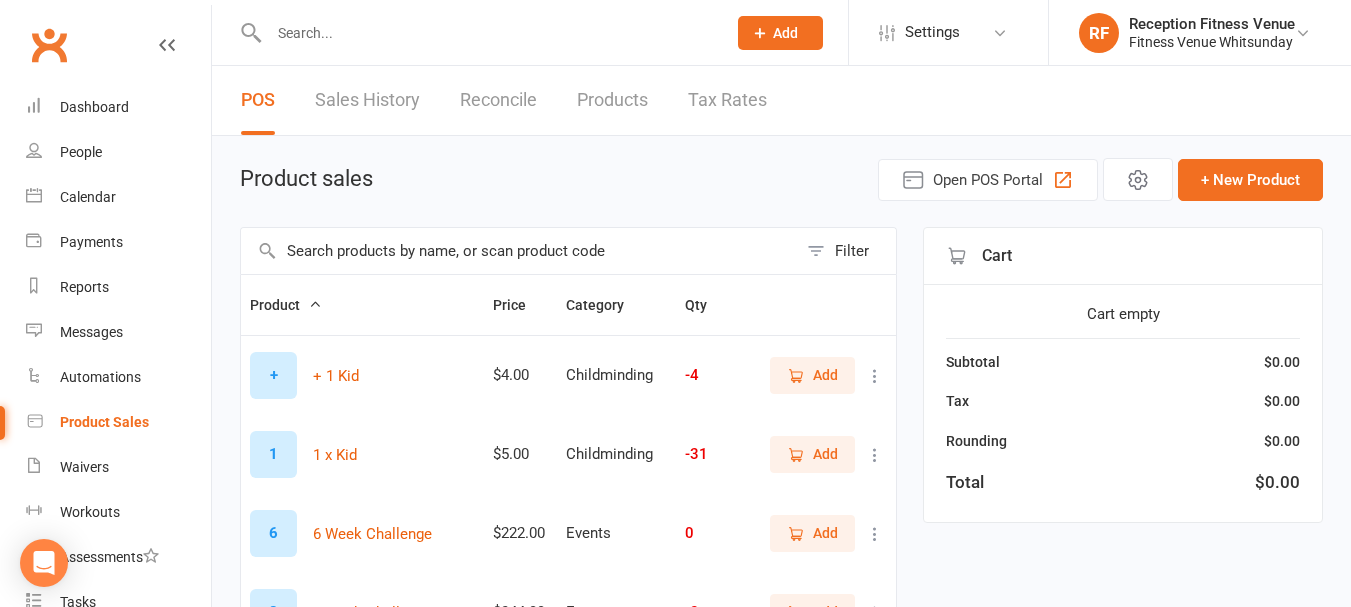 click at bounding box center [487, 33] 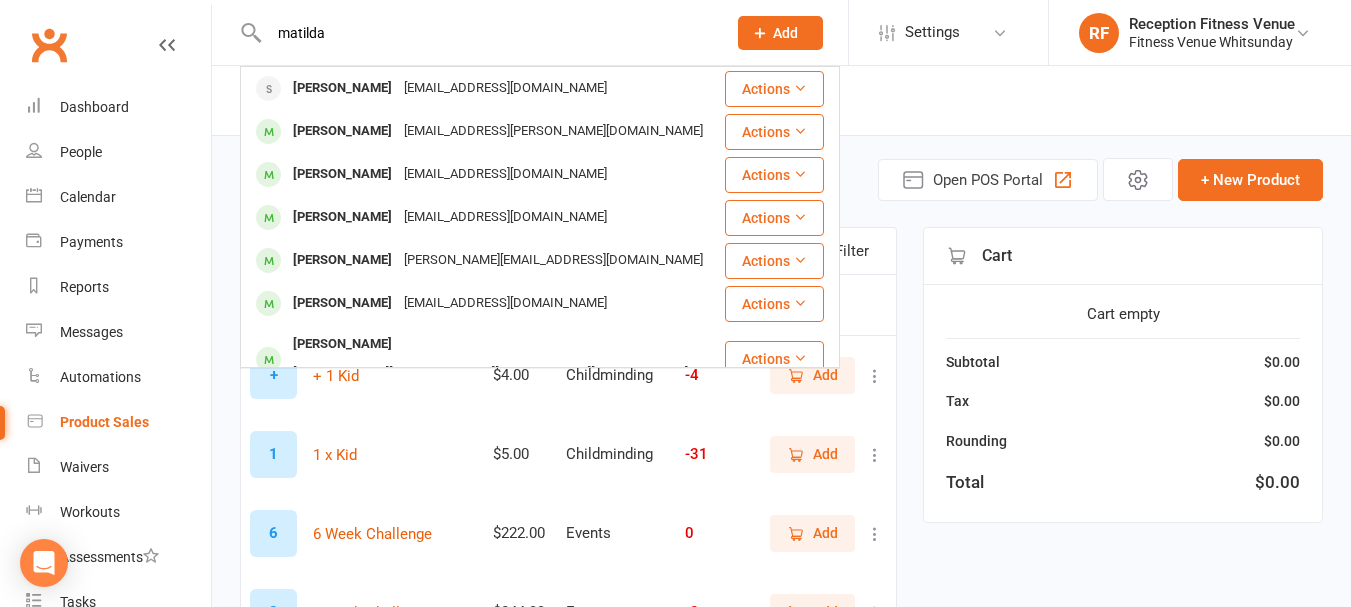 click on "matilda" at bounding box center (487, 33) 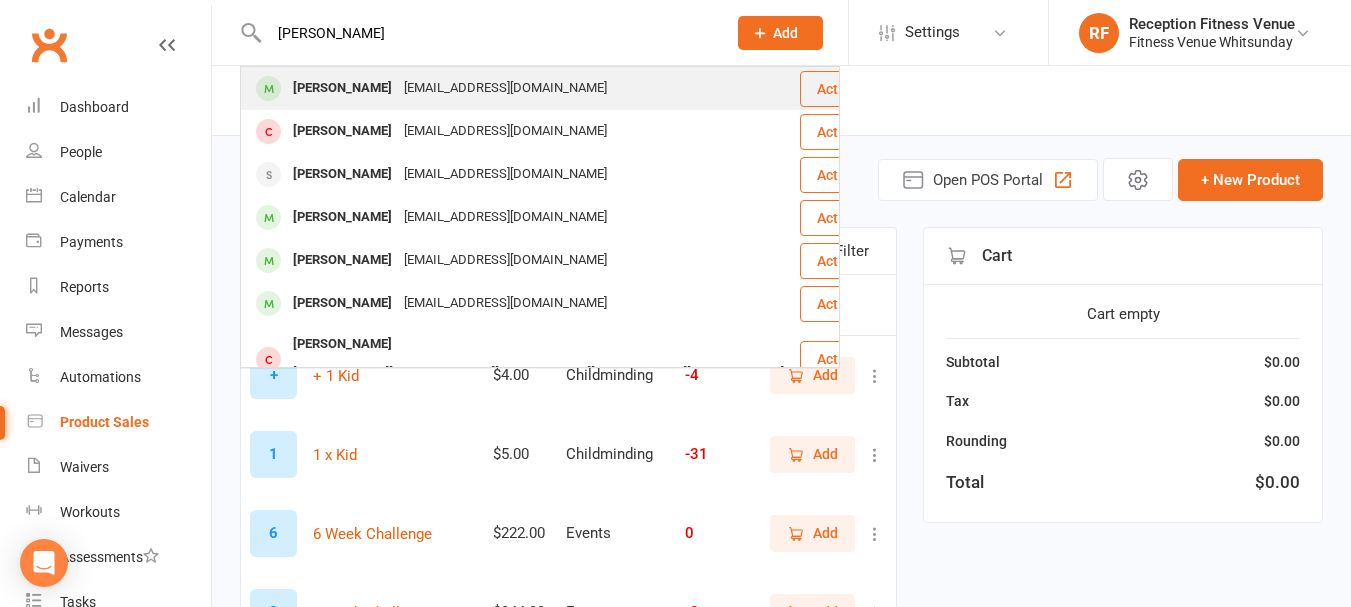 type on "cassandr" 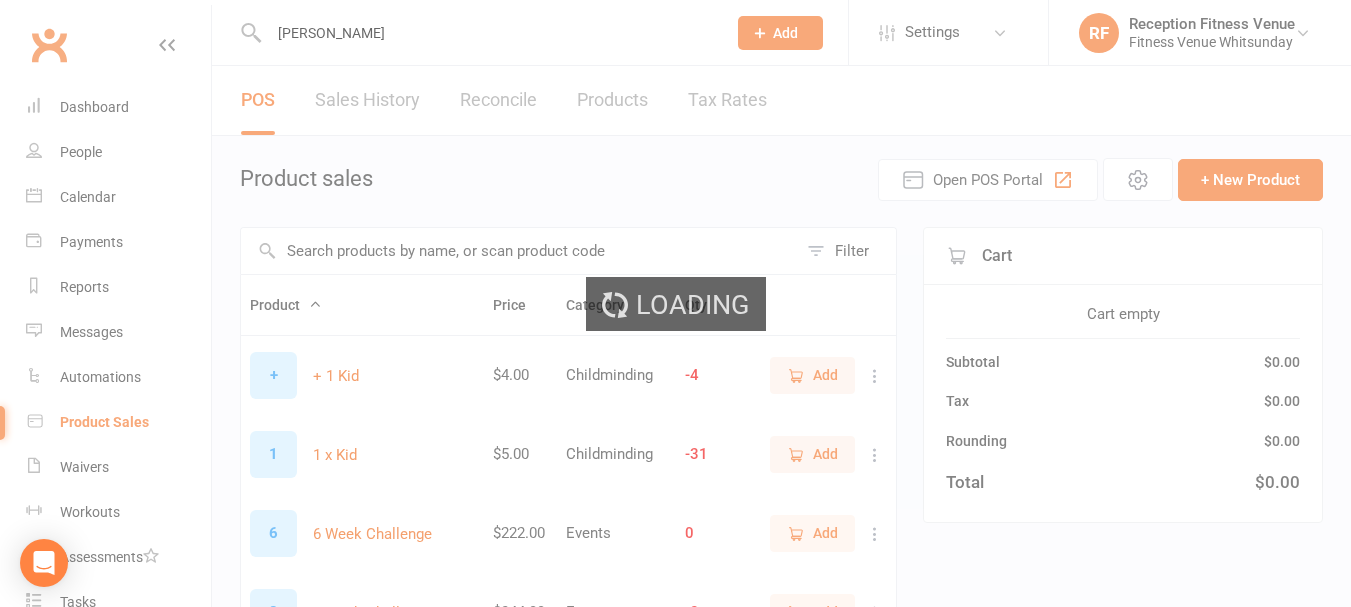 type 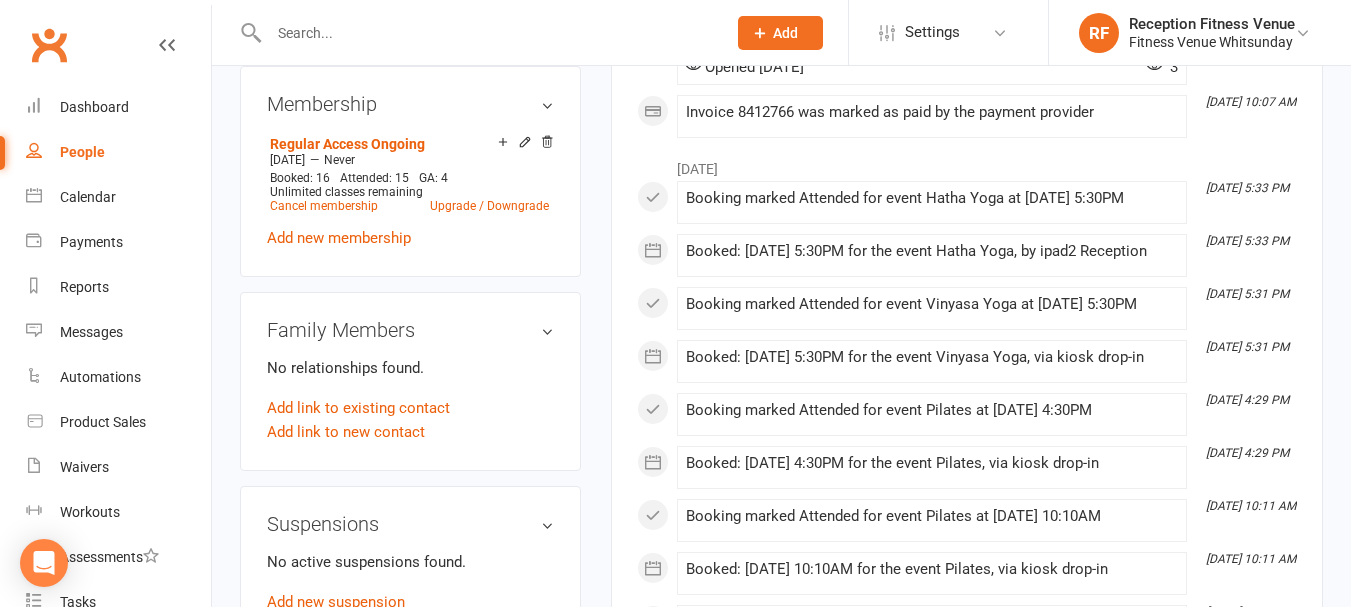 scroll, scrollTop: 1300, scrollLeft: 0, axis: vertical 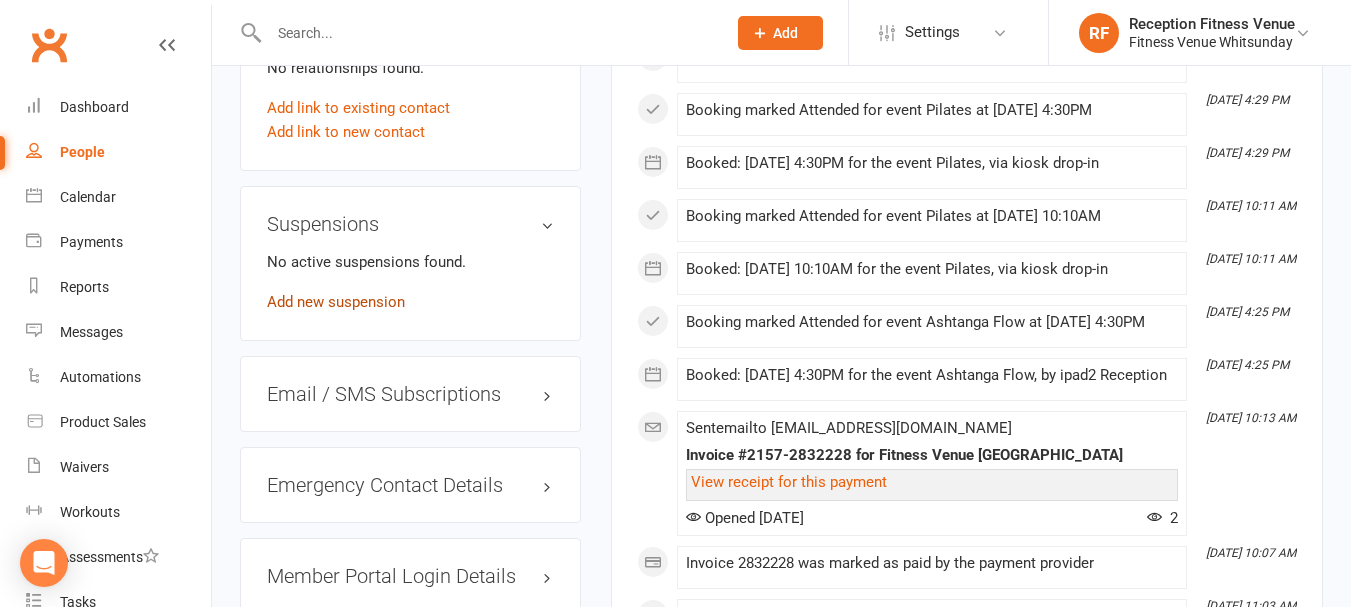 click on "Add new suspension" at bounding box center [336, 302] 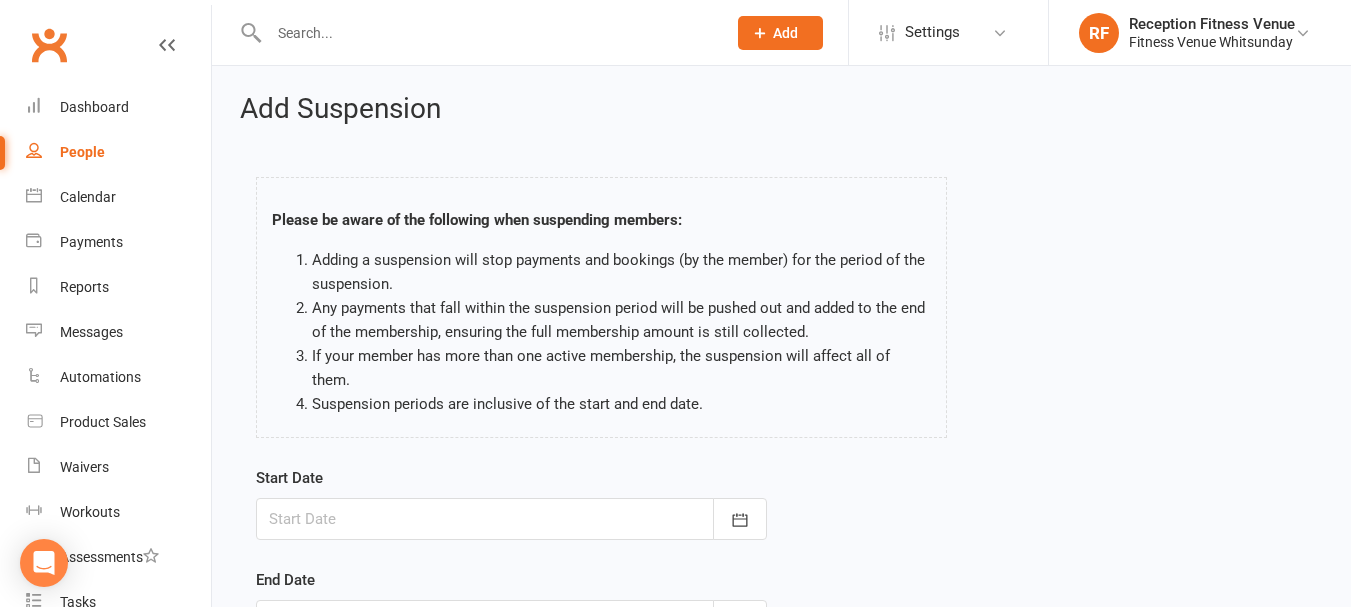 scroll, scrollTop: 296, scrollLeft: 0, axis: vertical 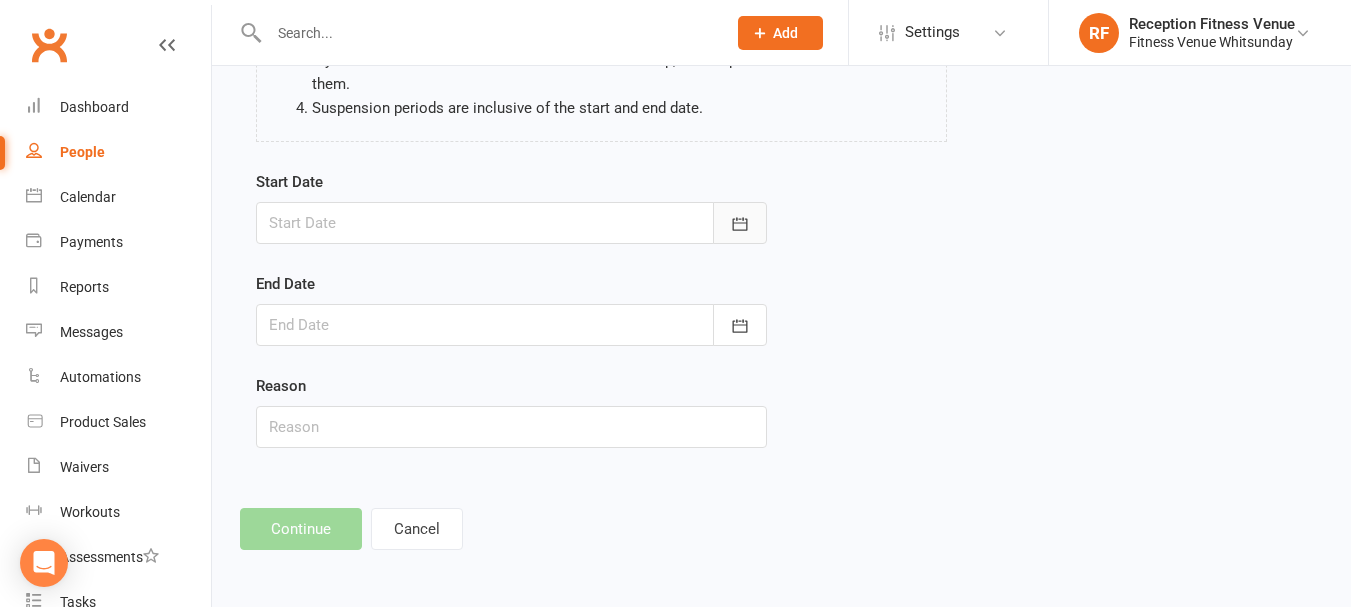click 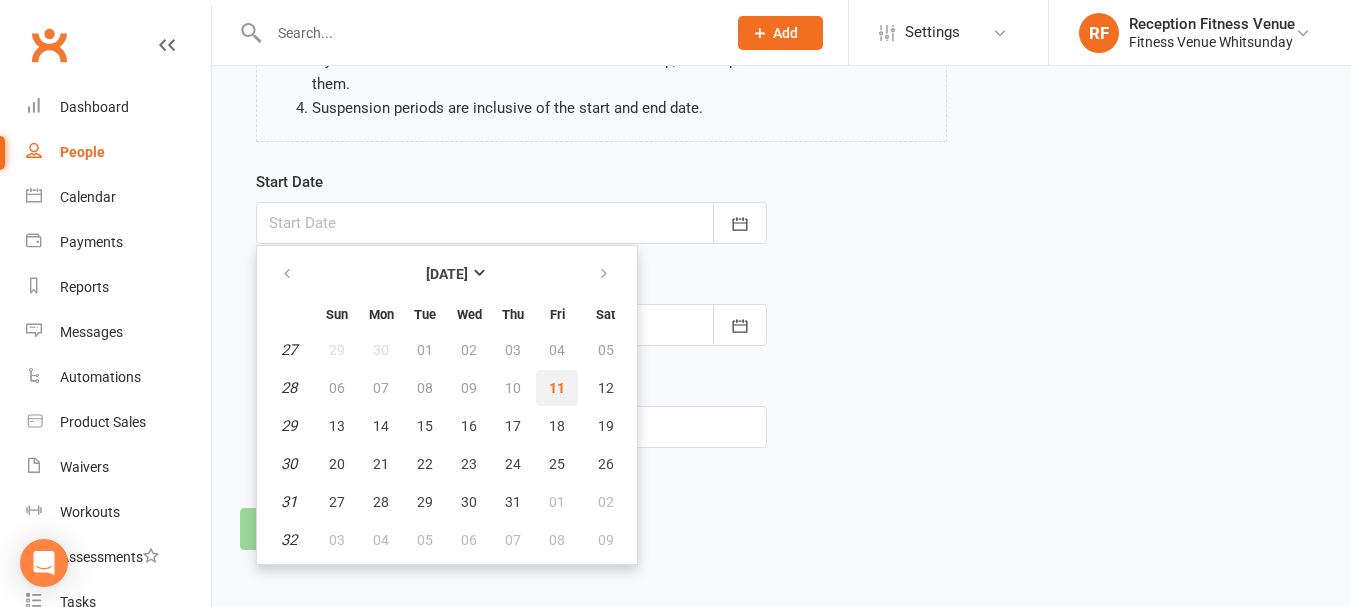 click on "11" at bounding box center (557, 388) 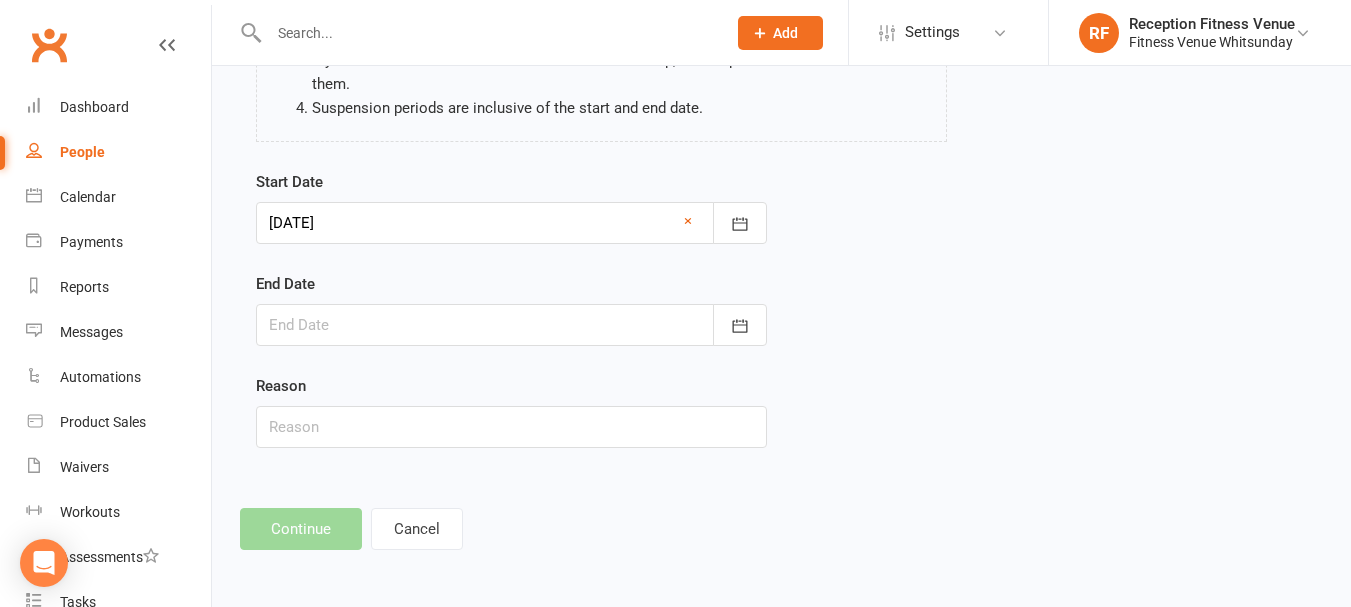 click at bounding box center [511, 325] 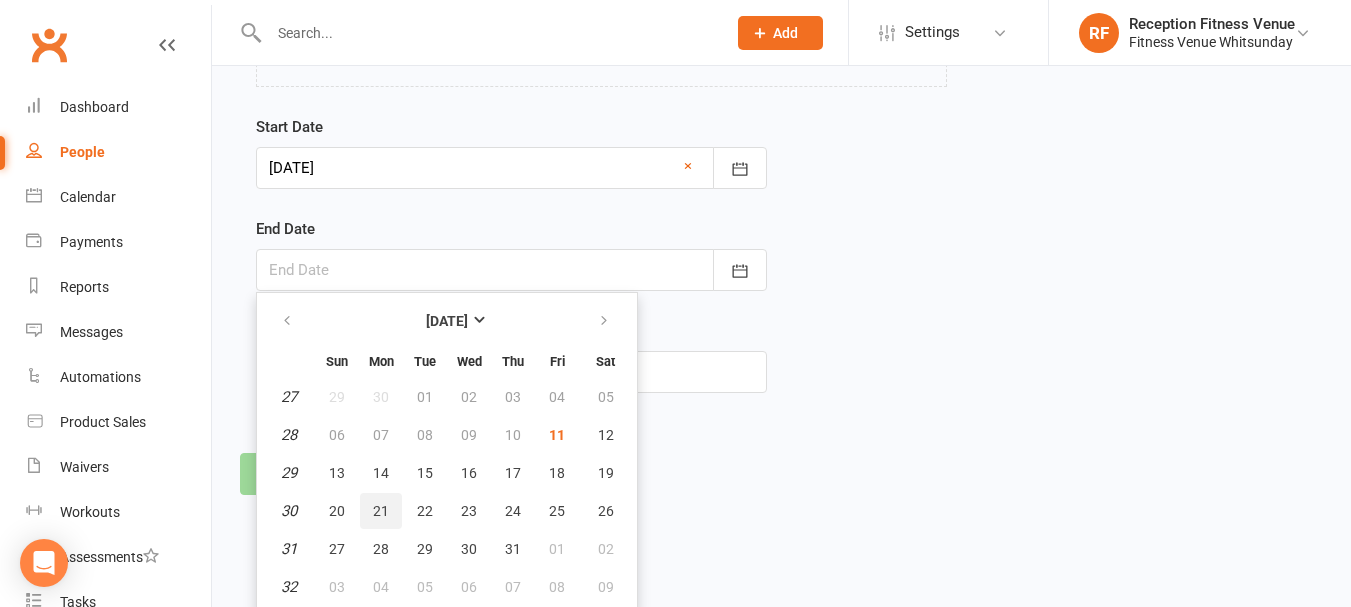 click on "21" at bounding box center [381, 511] 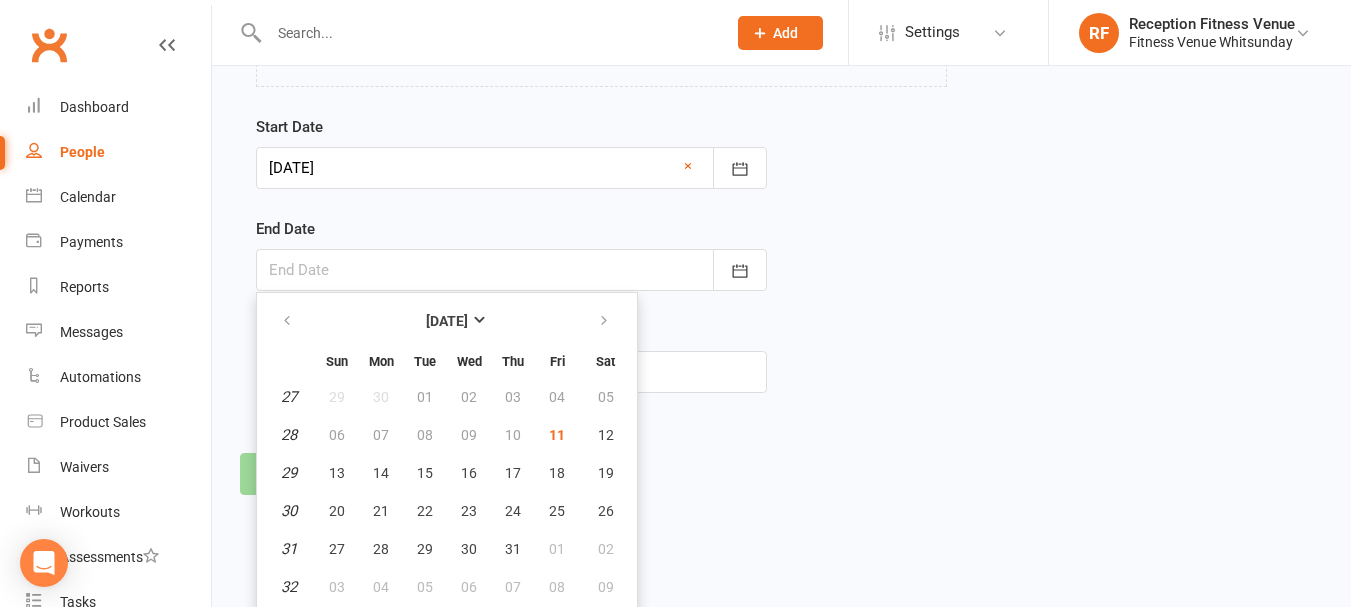 type on "21 Jul 2025" 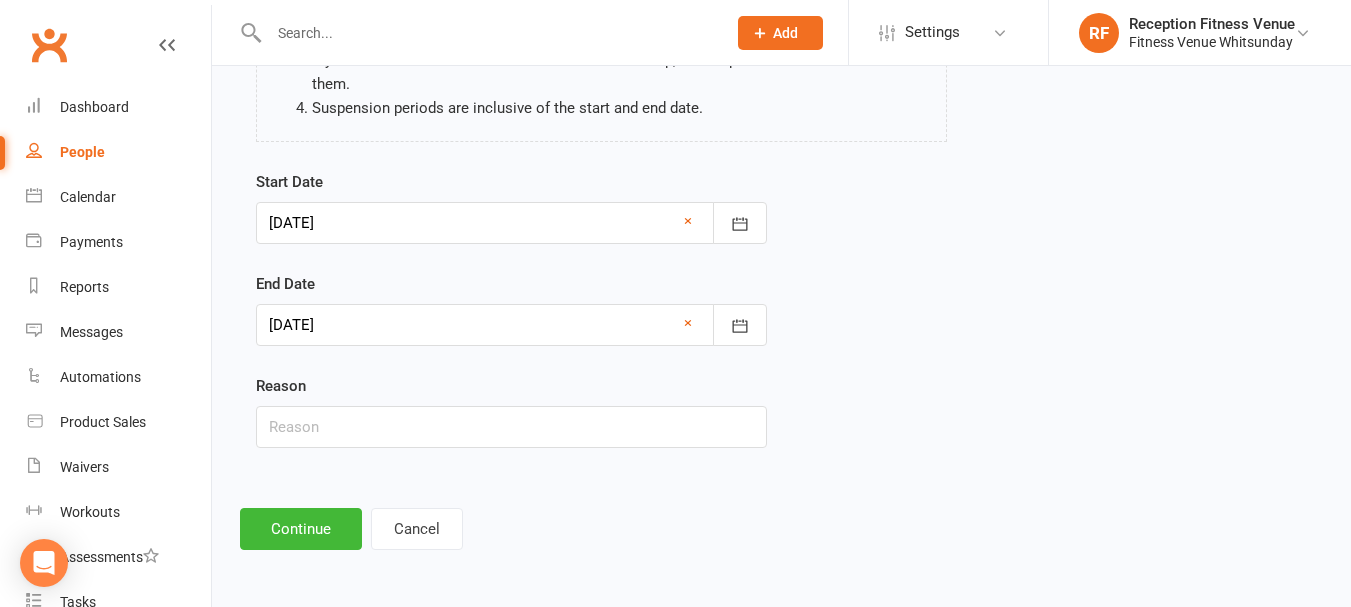 scroll, scrollTop: 296, scrollLeft: 0, axis: vertical 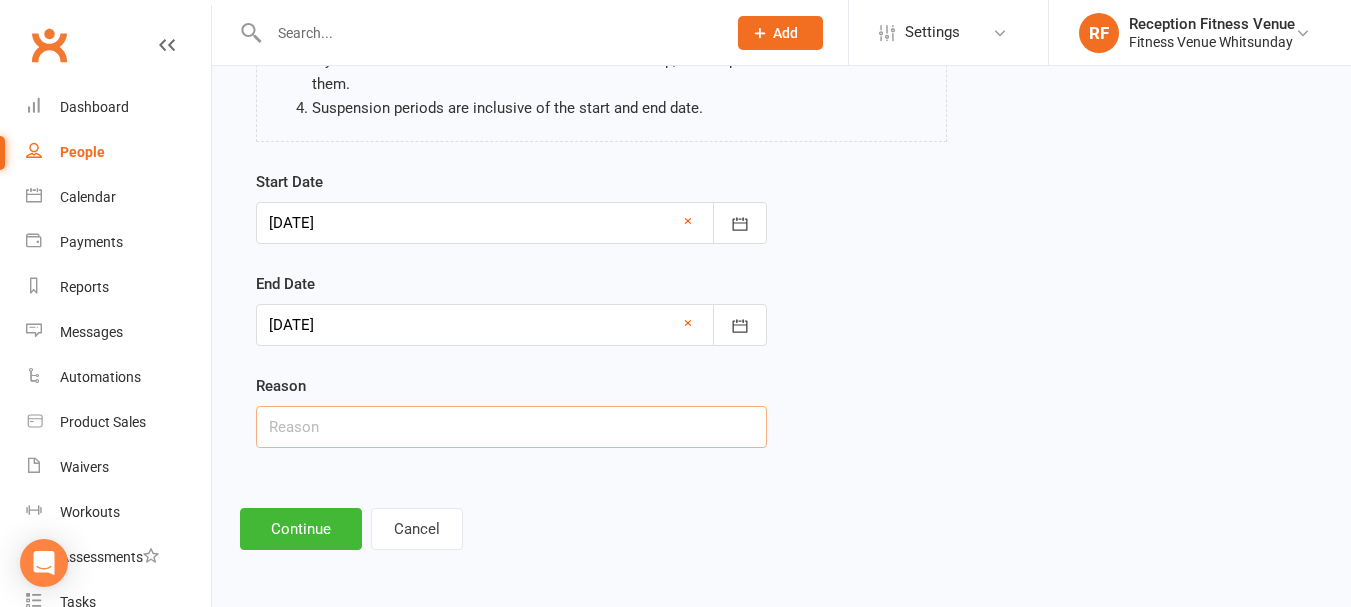 click at bounding box center [511, 427] 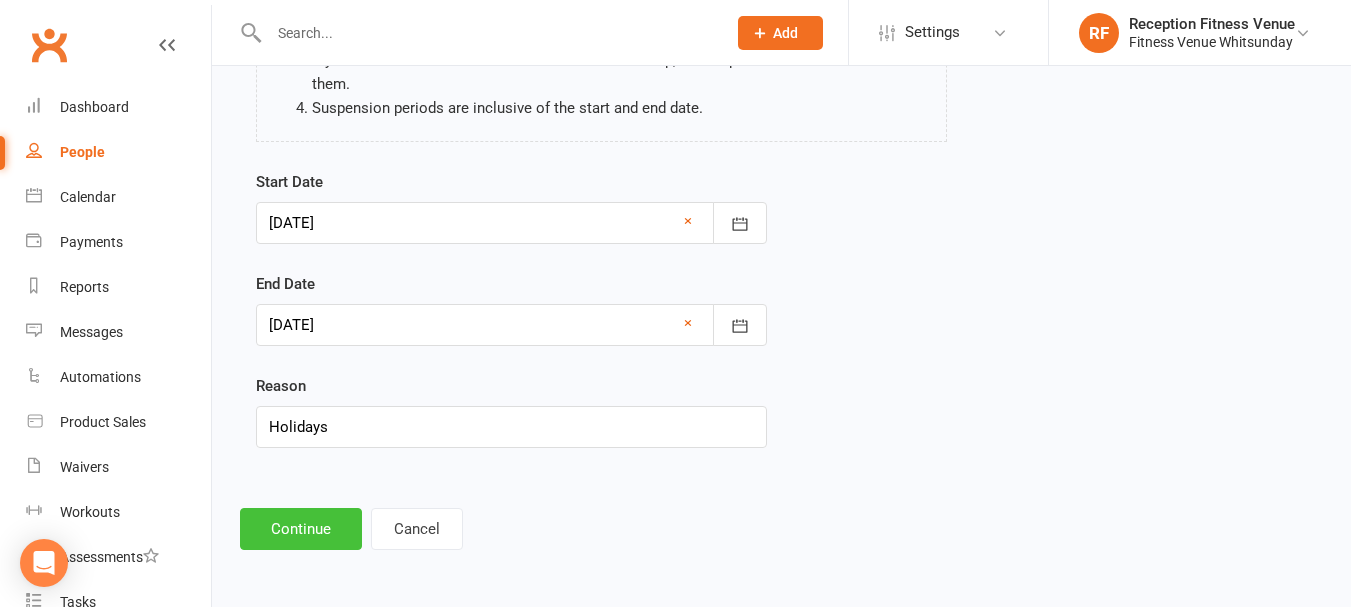 click on "Continue" at bounding box center [301, 529] 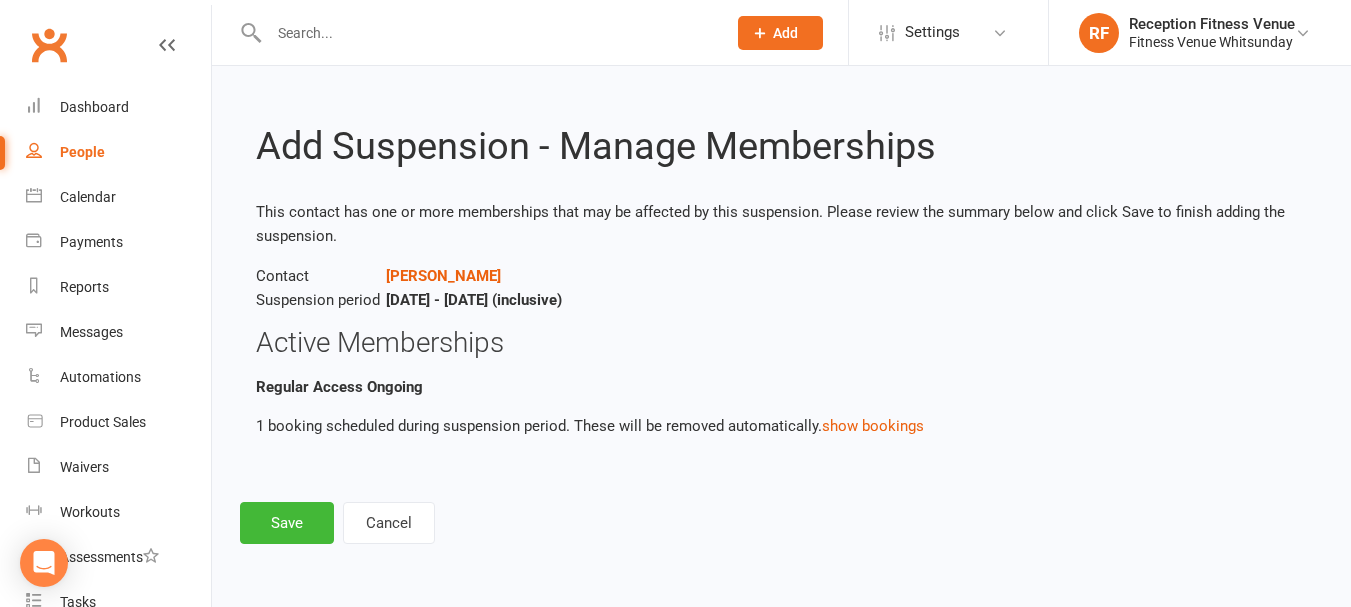 scroll, scrollTop: 0, scrollLeft: 0, axis: both 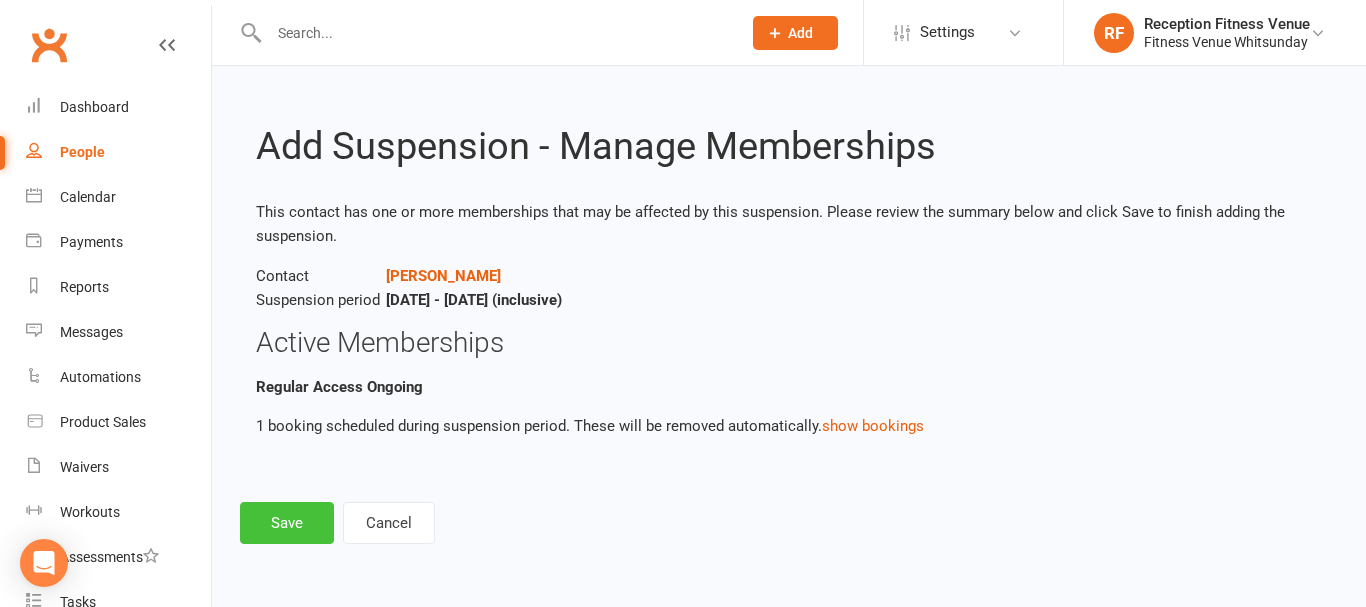 click on "Save" at bounding box center (287, 523) 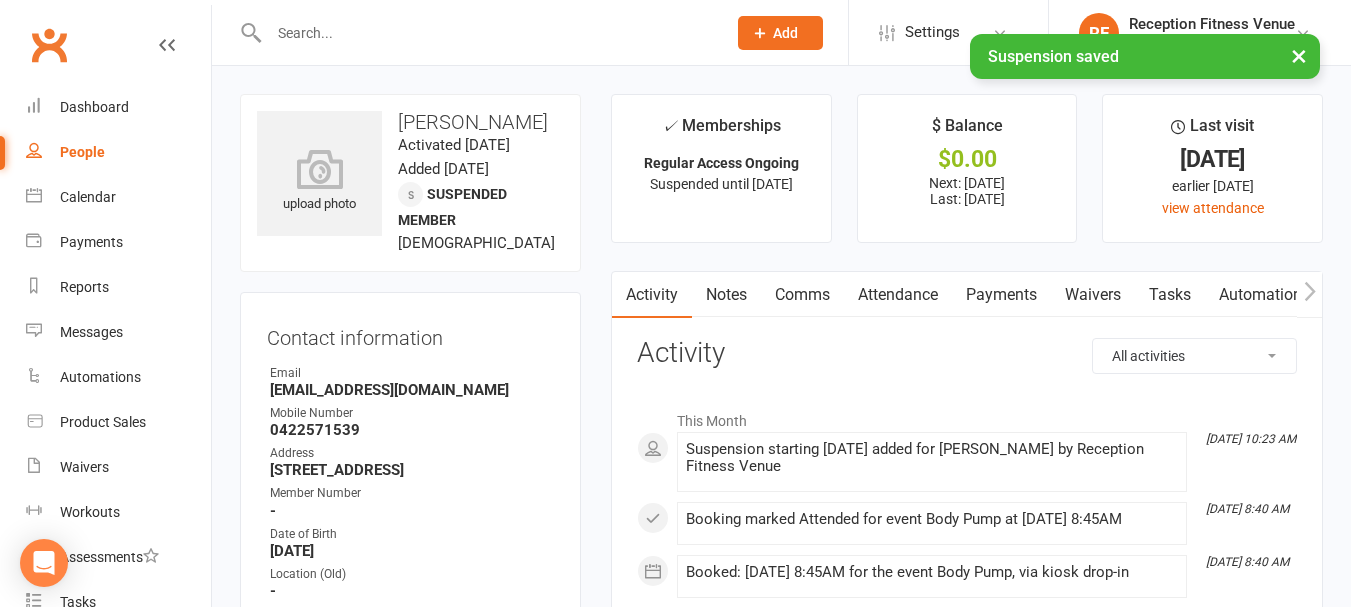click on "Payments" at bounding box center [1001, 295] 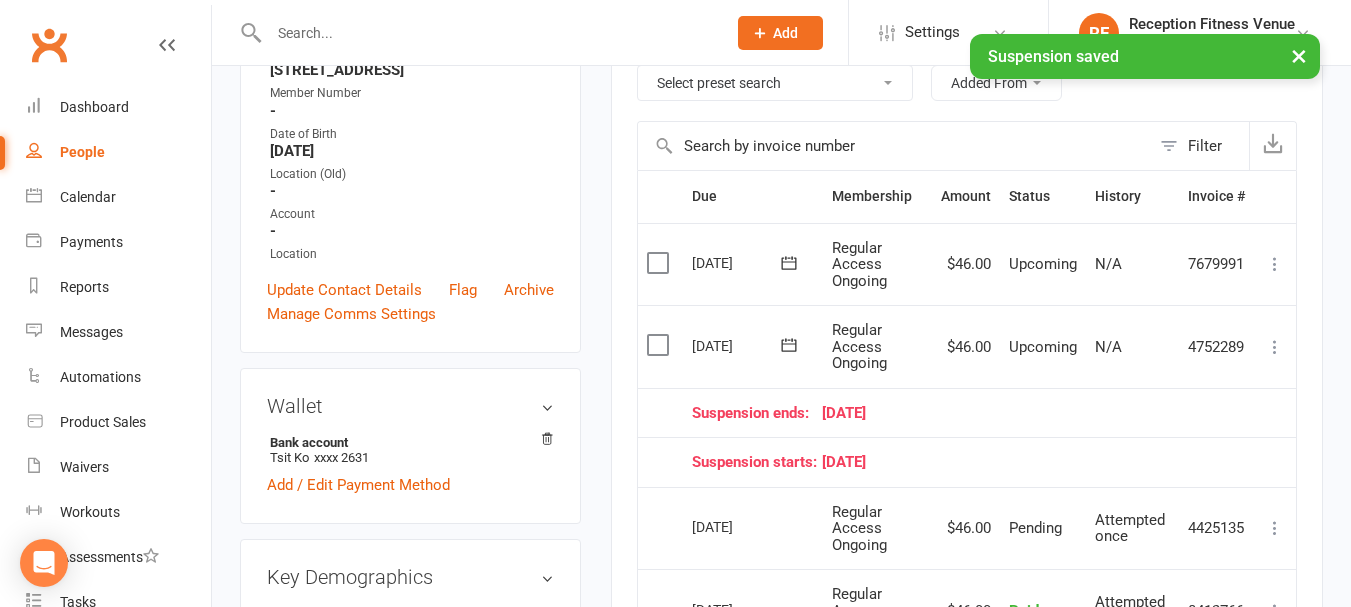 scroll, scrollTop: 500, scrollLeft: 0, axis: vertical 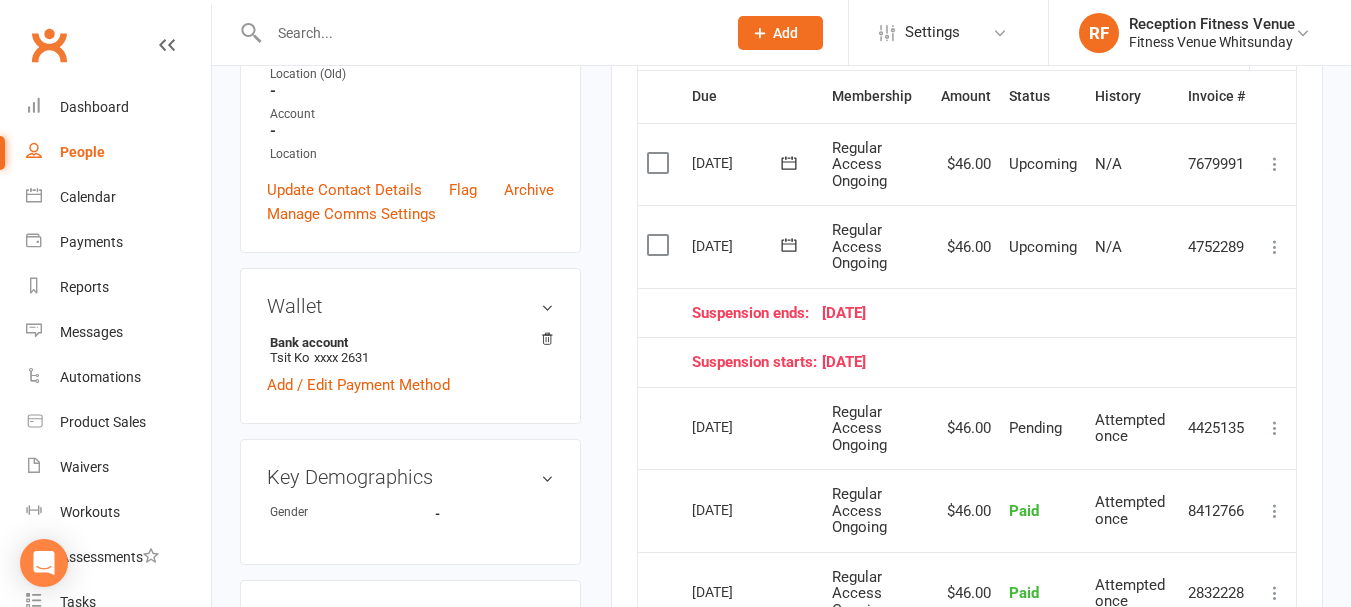 click at bounding box center (660, 245) 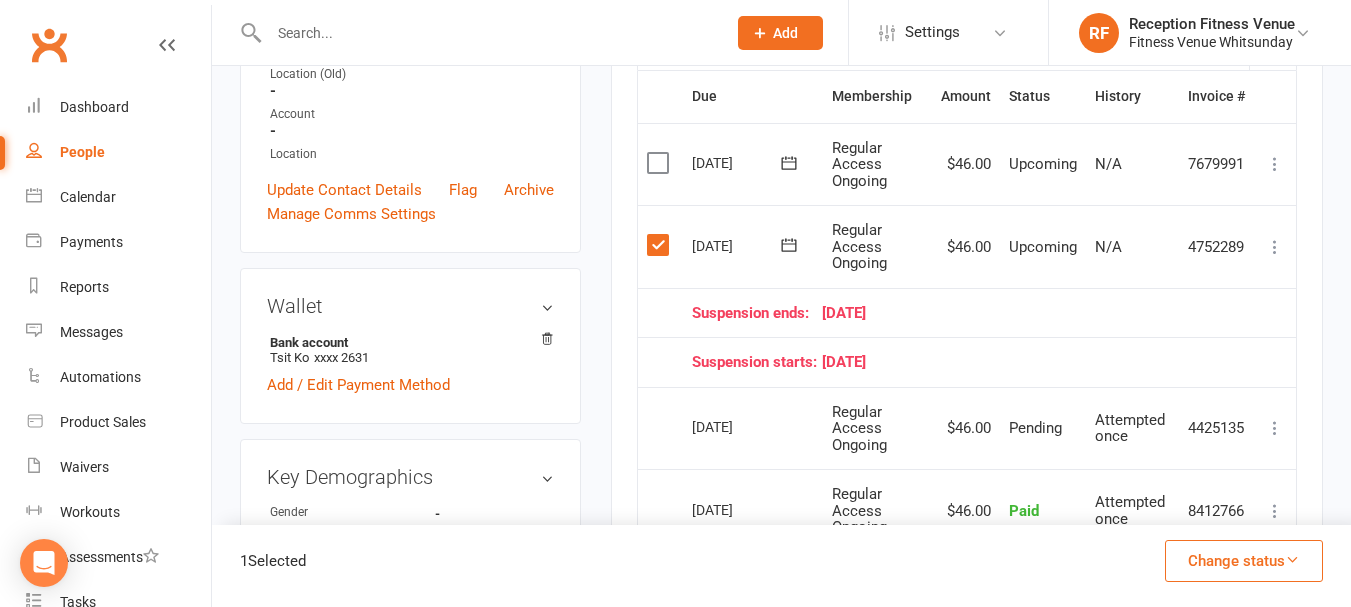 click on "Change status" at bounding box center [1244, 561] 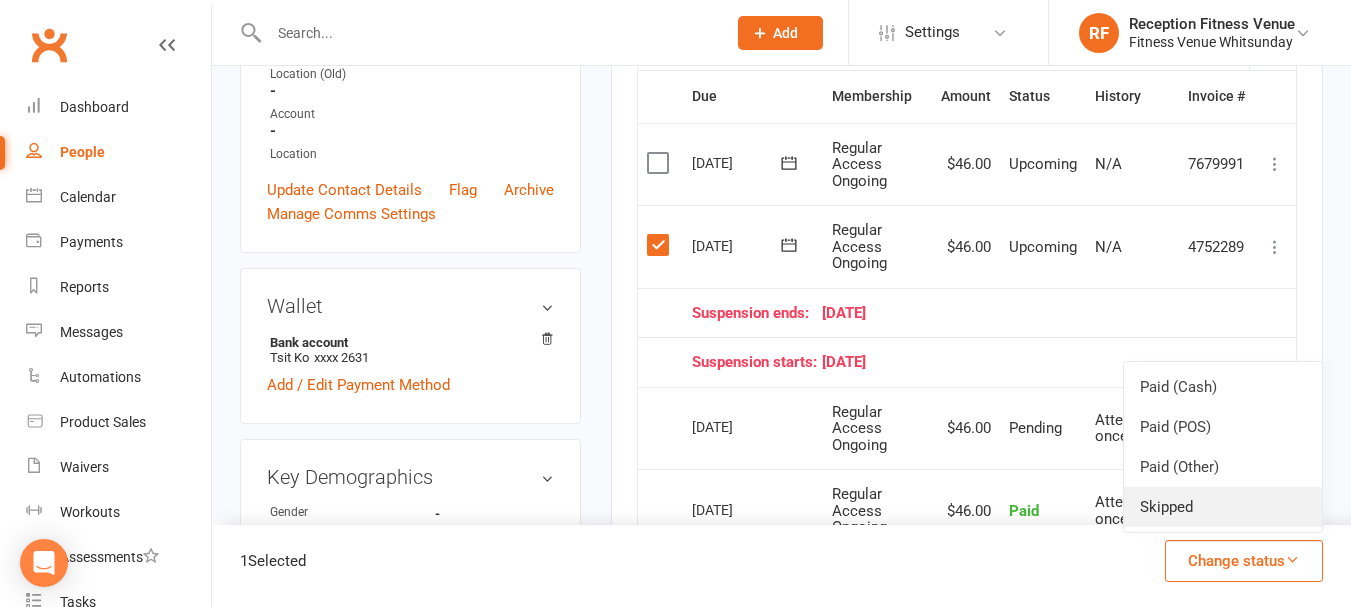 click on "Skipped" at bounding box center [1223, 507] 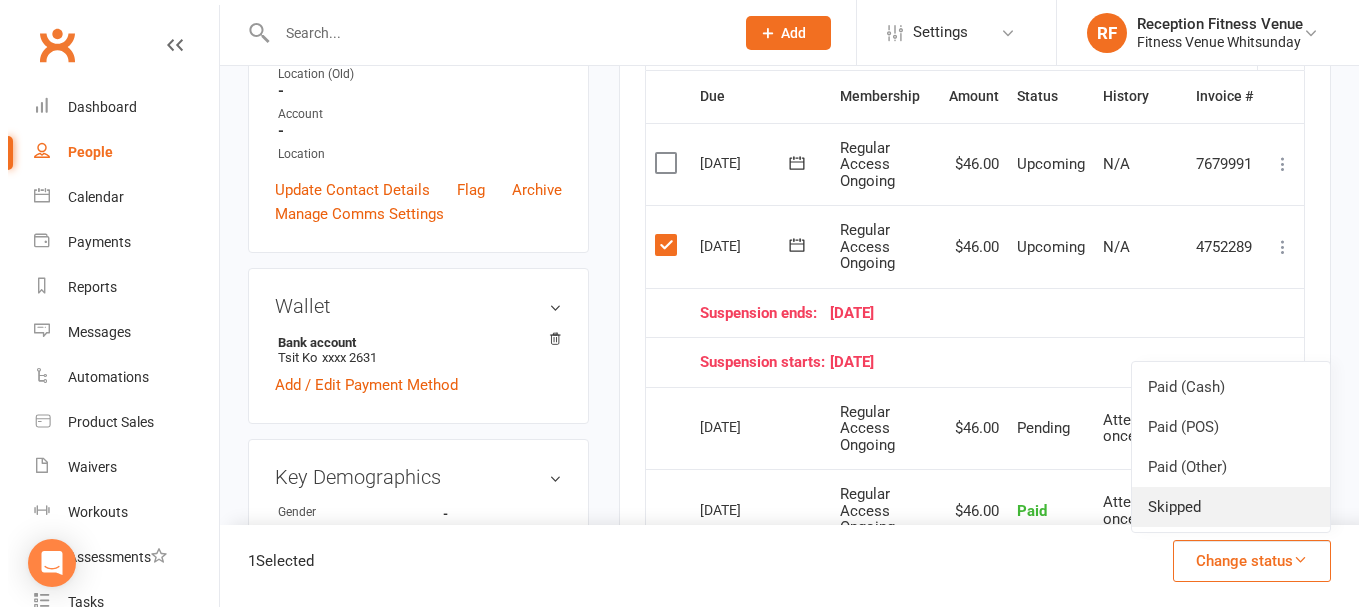 scroll, scrollTop: 482, scrollLeft: 0, axis: vertical 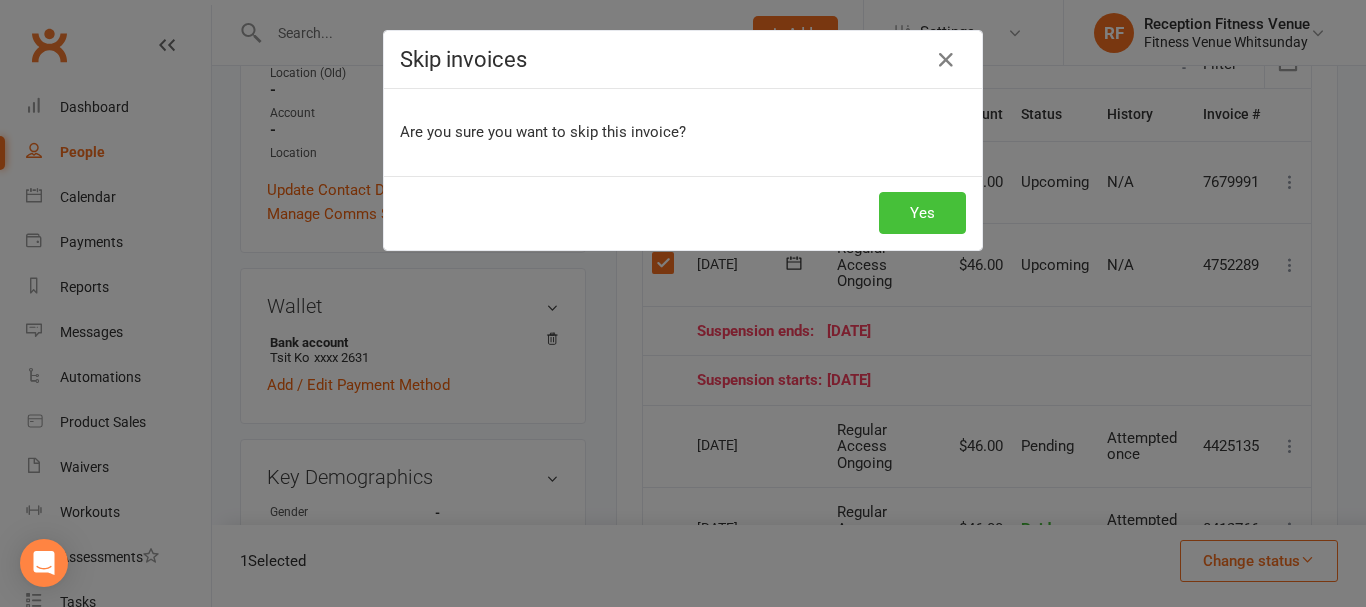click on "Yes" at bounding box center [922, 213] 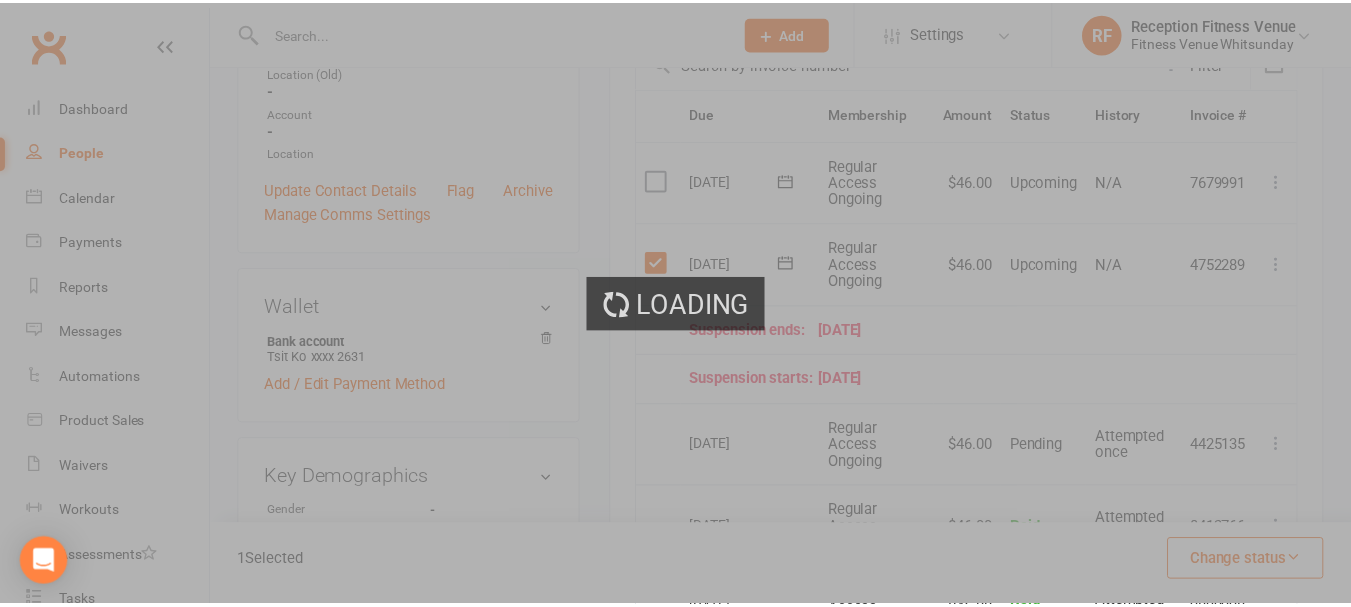 scroll, scrollTop: 500, scrollLeft: 0, axis: vertical 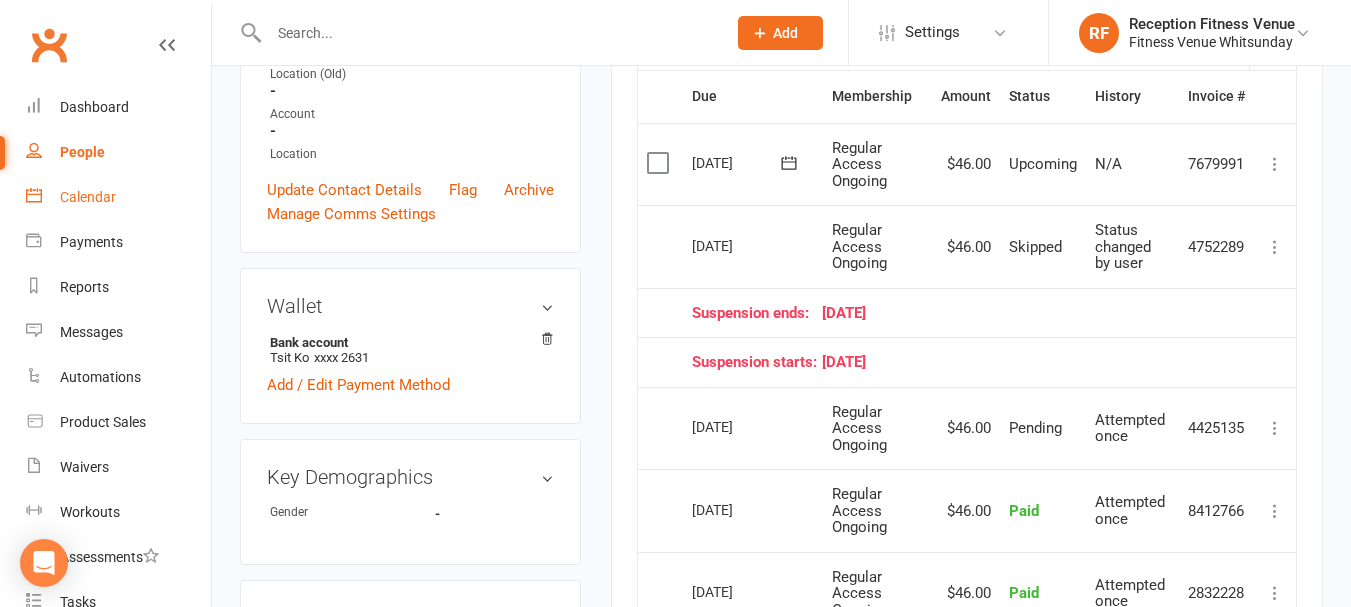 click on "Calendar" at bounding box center (88, 197) 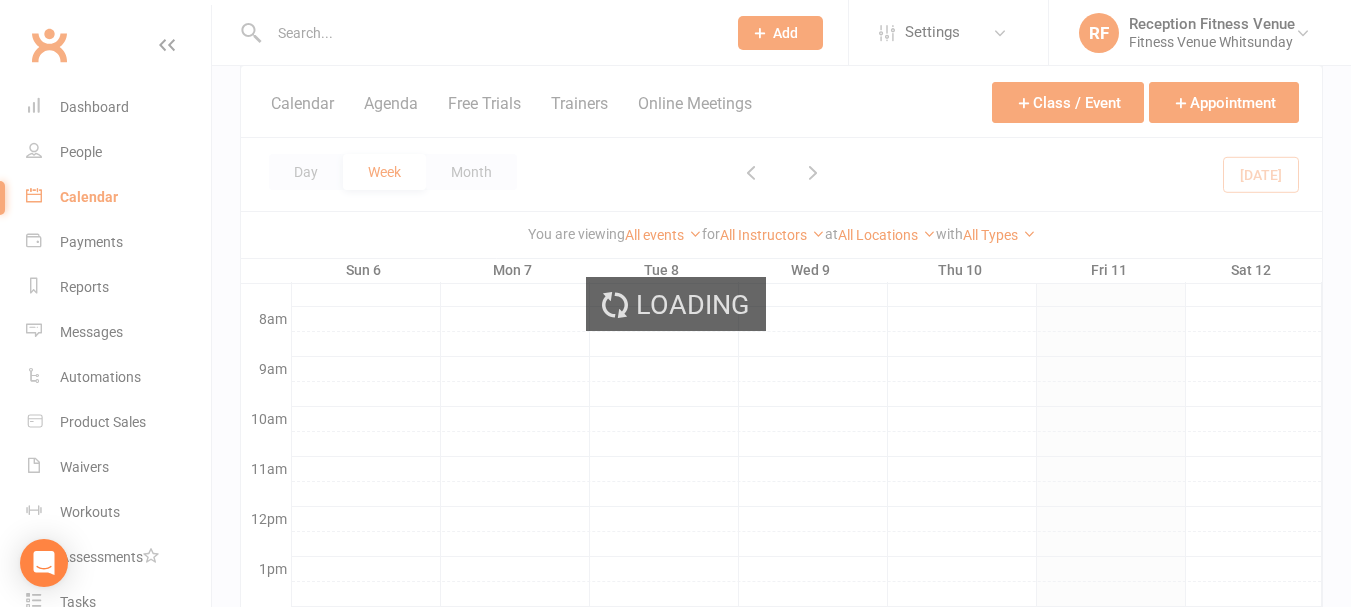 scroll, scrollTop: 0, scrollLeft: 0, axis: both 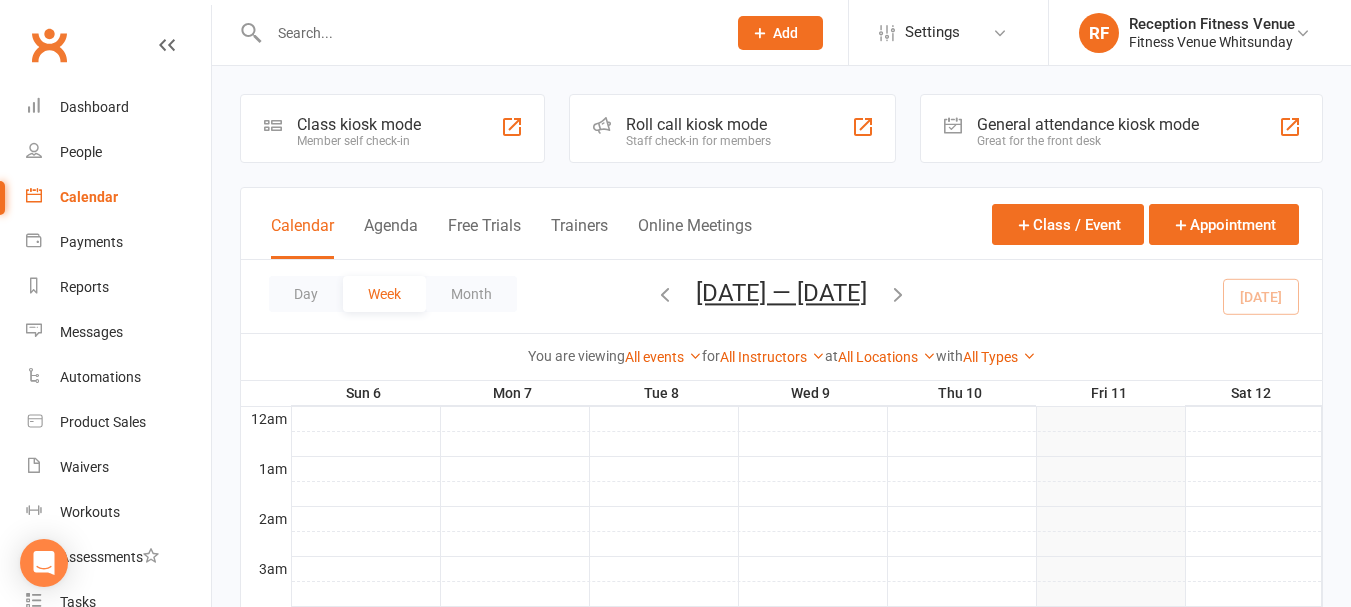 click on "General attendance kiosk mode" at bounding box center (1088, 124) 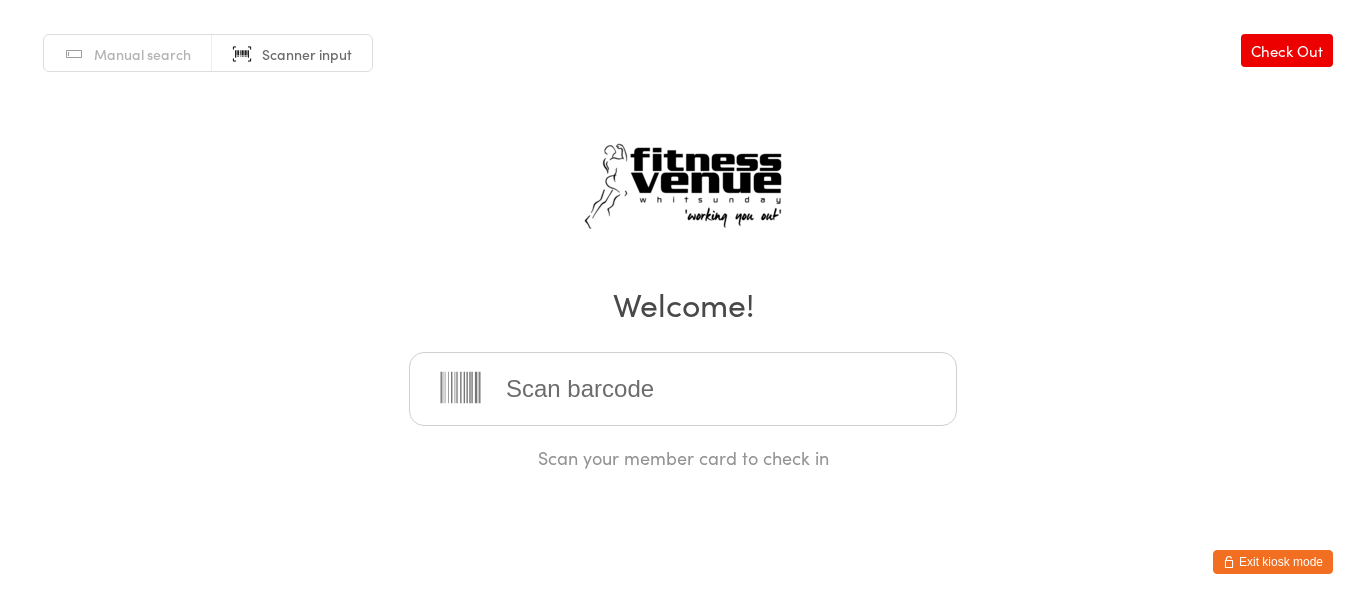 scroll, scrollTop: 0, scrollLeft: 0, axis: both 